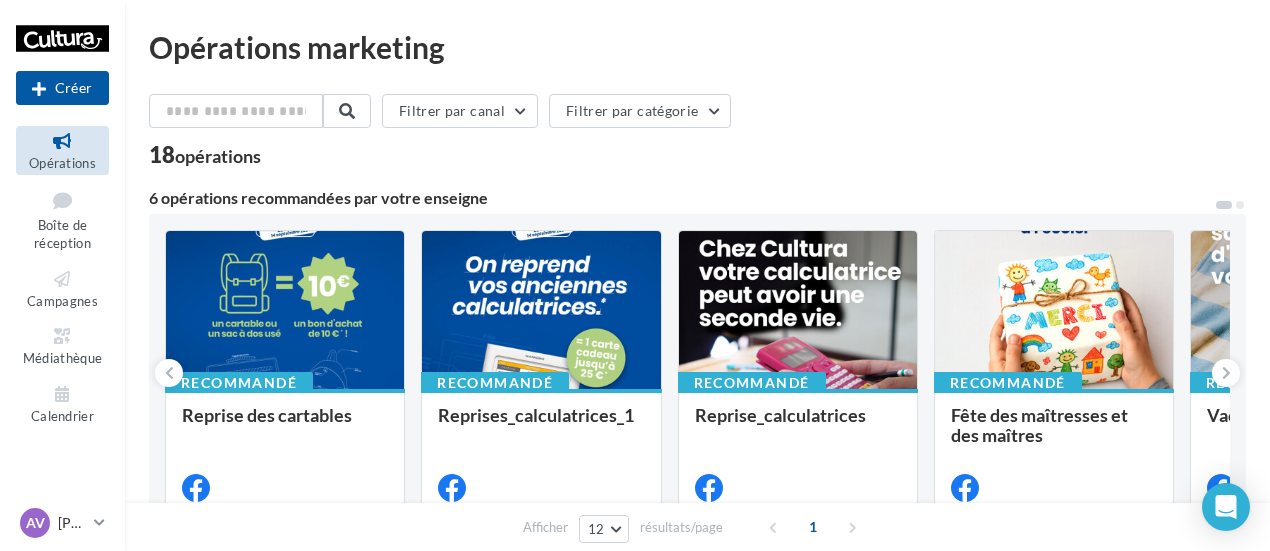 scroll, scrollTop: 0, scrollLeft: 0, axis: both 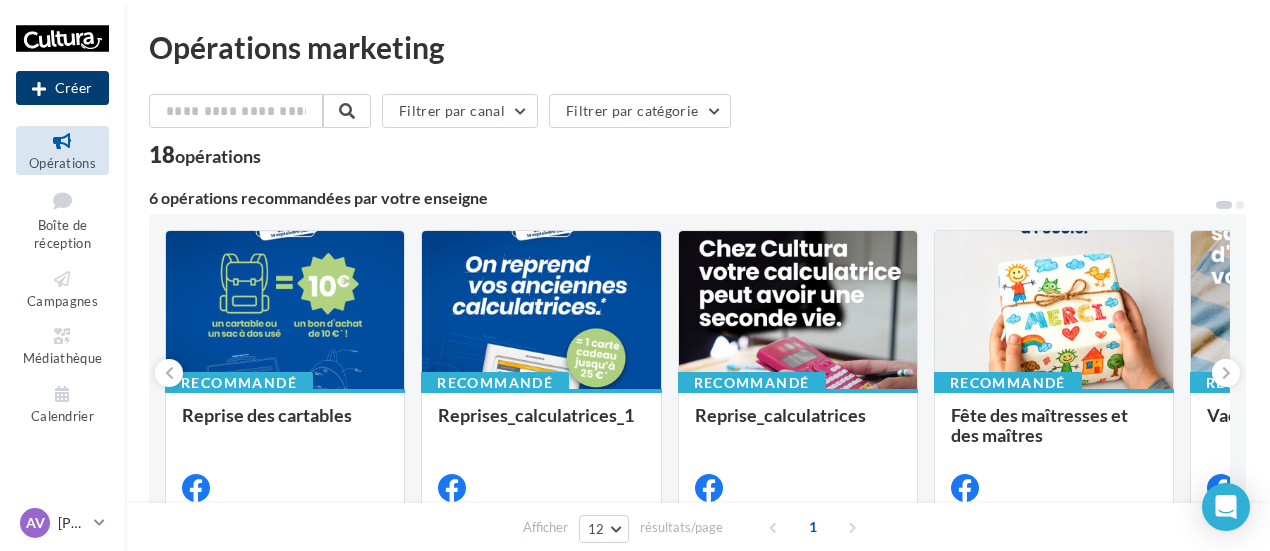 click on "Créer" at bounding box center [62, 88] 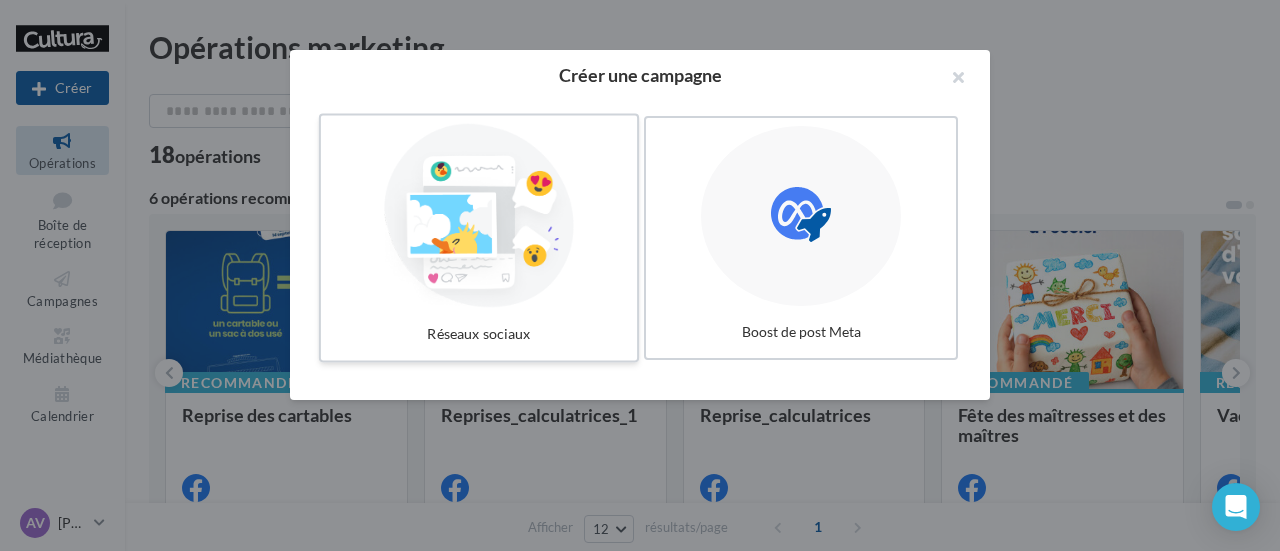 click at bounding box center [479, 216] 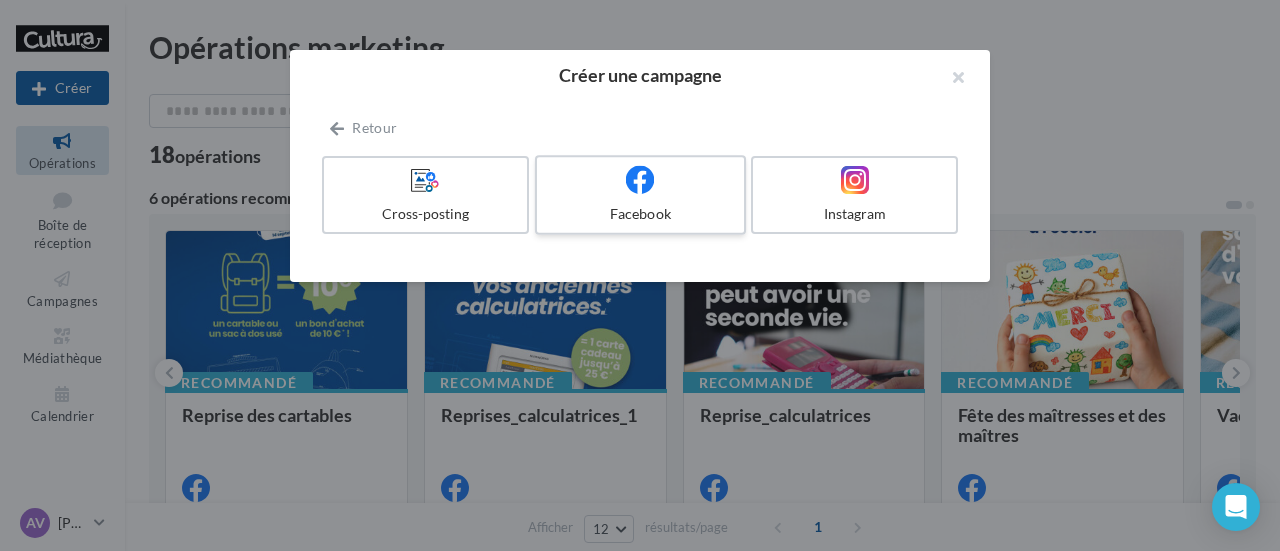 click on "Facebook" at bounding box center (640, 214) 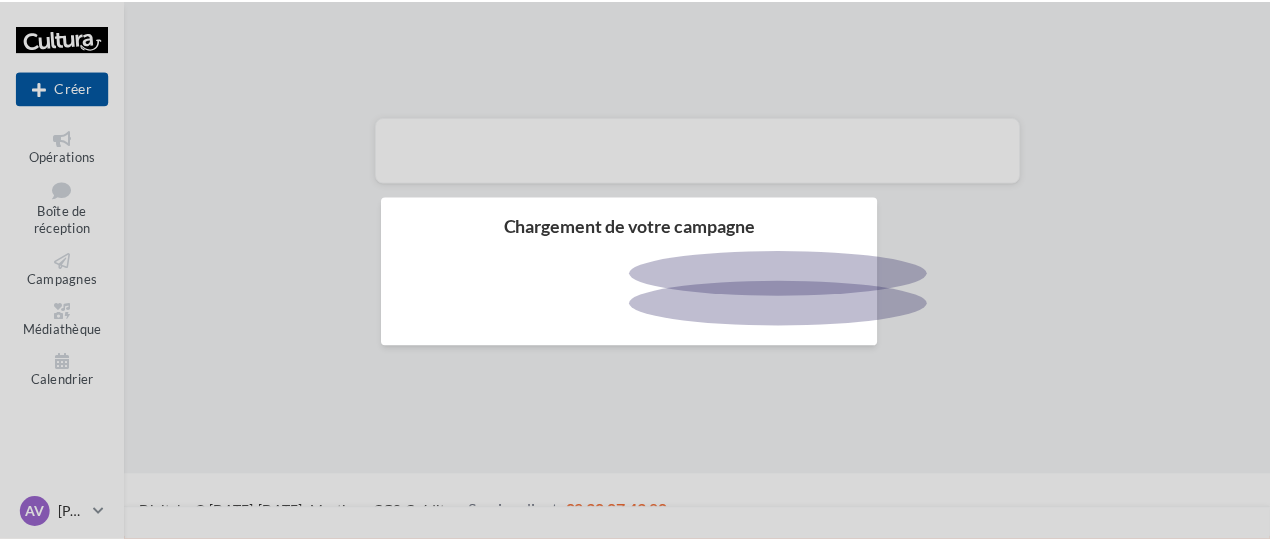 scroll, scrollTop: 0, scrollLeft: 0, axis: both 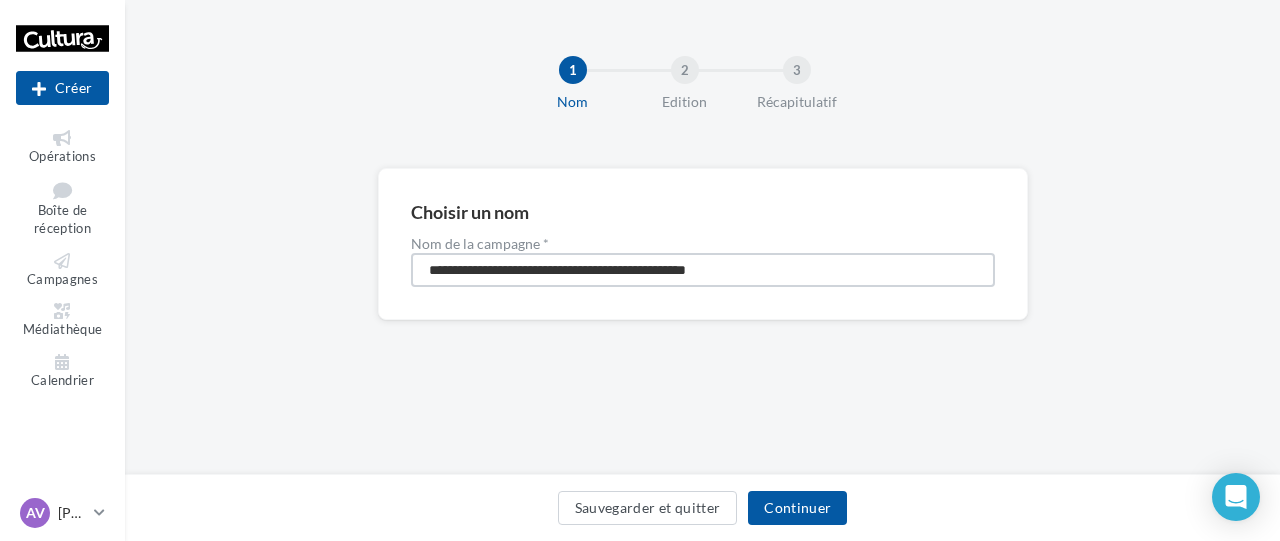 drag, startPoint x: 642, startPoint y: 269, endPoint x: 438, endPoint y: 271, distance: 204.0098 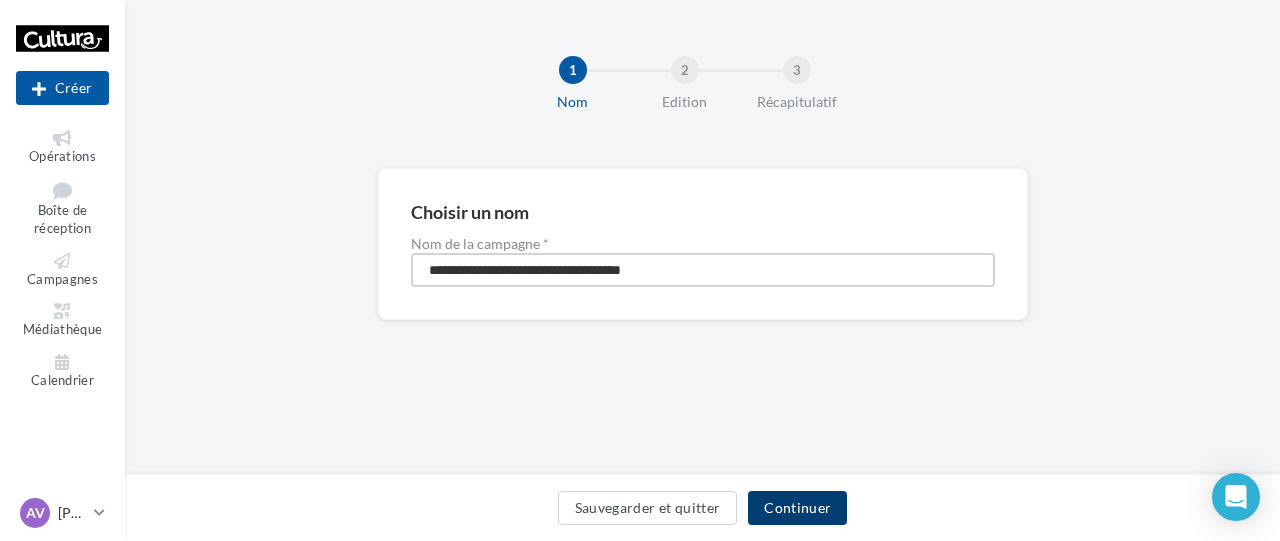 type on "**********" 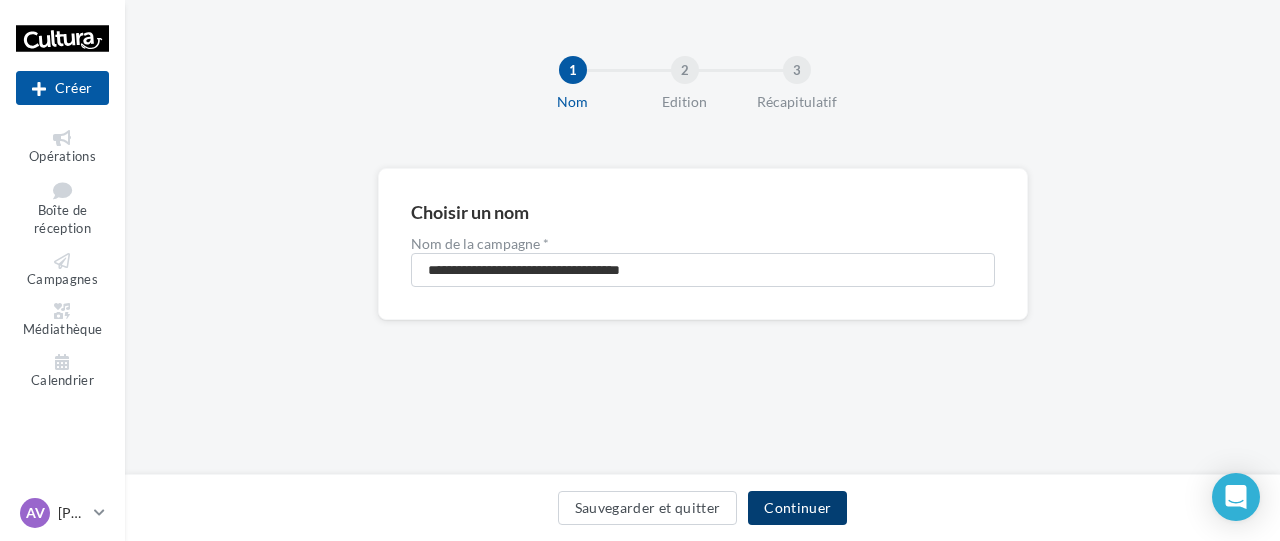 click on "Continuer" at bounding box center (797, 508) 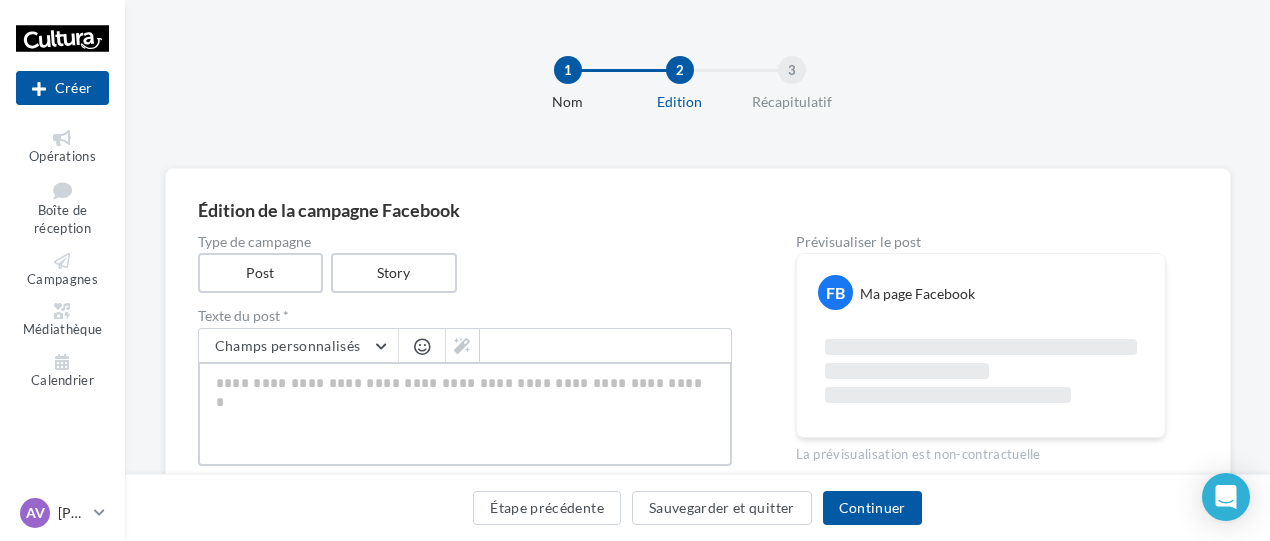 click at bounding box center (465, 414) 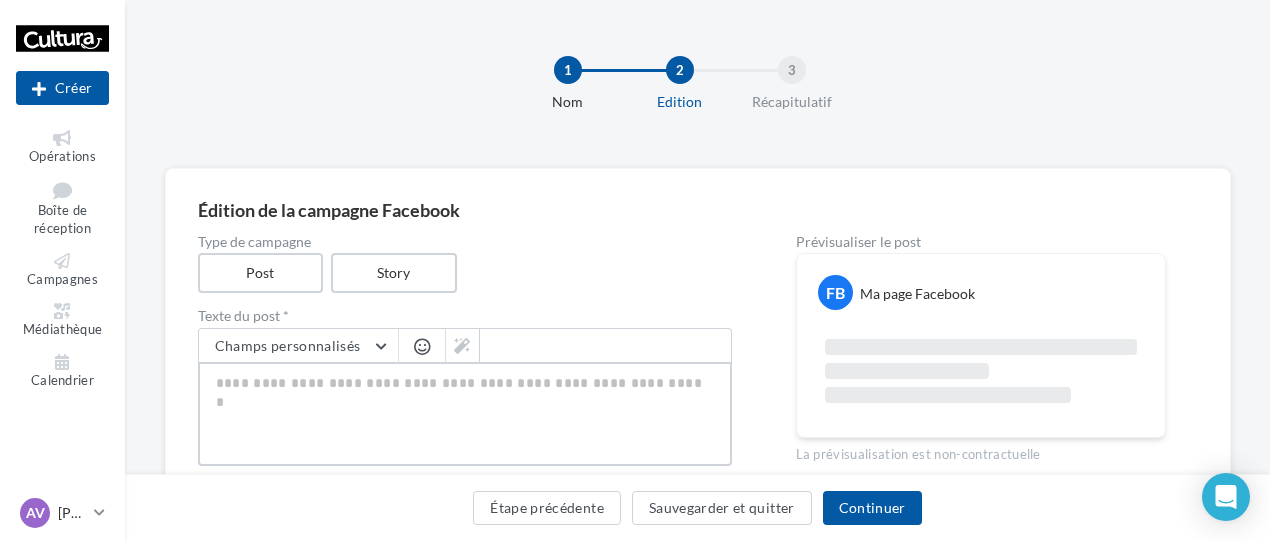 type on "*" 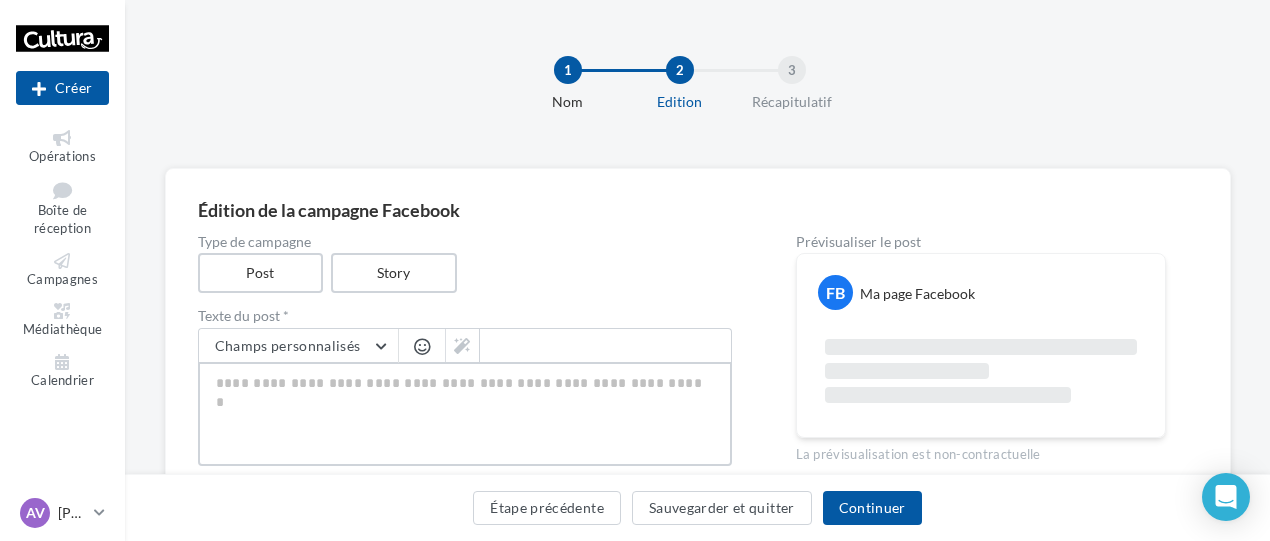 type on "*" 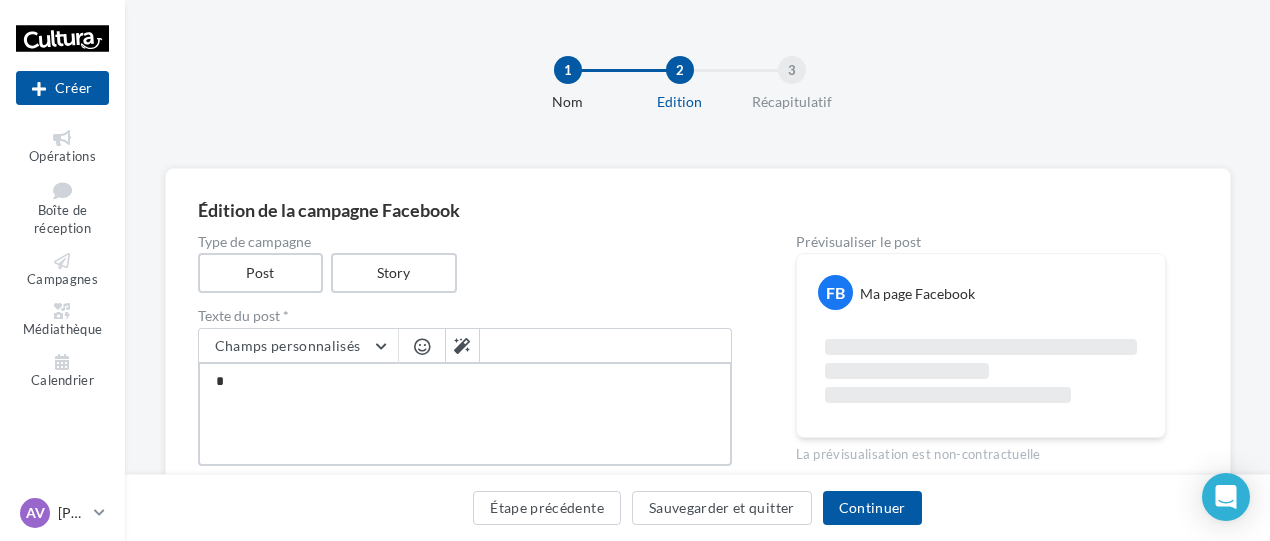 type on "**" 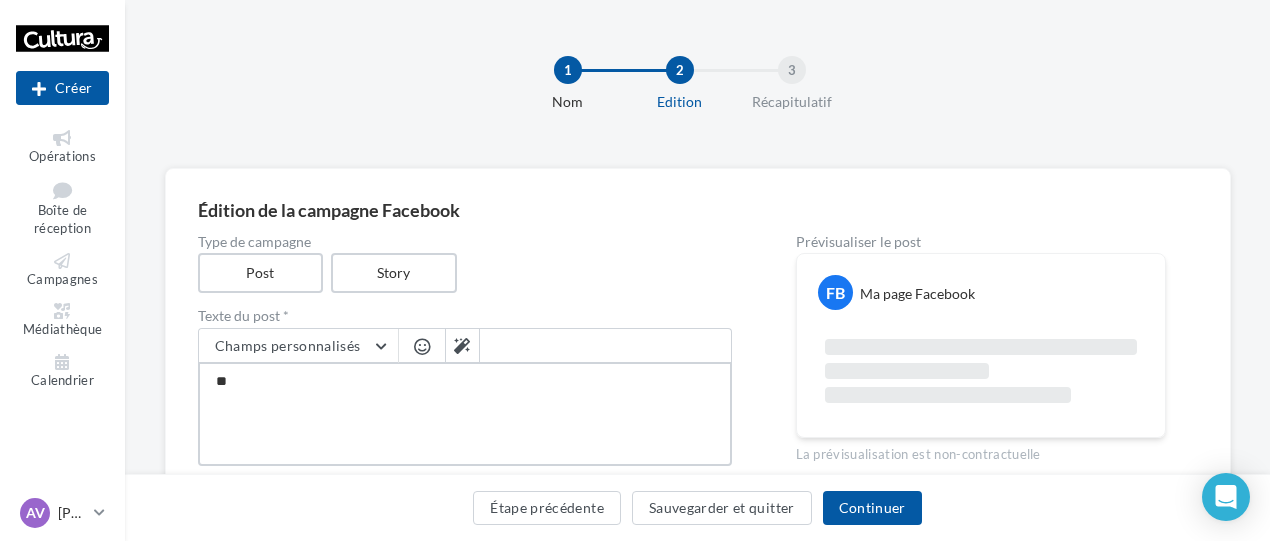 type on "***" 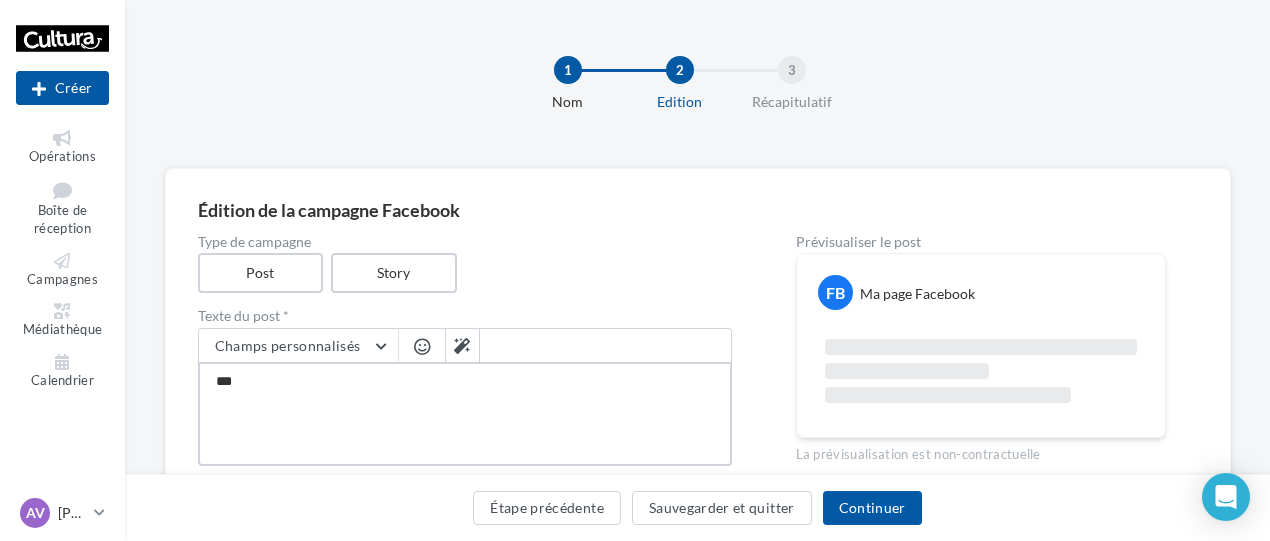 type on "****" 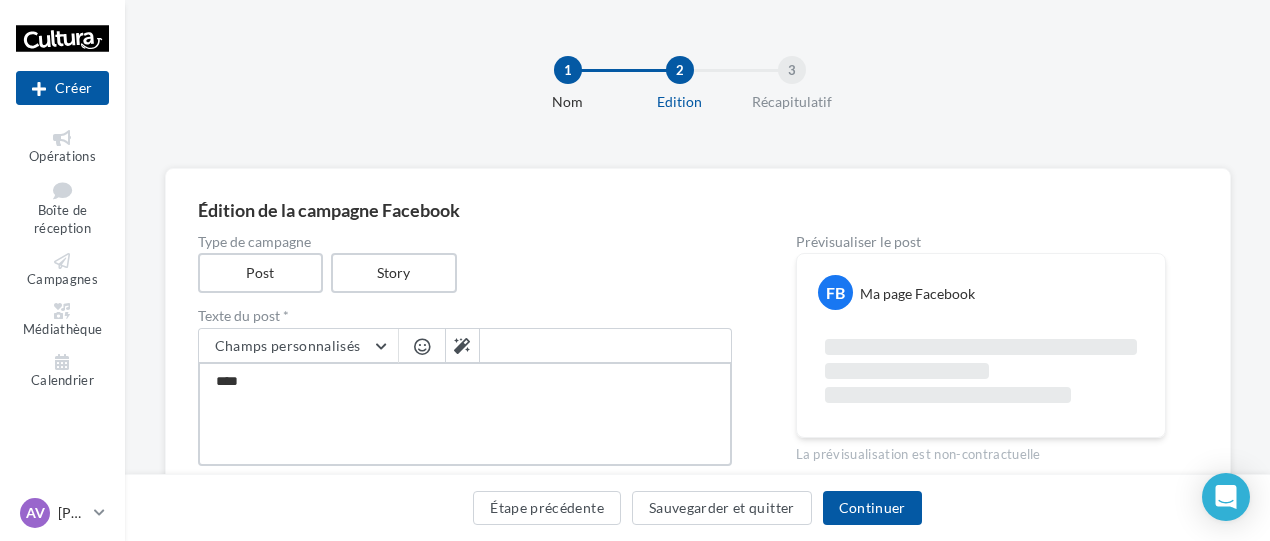 type on "*****" 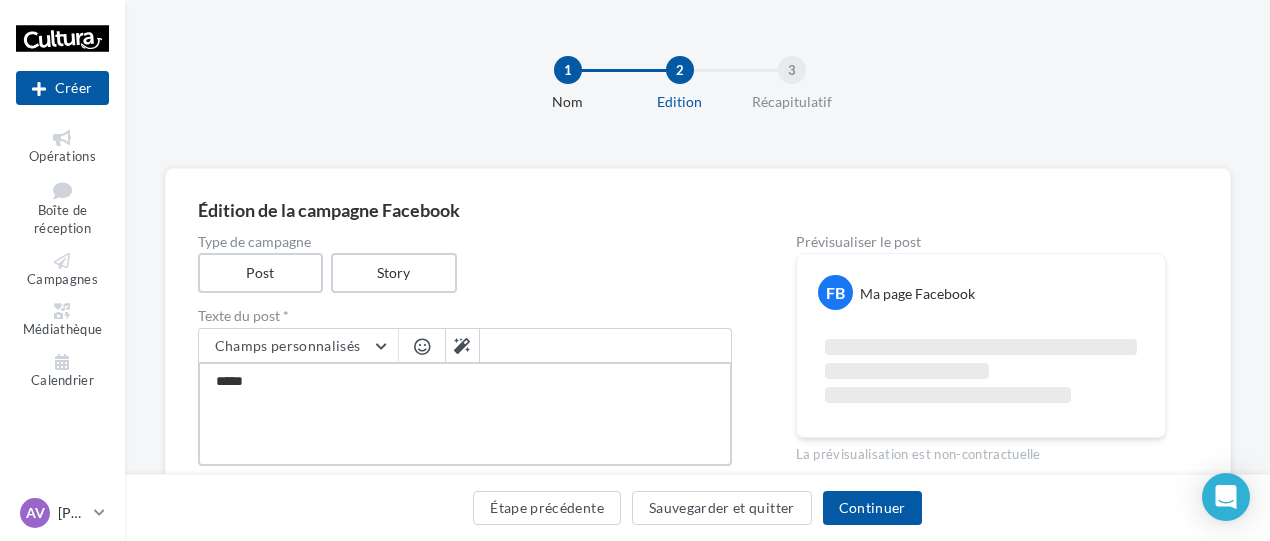type on "*****" 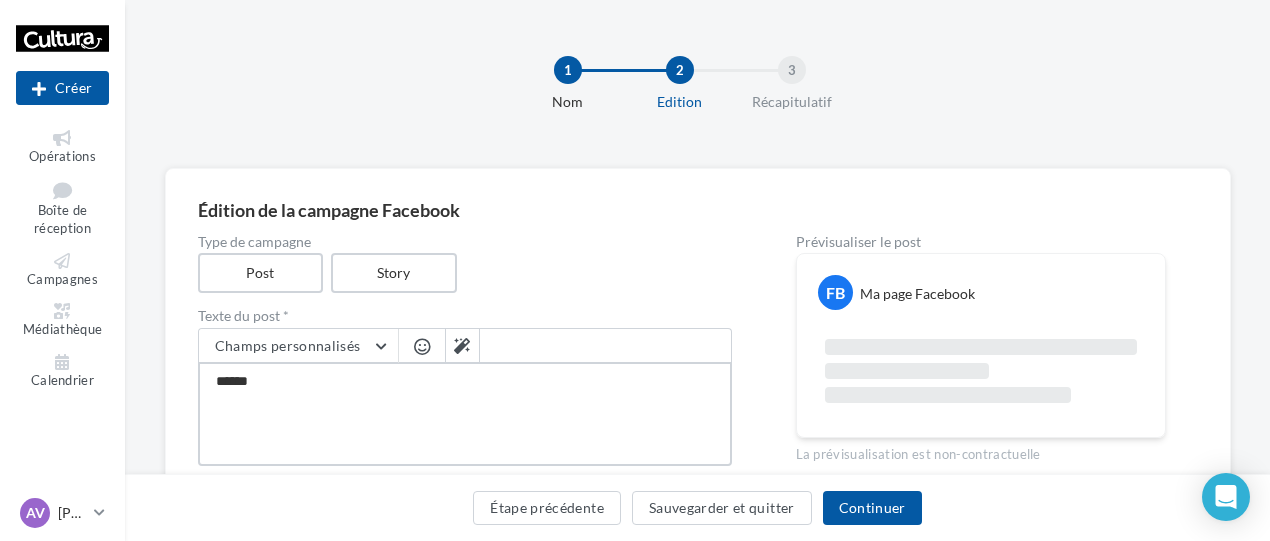 type on "*******" 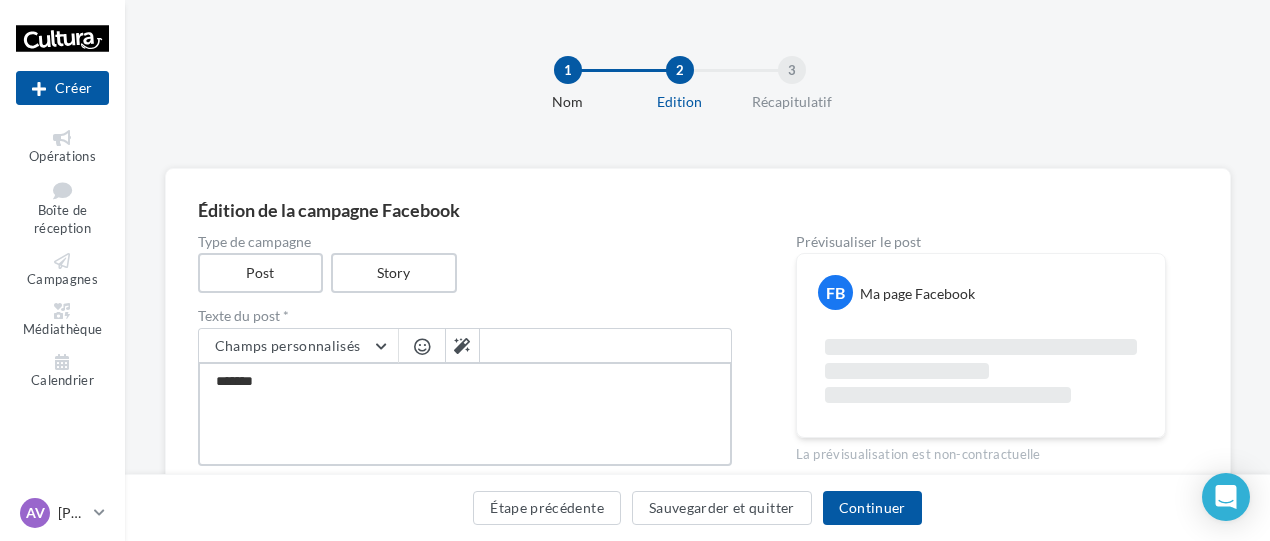 type on "********" 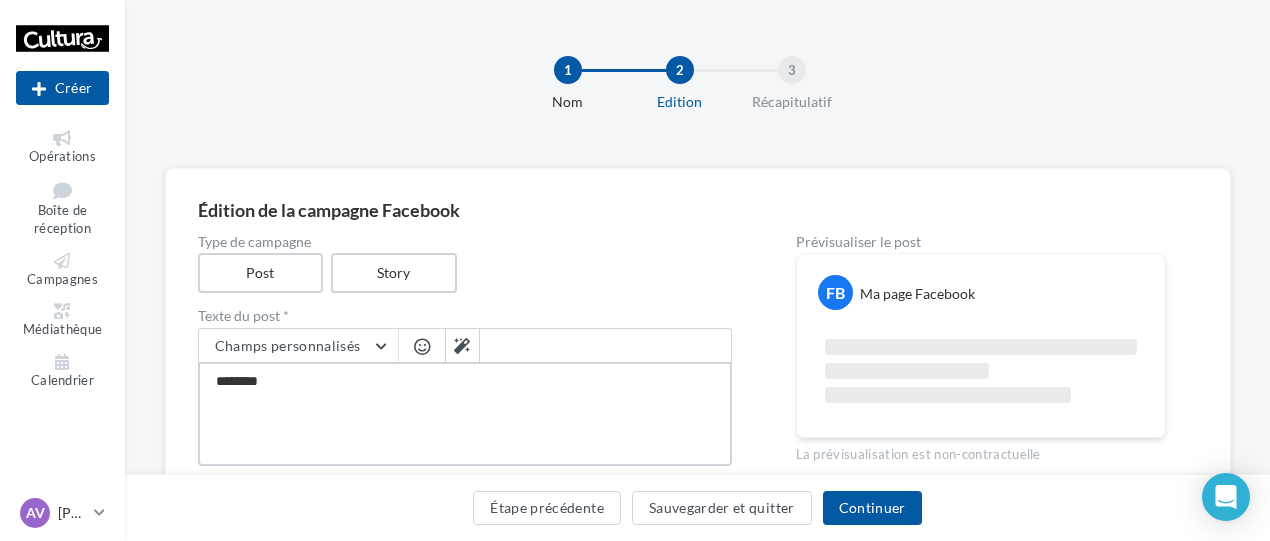 type on "*********" 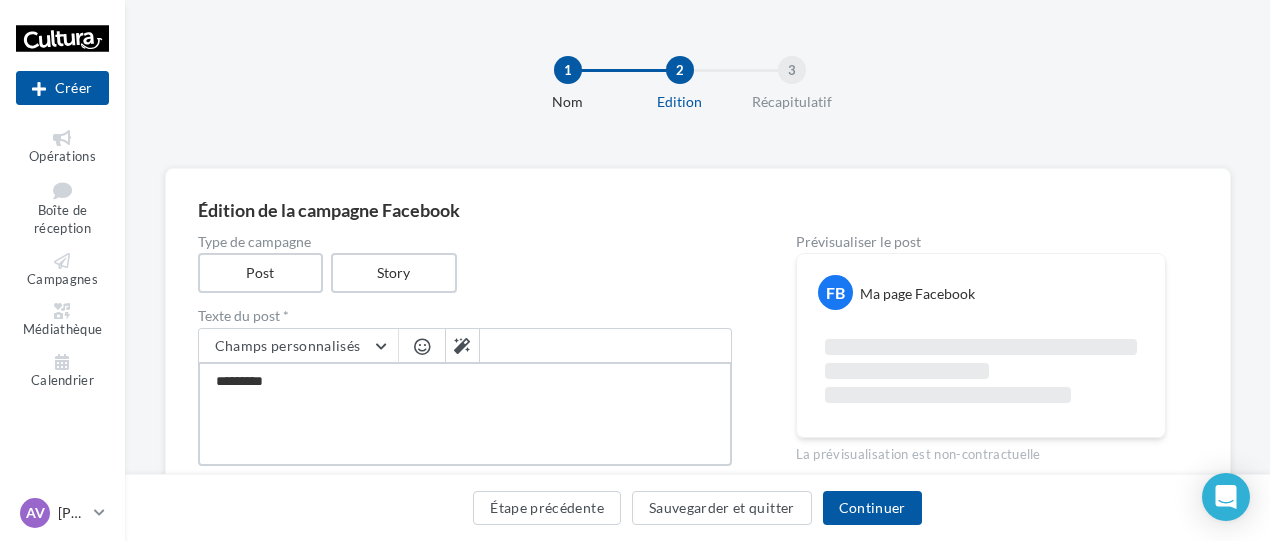 type on "**********" 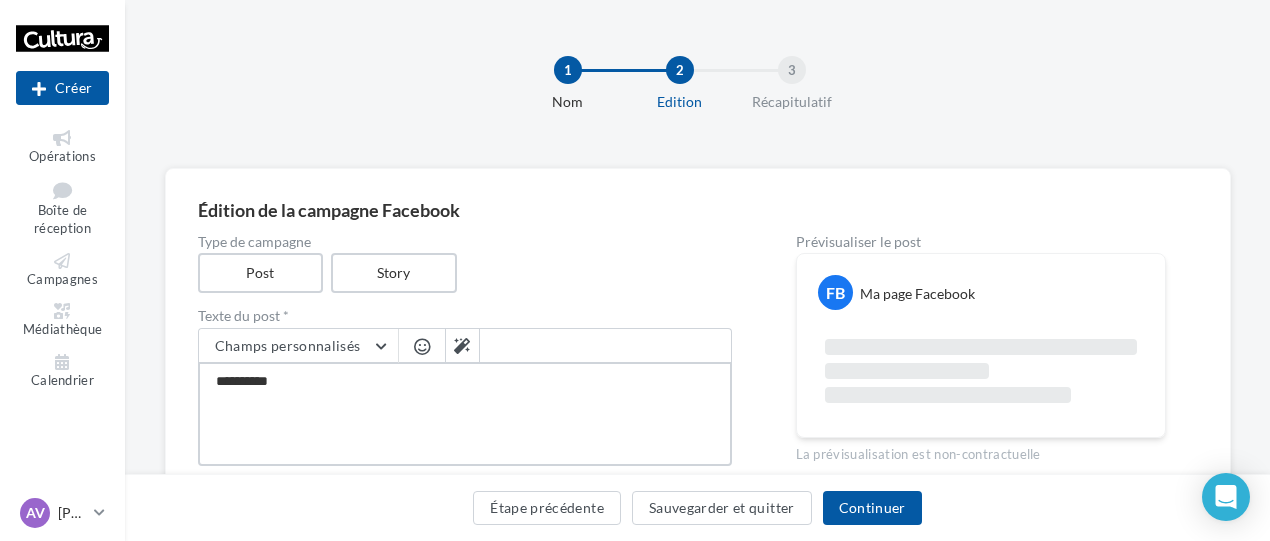type on "**********" 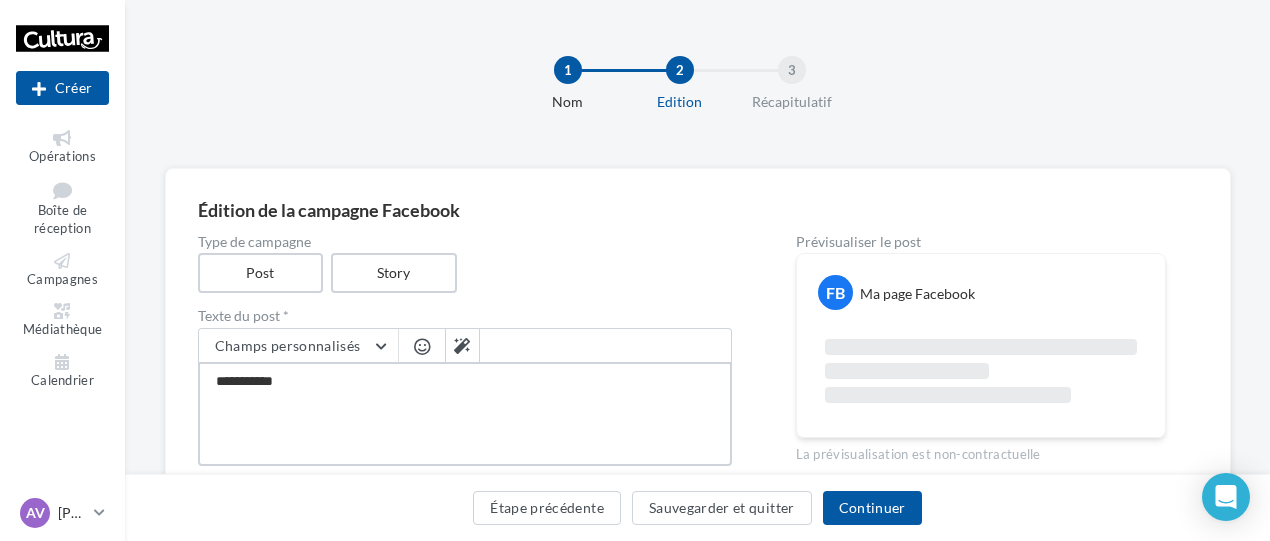 type on "**********" 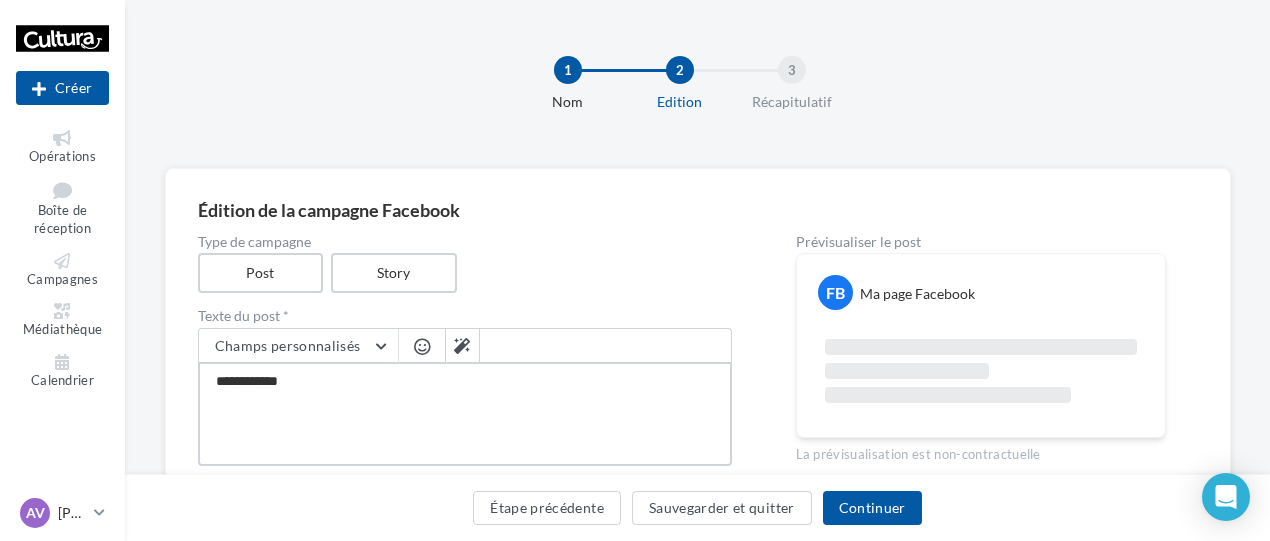 type on "**********" 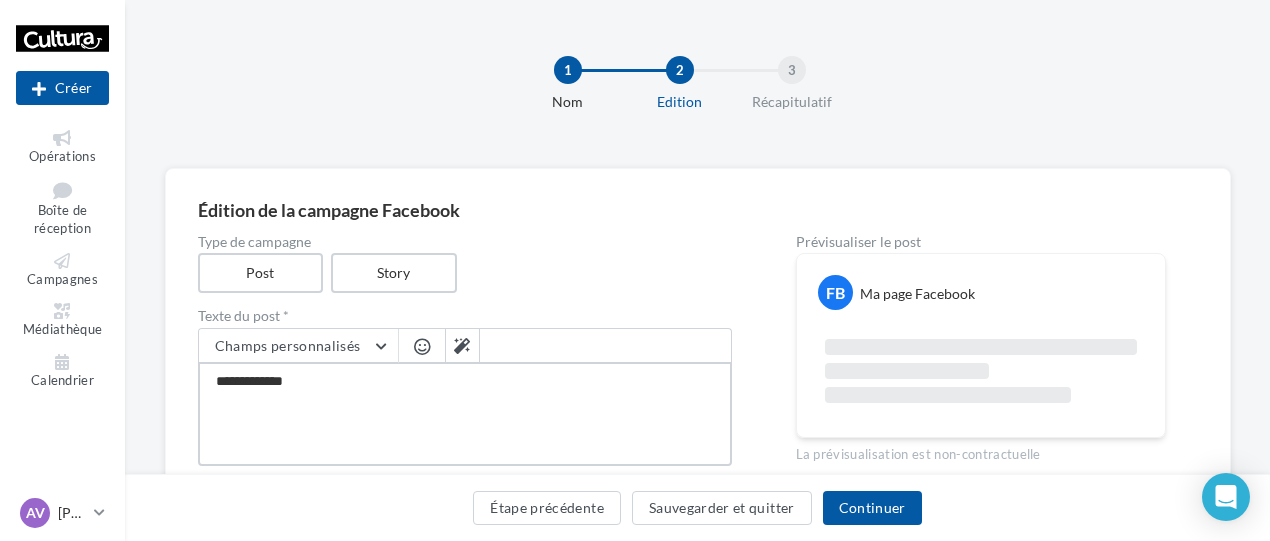 type on "**********" 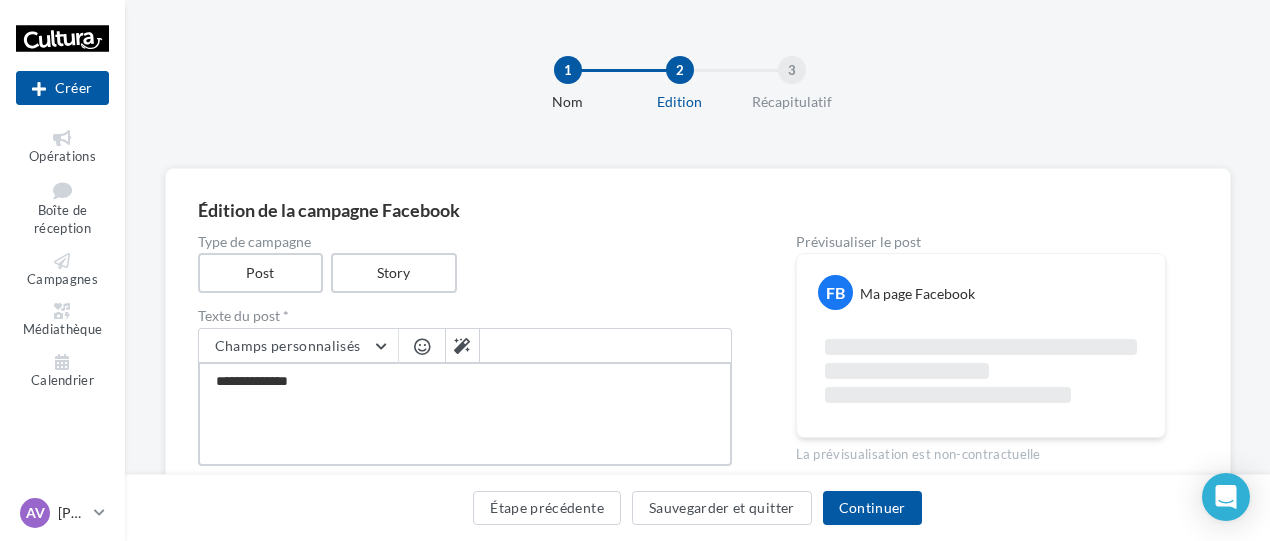 type on "**********" 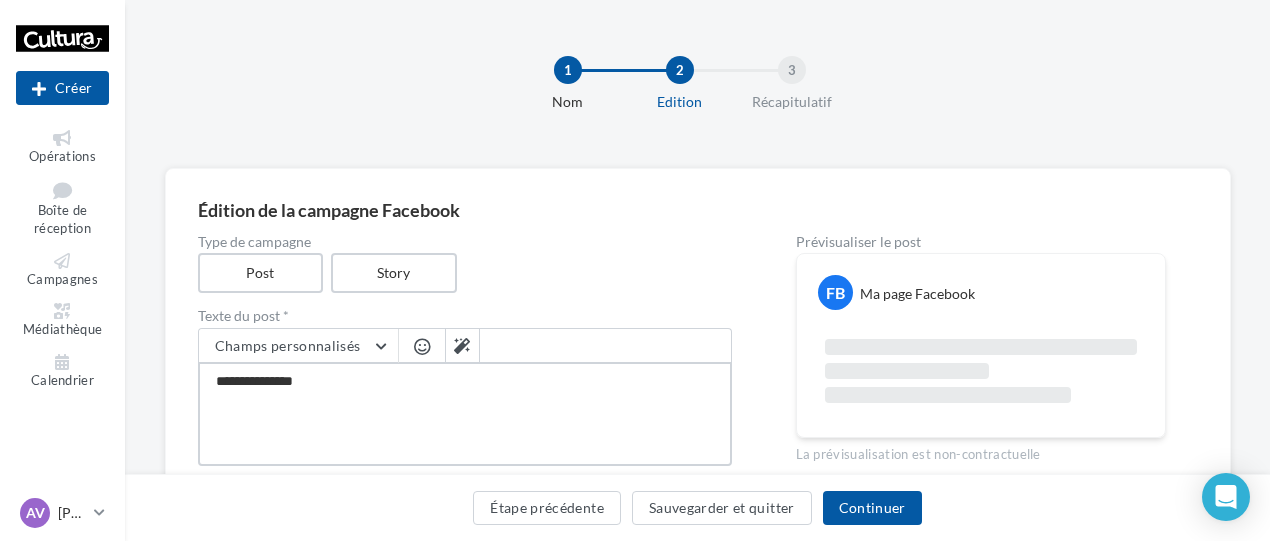 type on "**********" 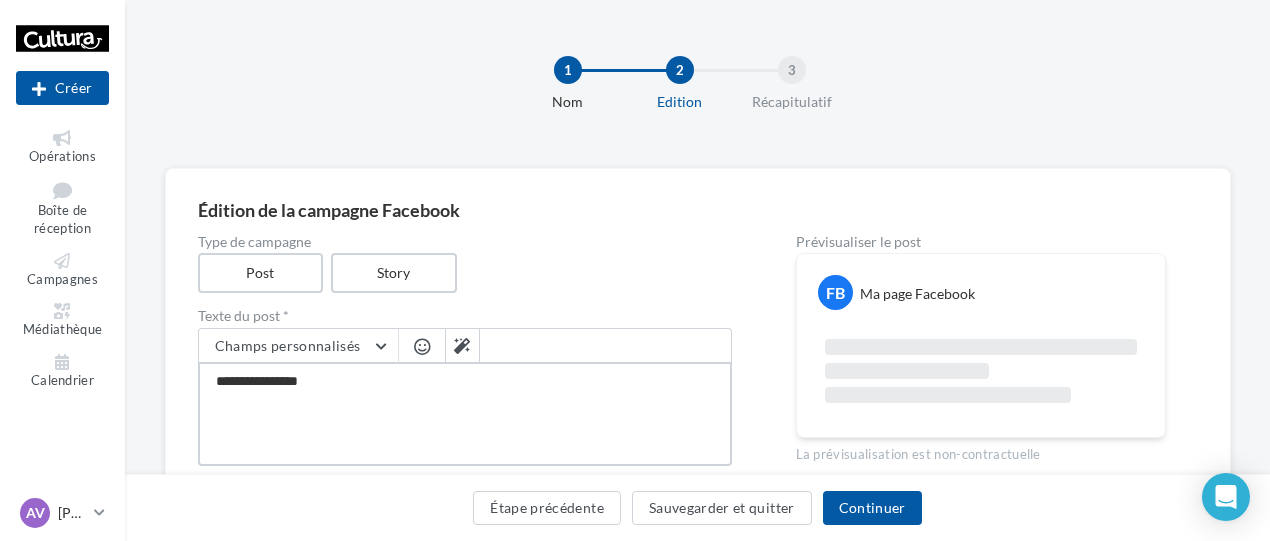 type on "**********" 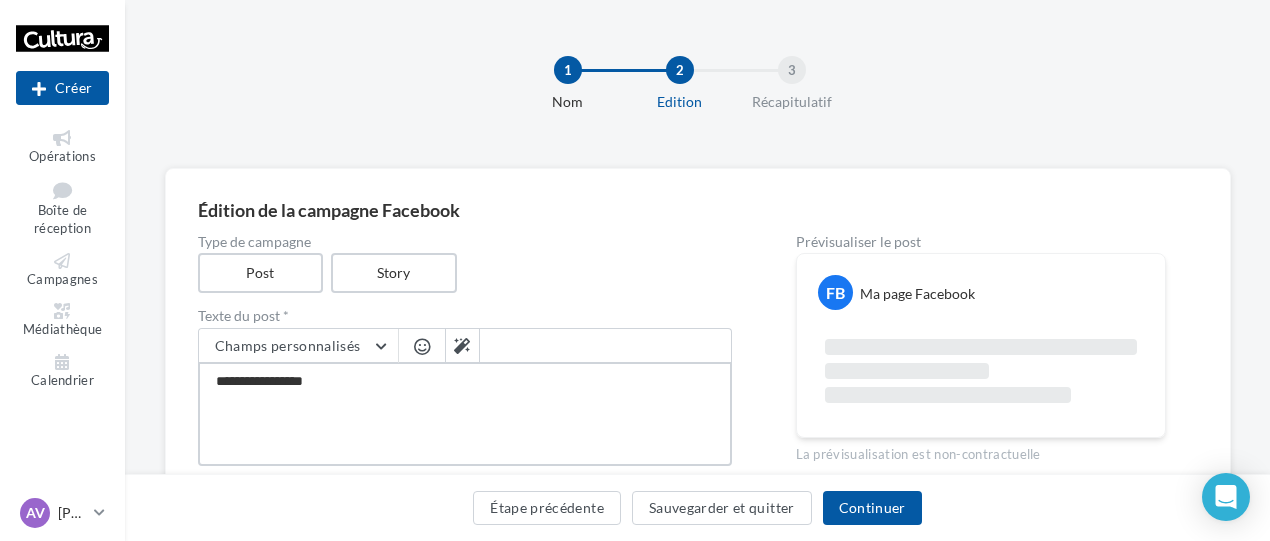 type on "**********" 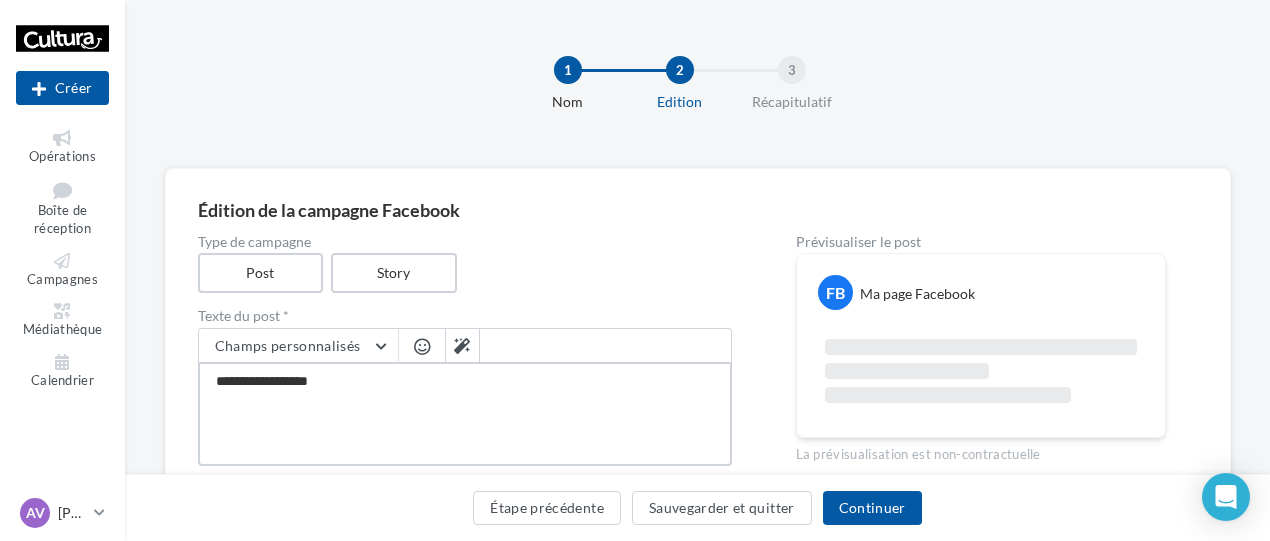 type on "**********" 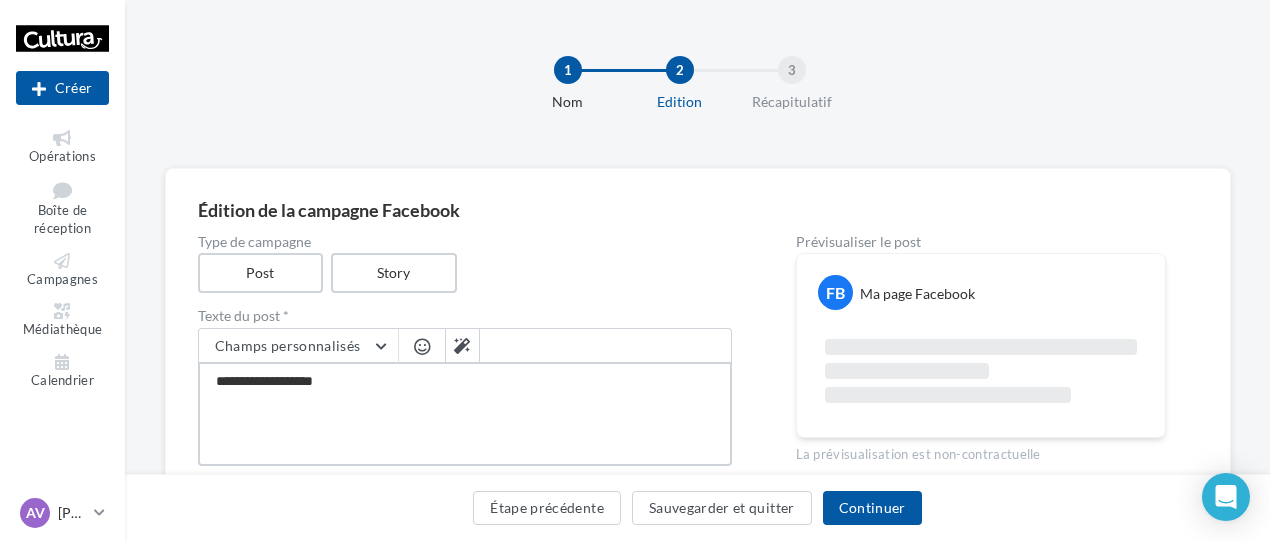 type on "**********" 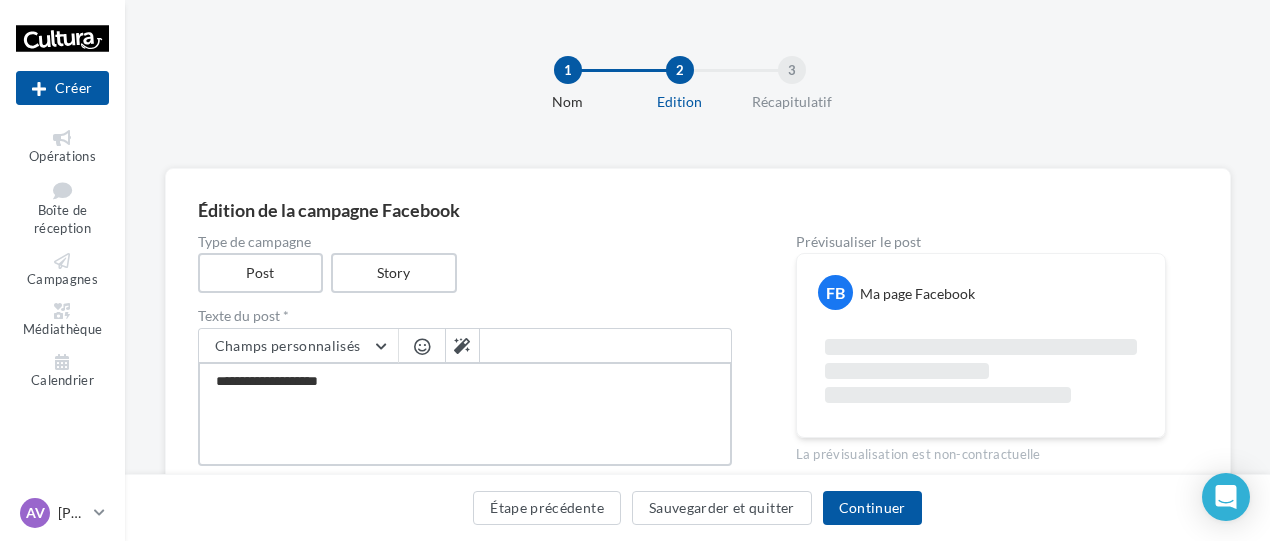type on "**********" 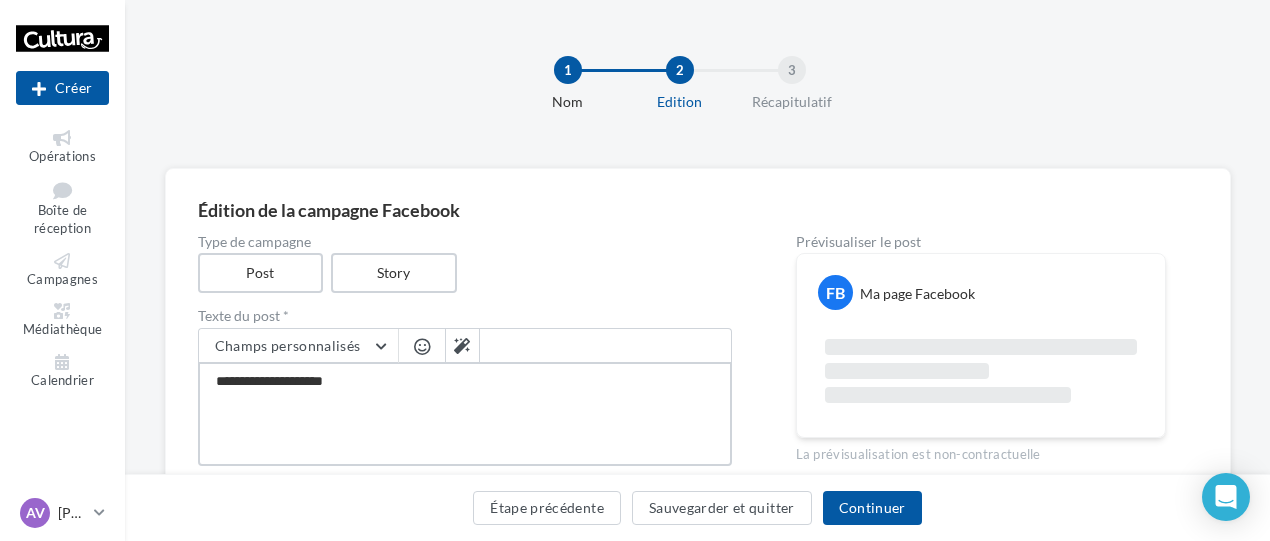 type on "**********" 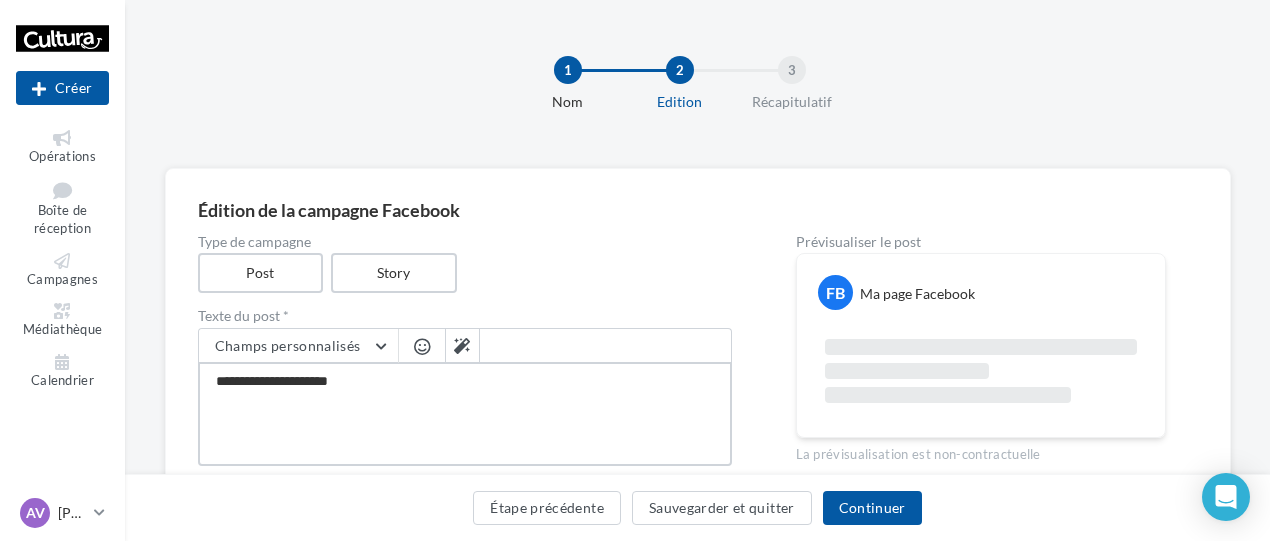type on "**********" 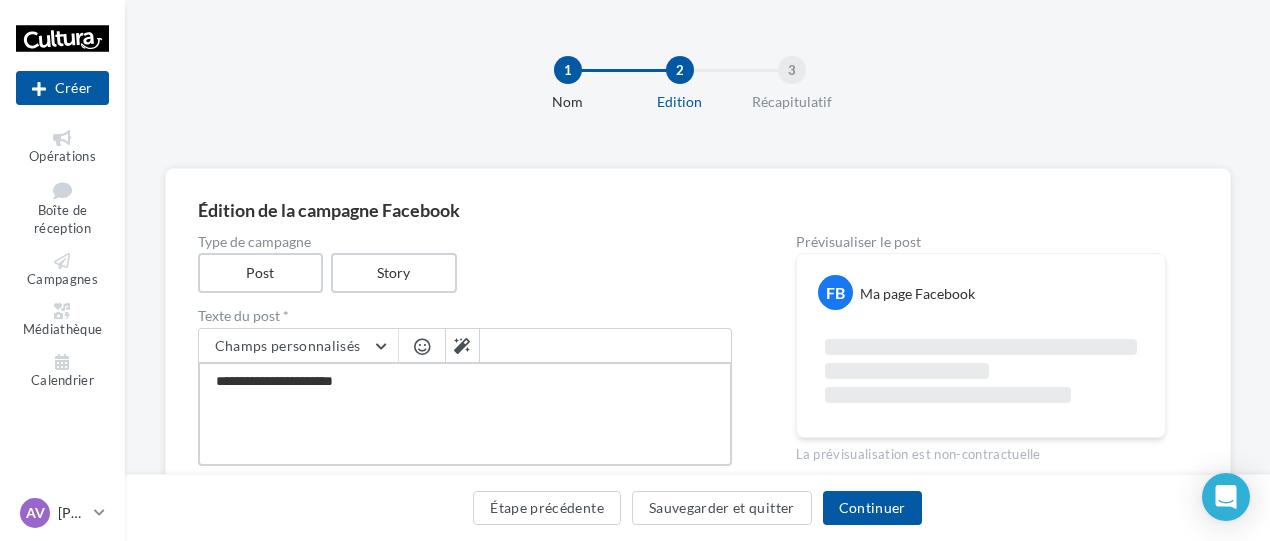 type on "**********" 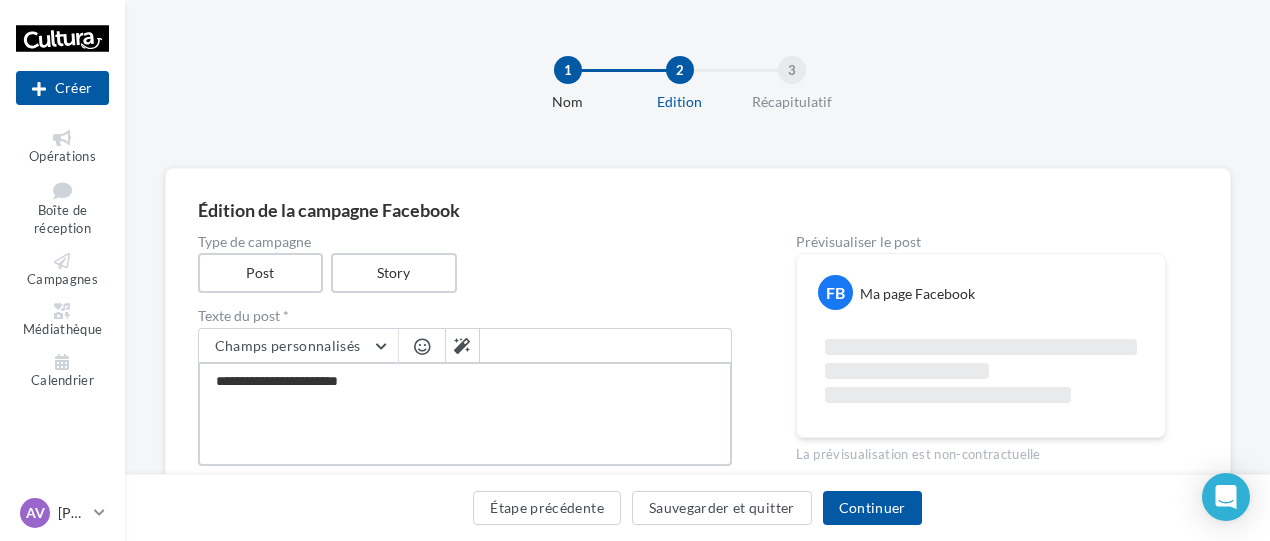 type on "**********" 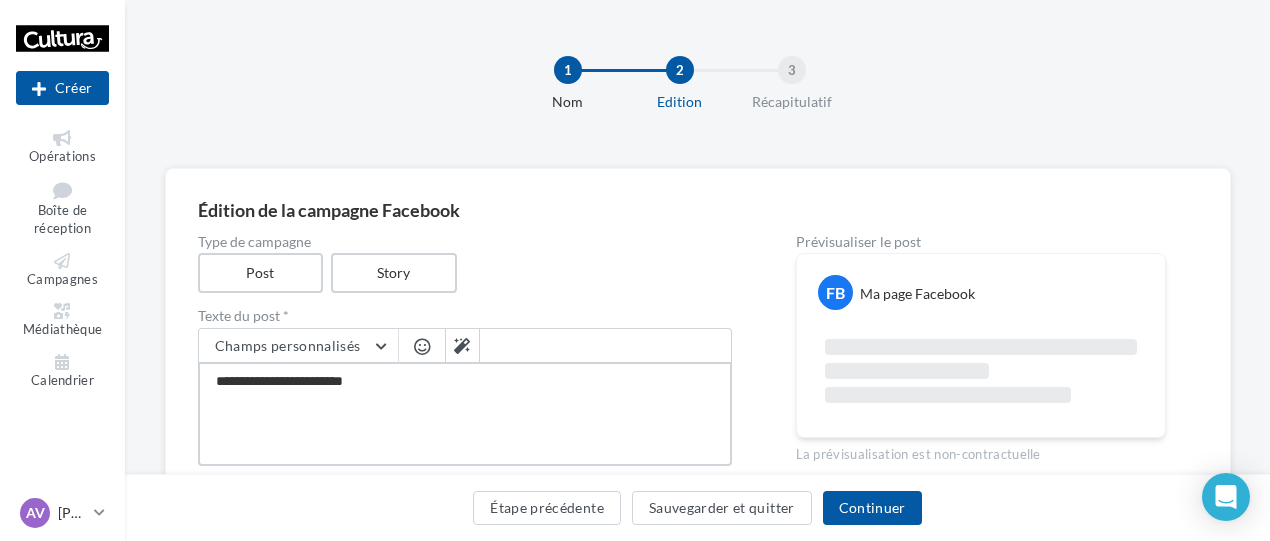 type on "**********" 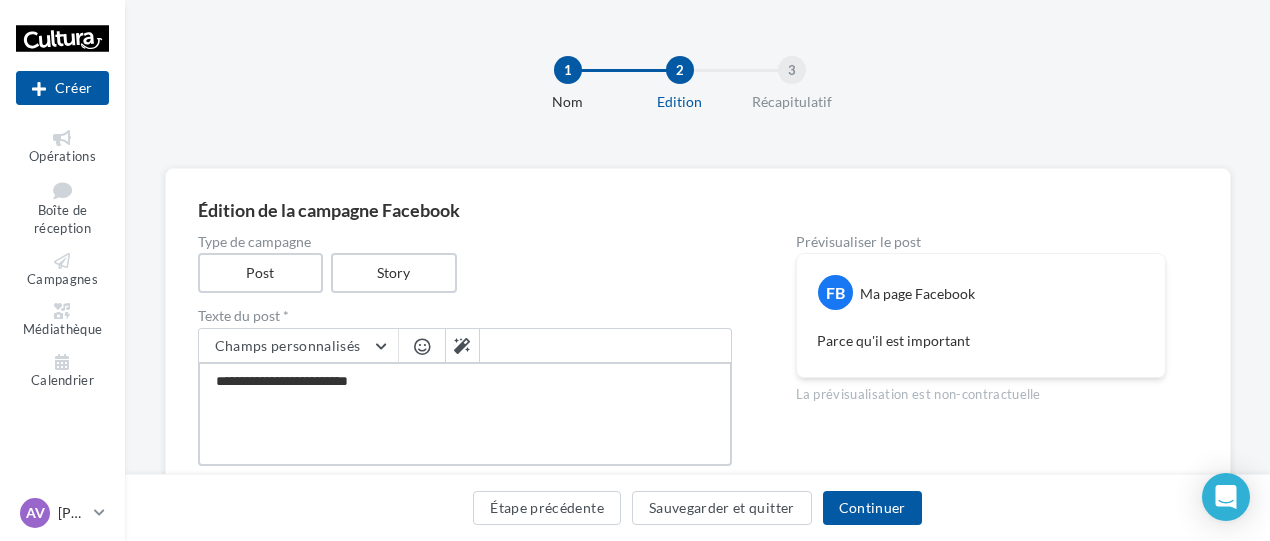 type on "**********" 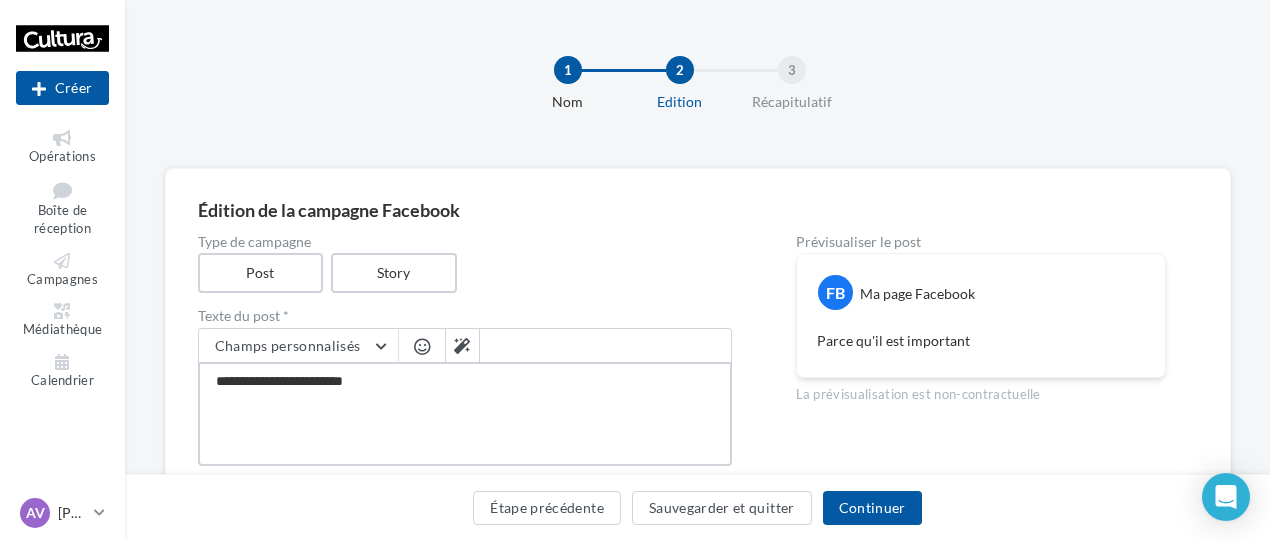 type on "**********" 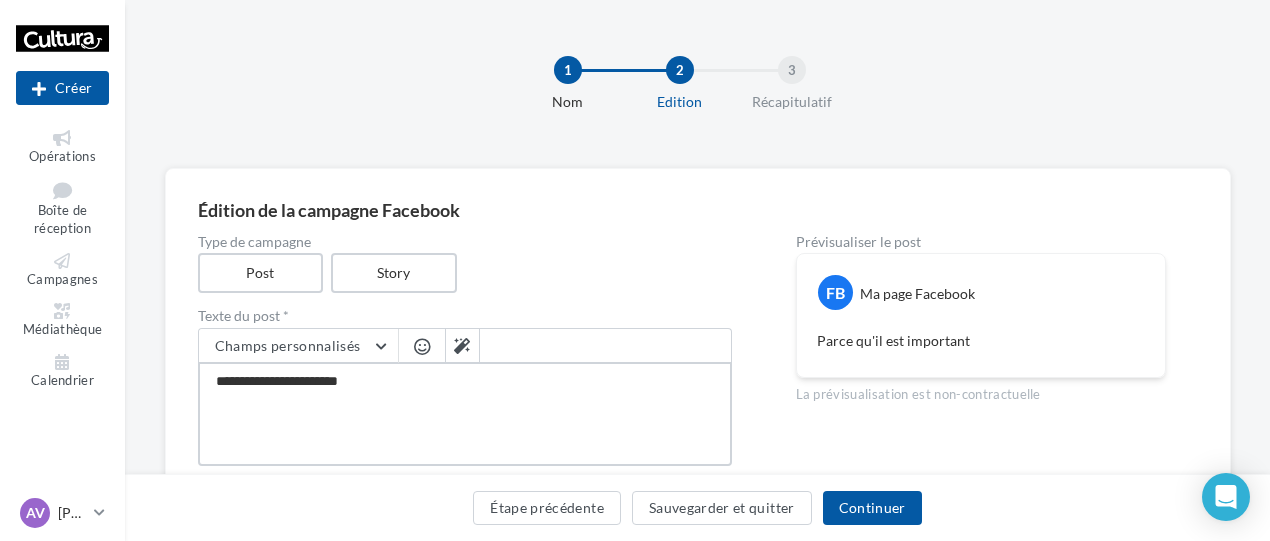 type on "**********" 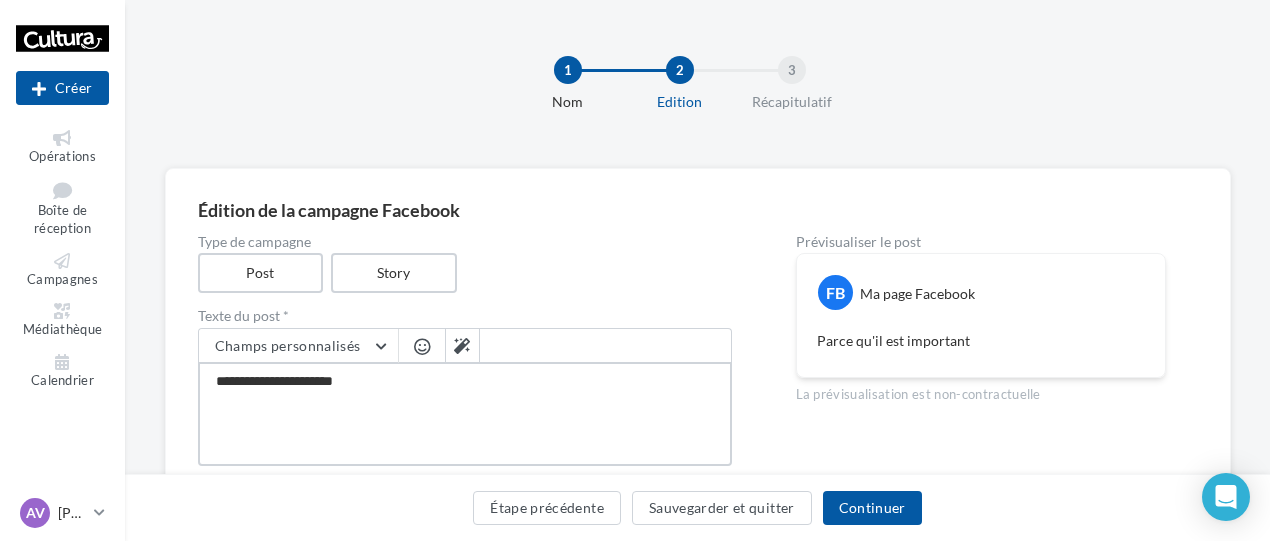type on "**********" 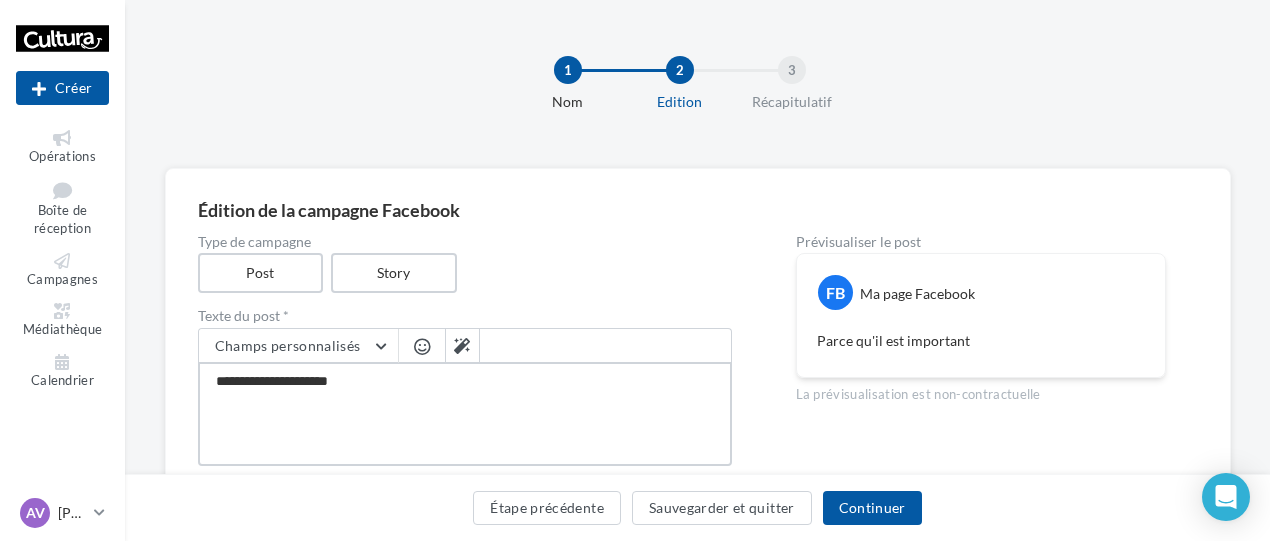 type on "**********" 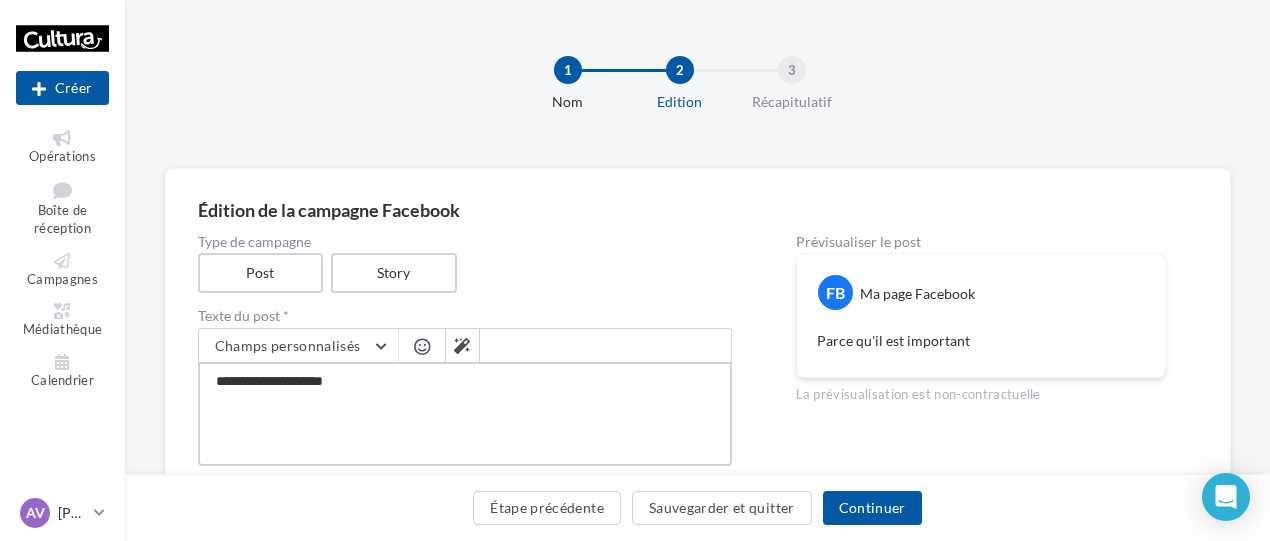 type on "**********" 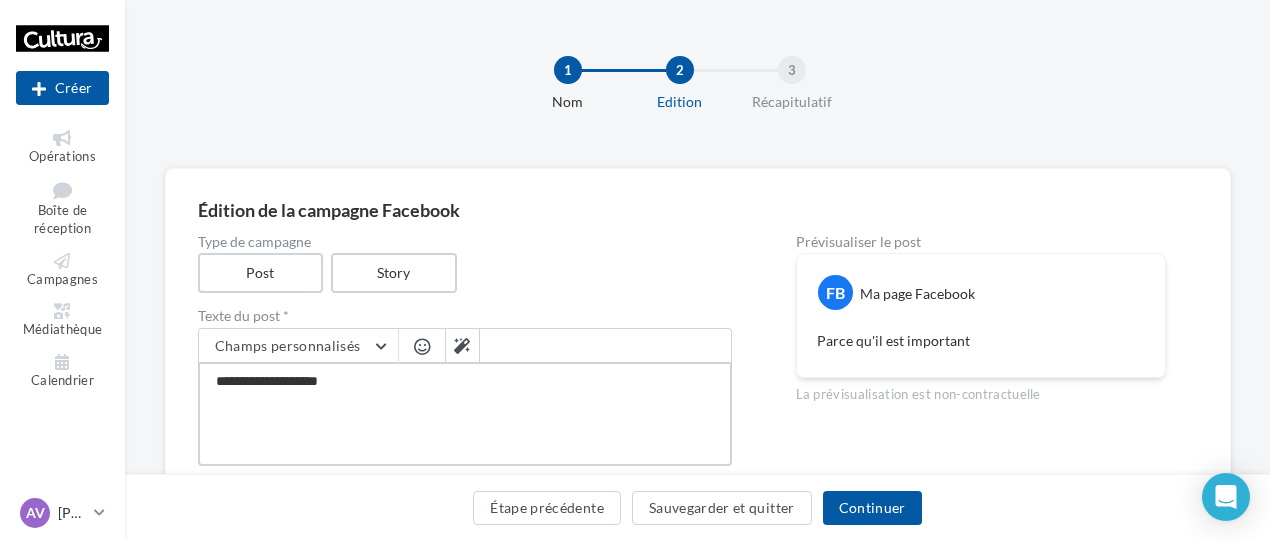 type on "**********" 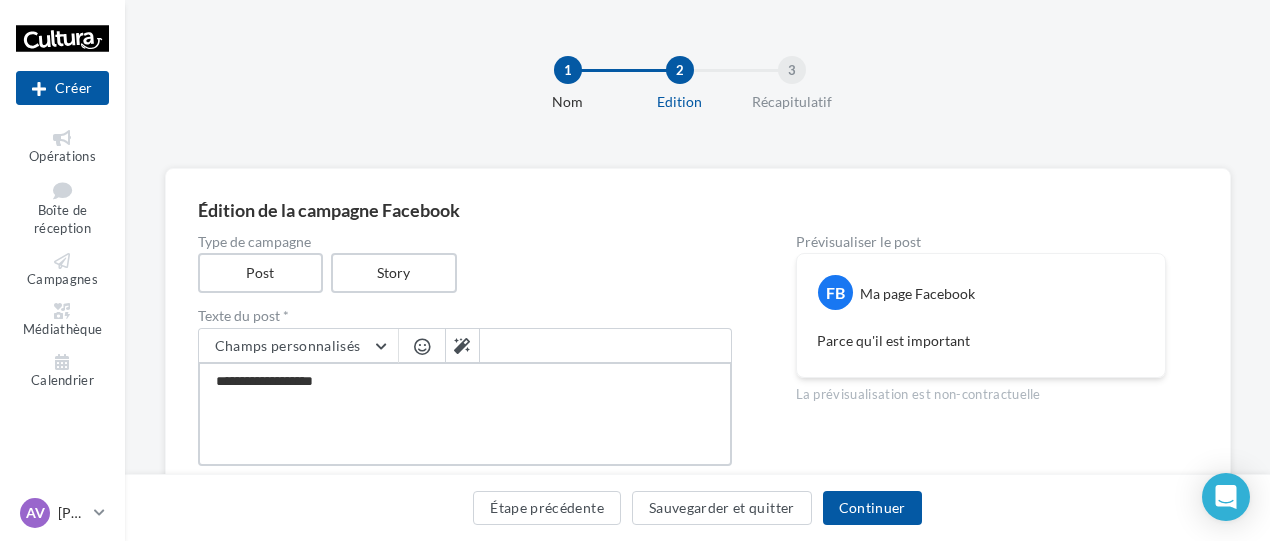 type on "**********" 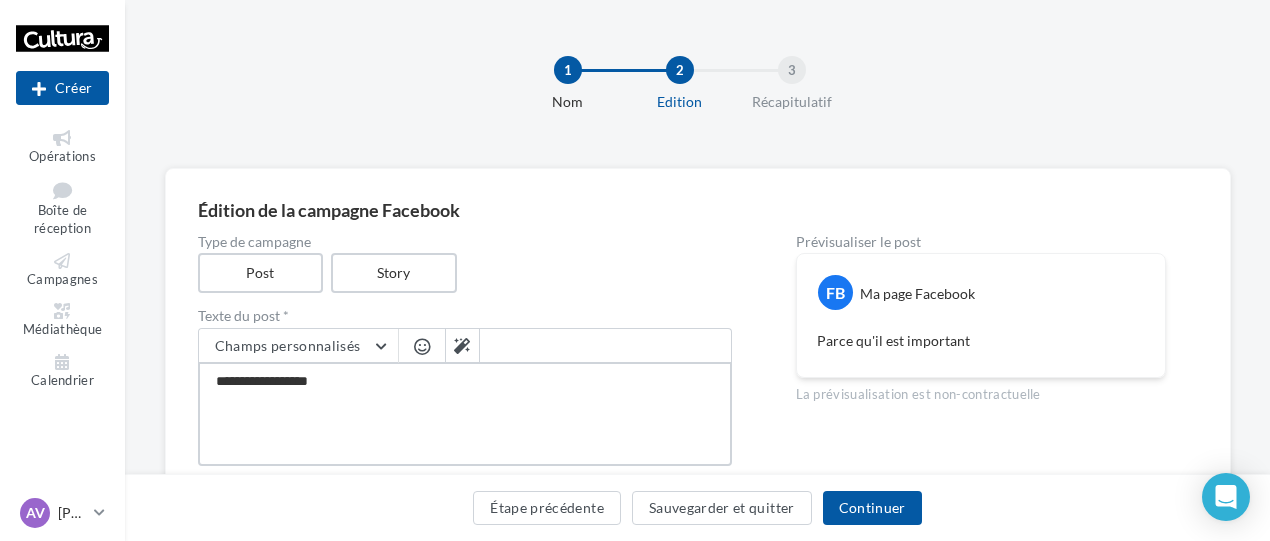 type on "**********" 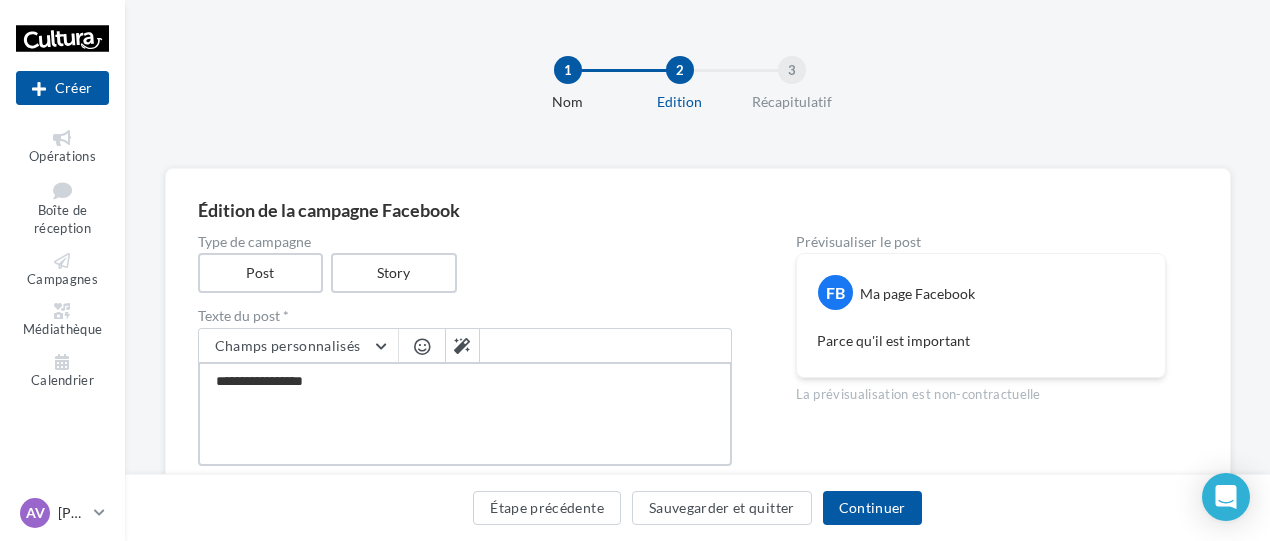 type on "**********" 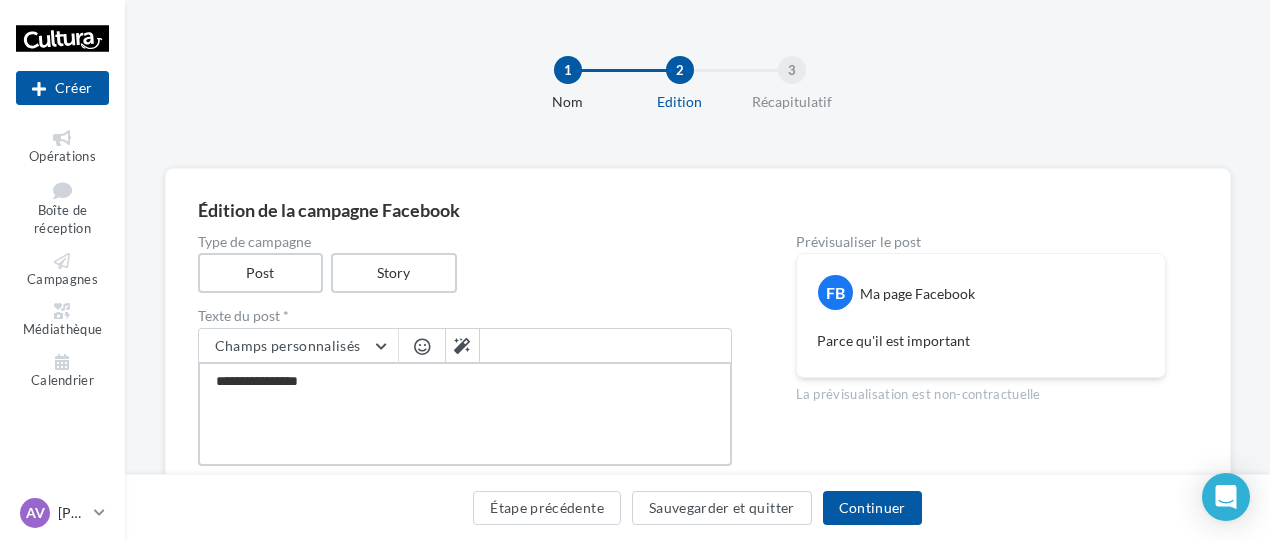type on "**********" 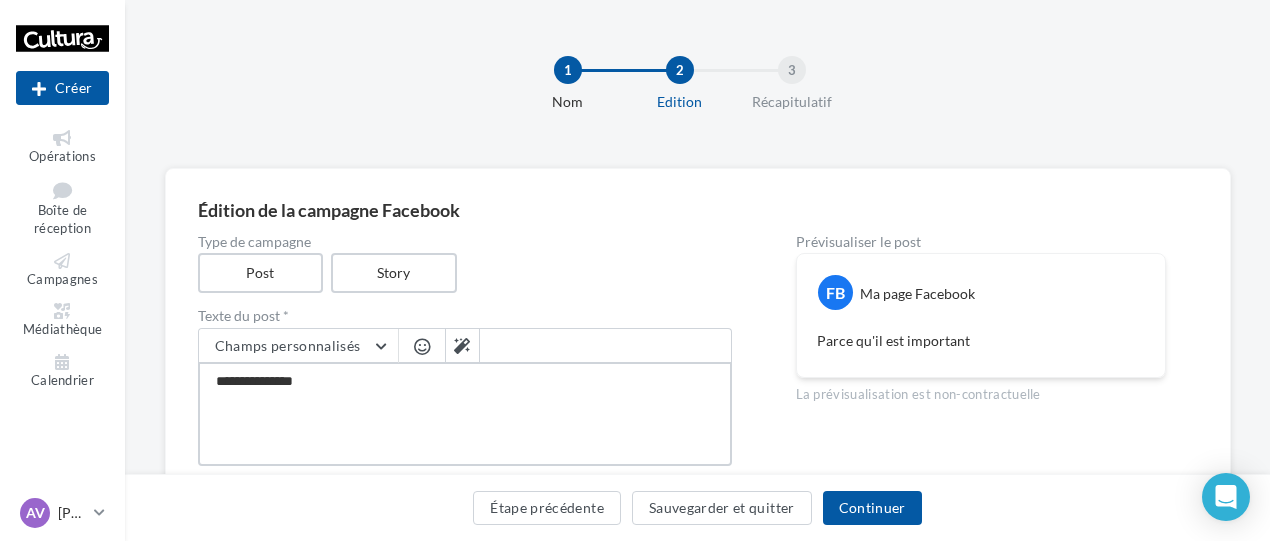 type on "**********" 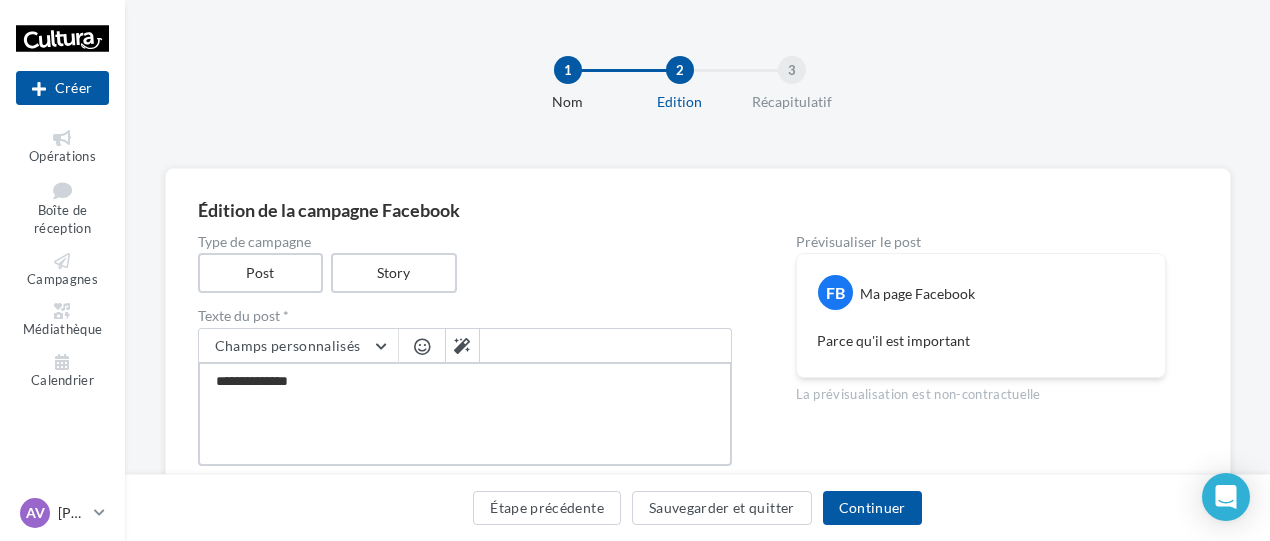 type on "**********" 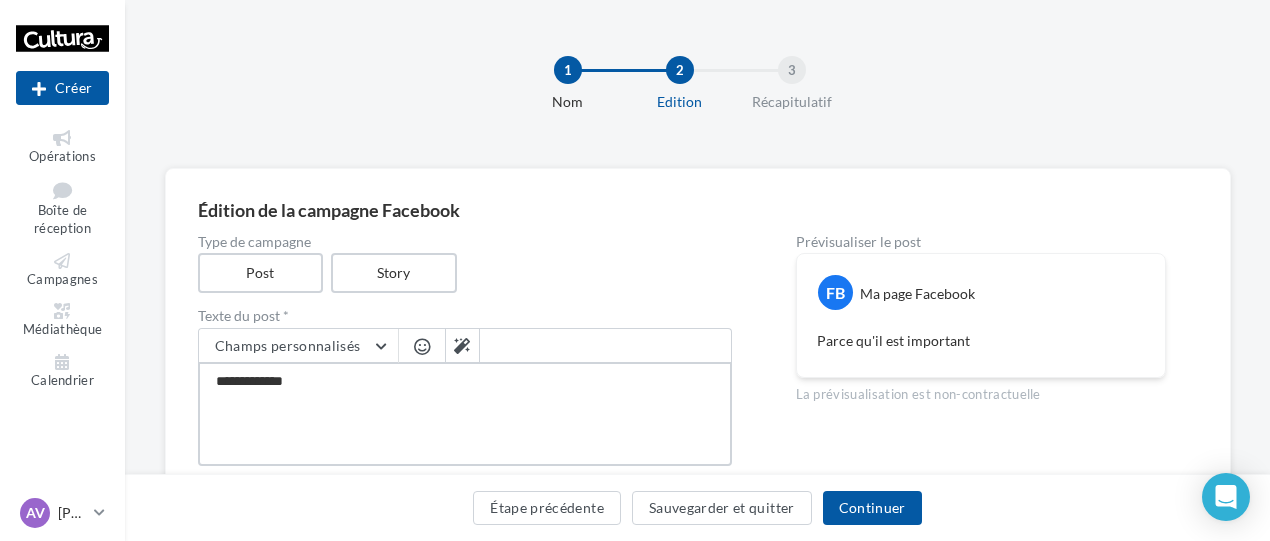 type on "**********" 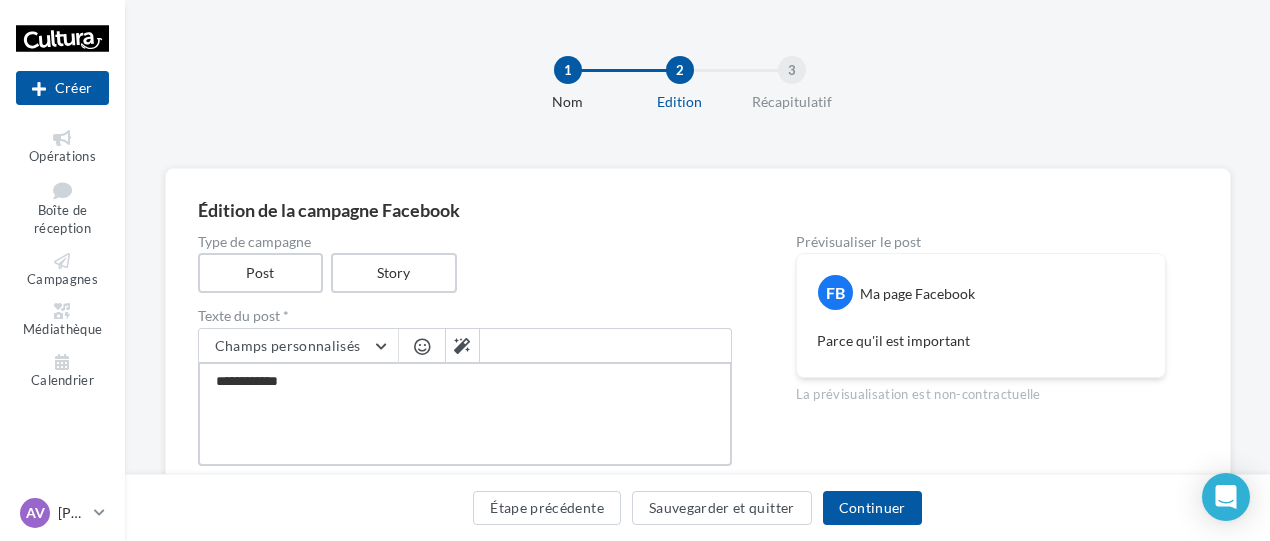 type on "**********" 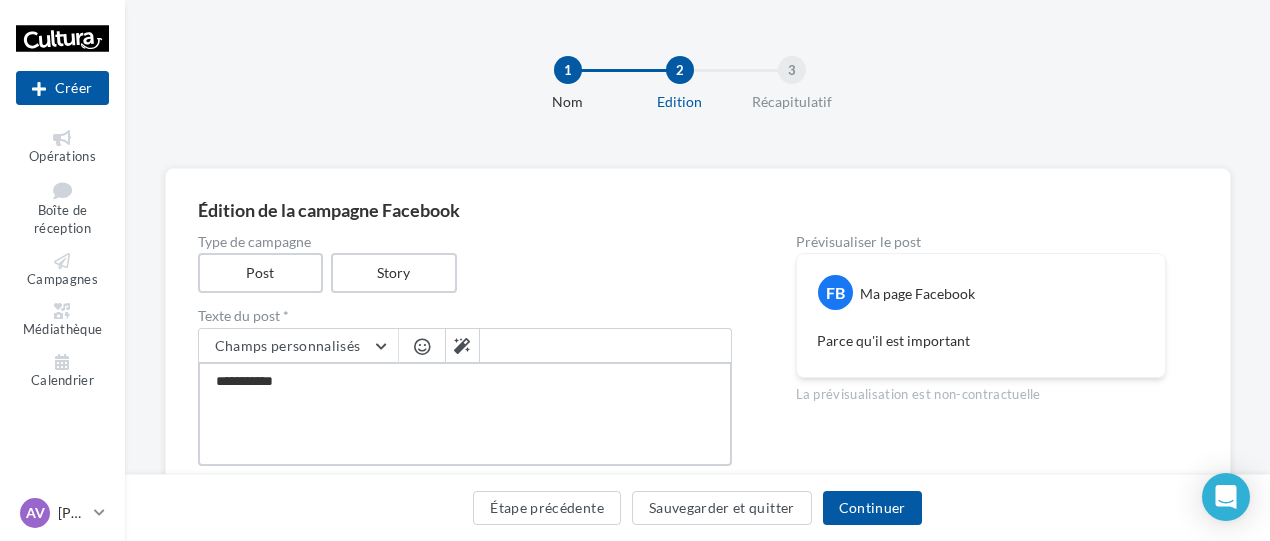 type on "**********" 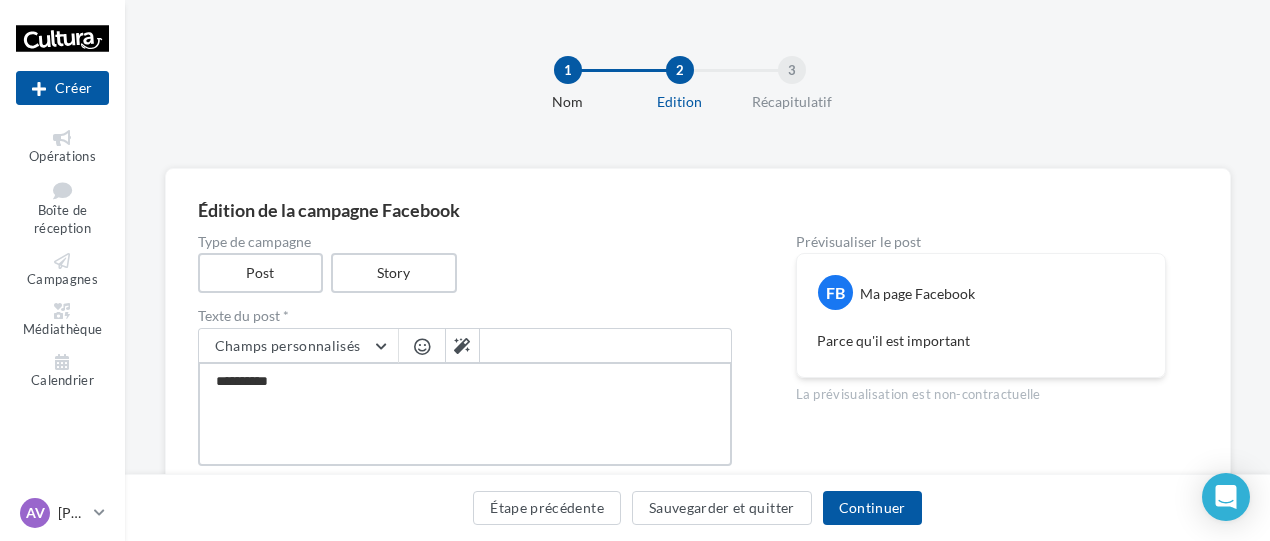 type on "*********" 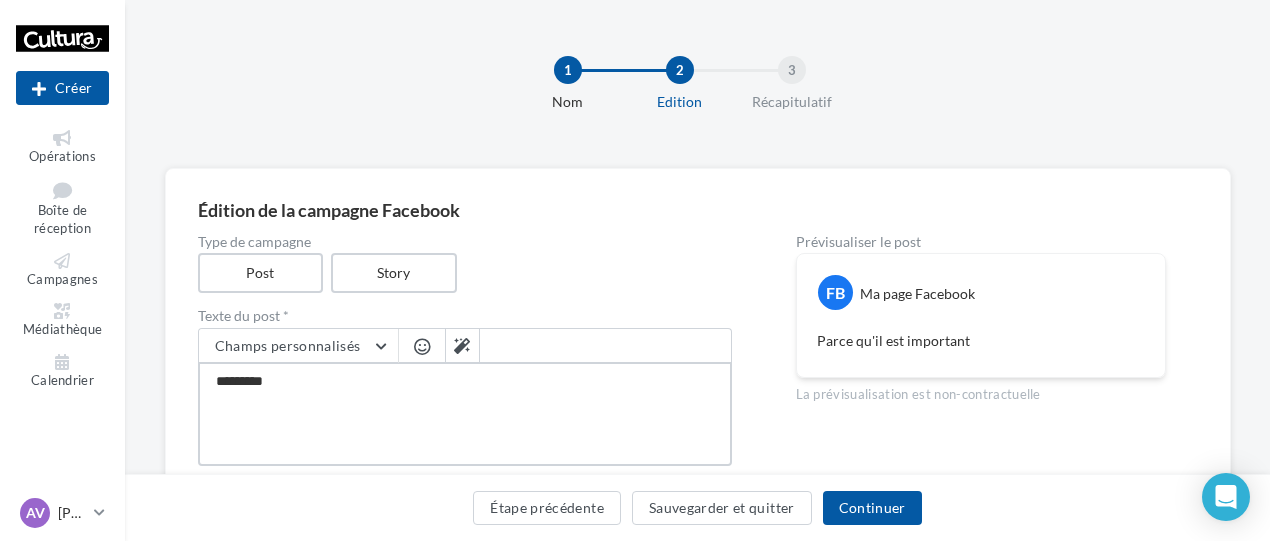type on "********" 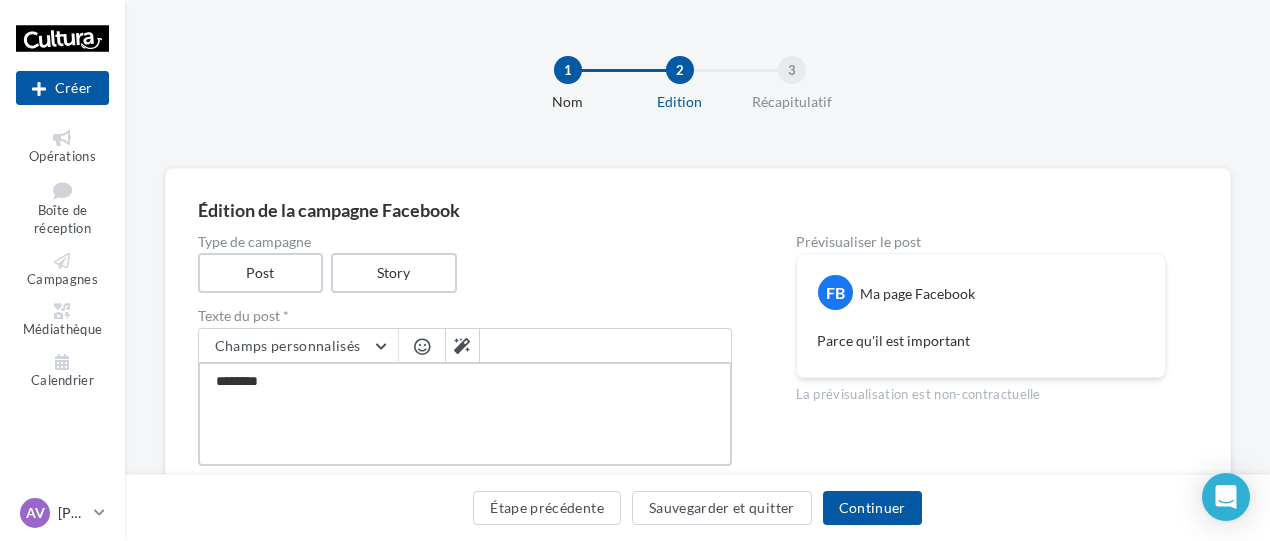 type on "*********" 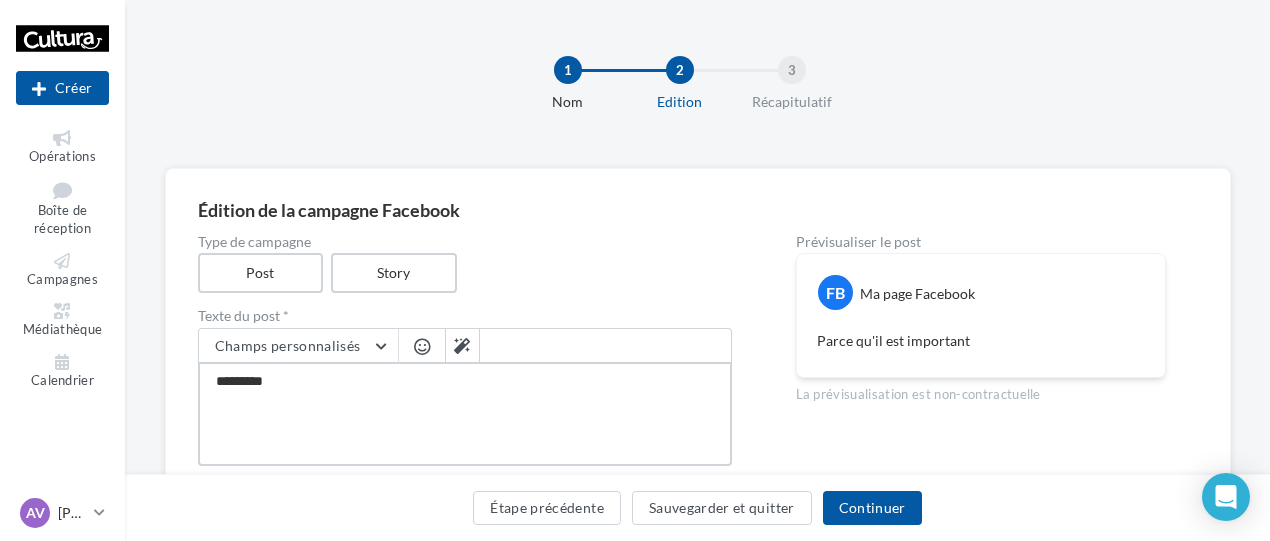 type on "*********" 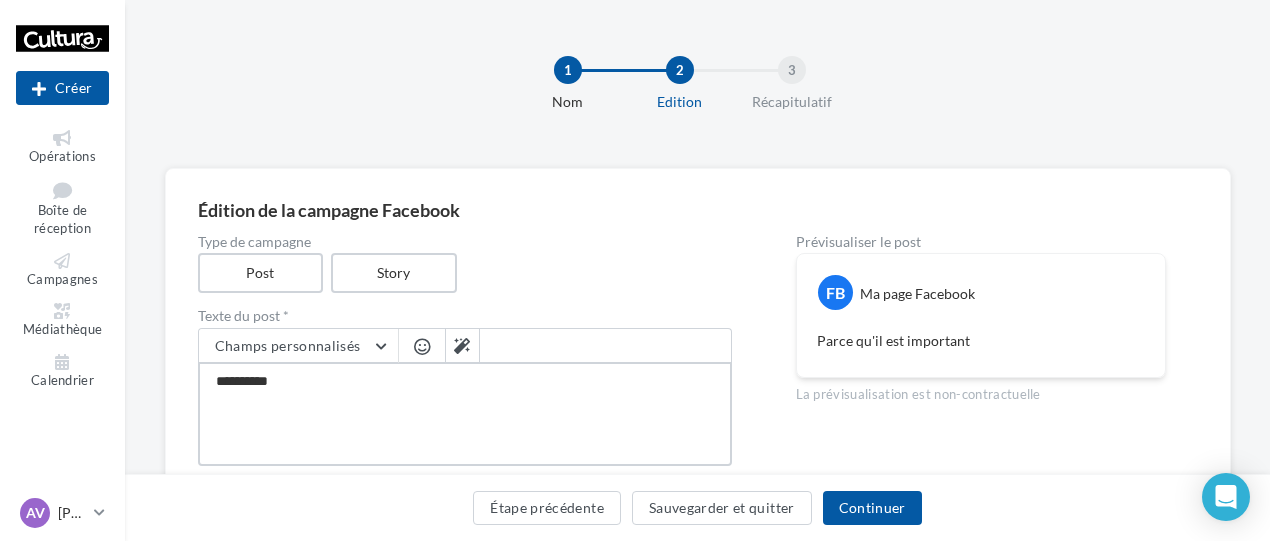type on "*********" 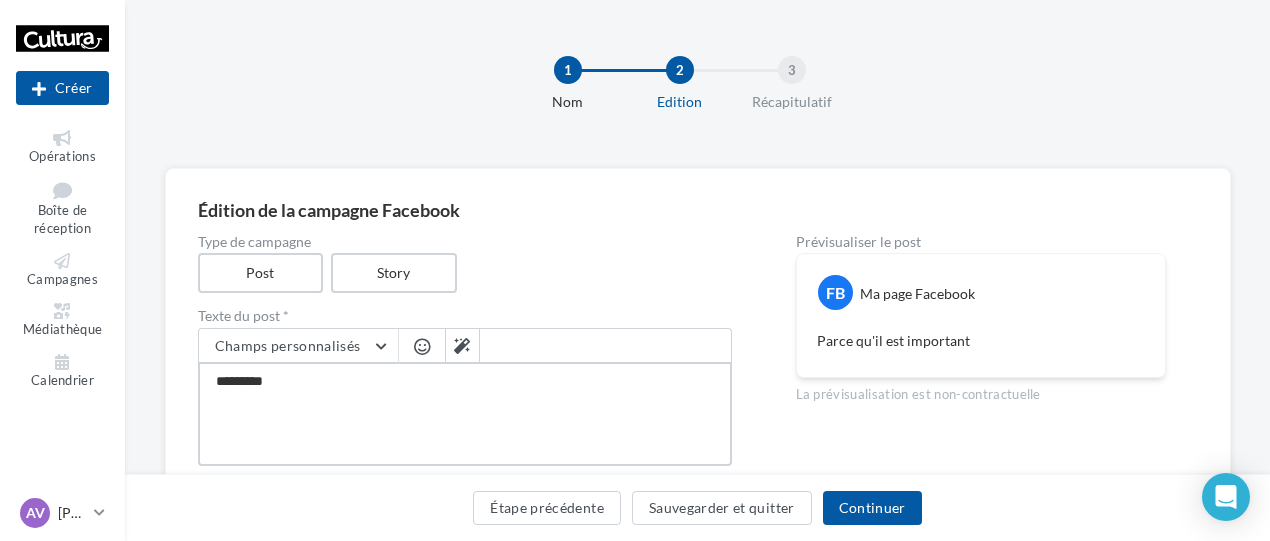type on "********" 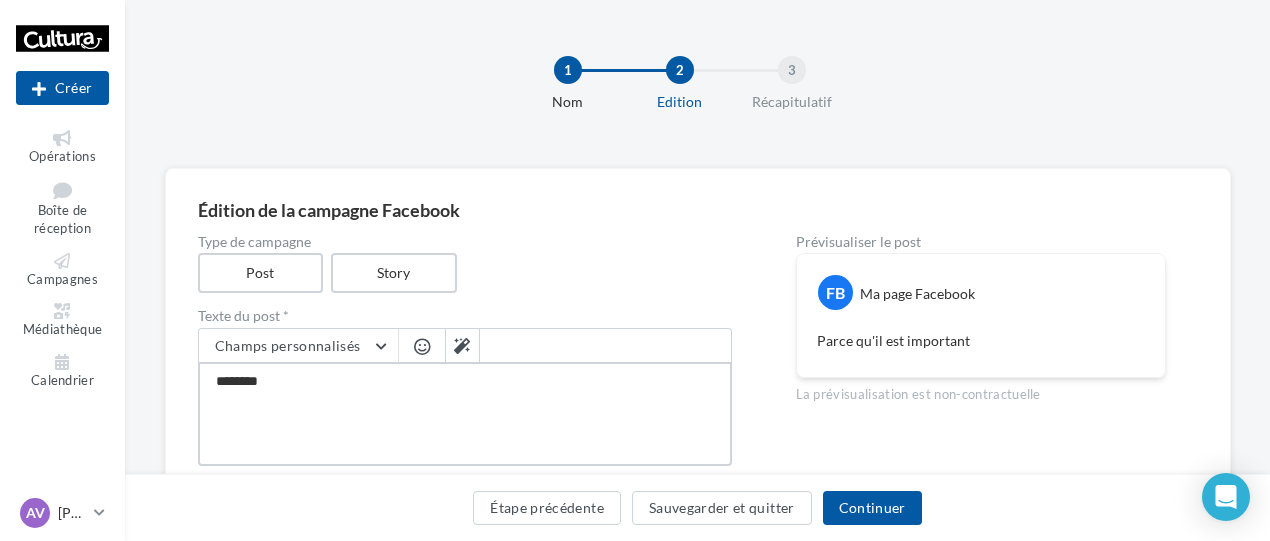 type on "*********" 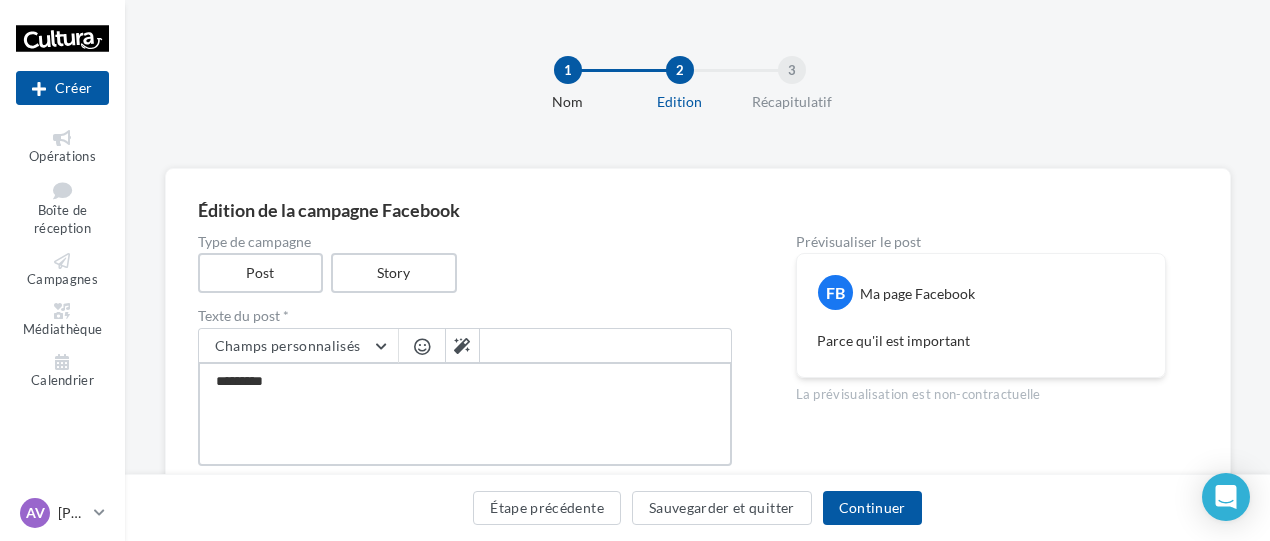 type on "**********" 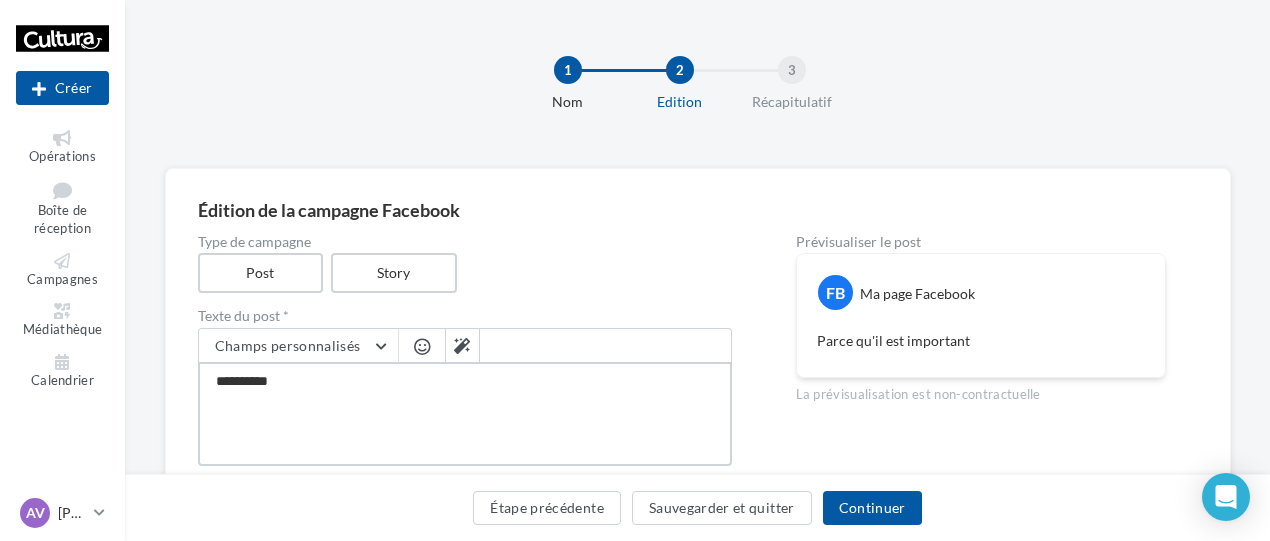 type on "**********" 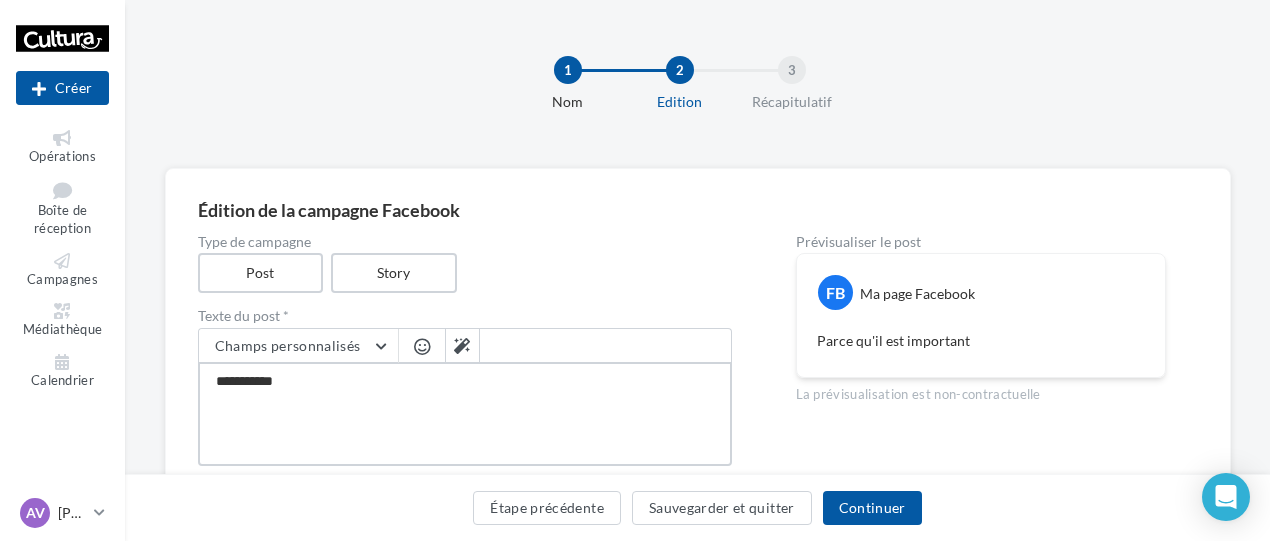 type on "**********" 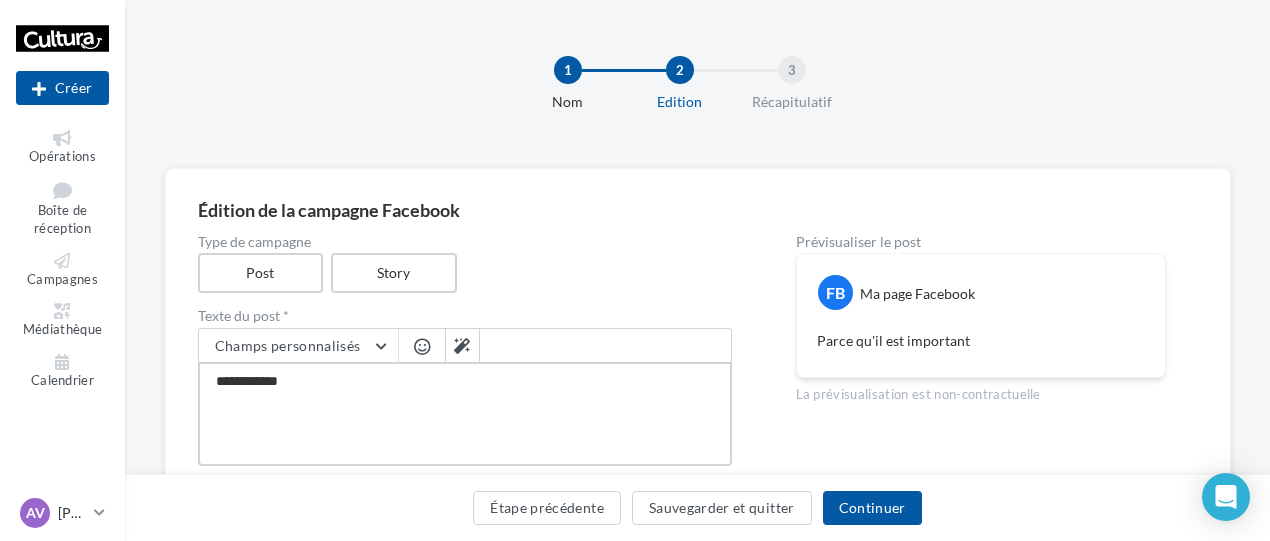 type on "**********" 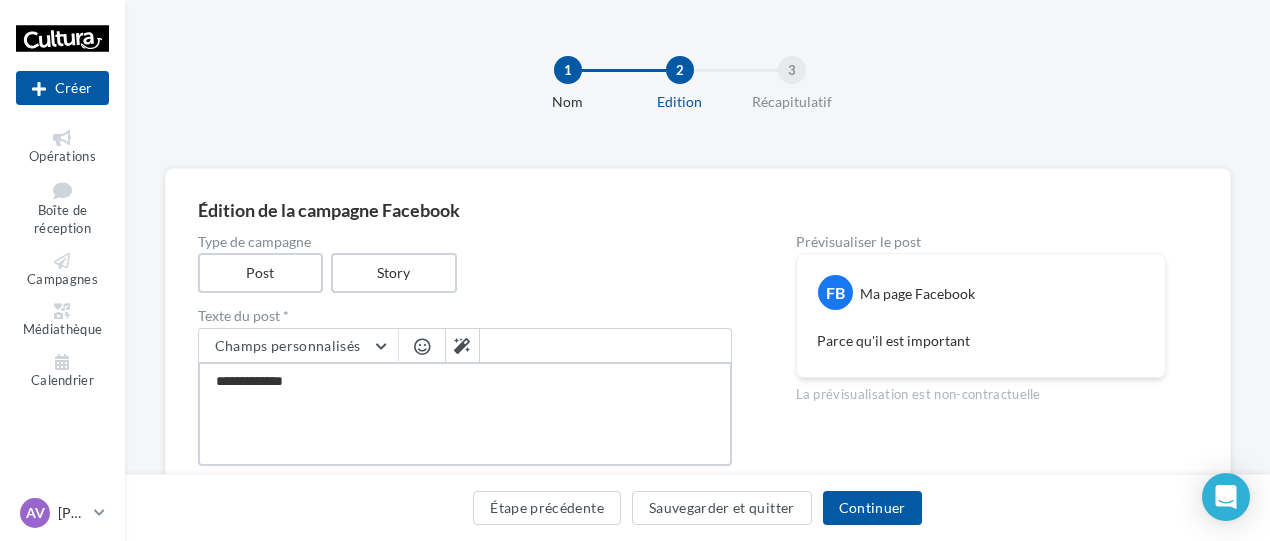 type on "**********" 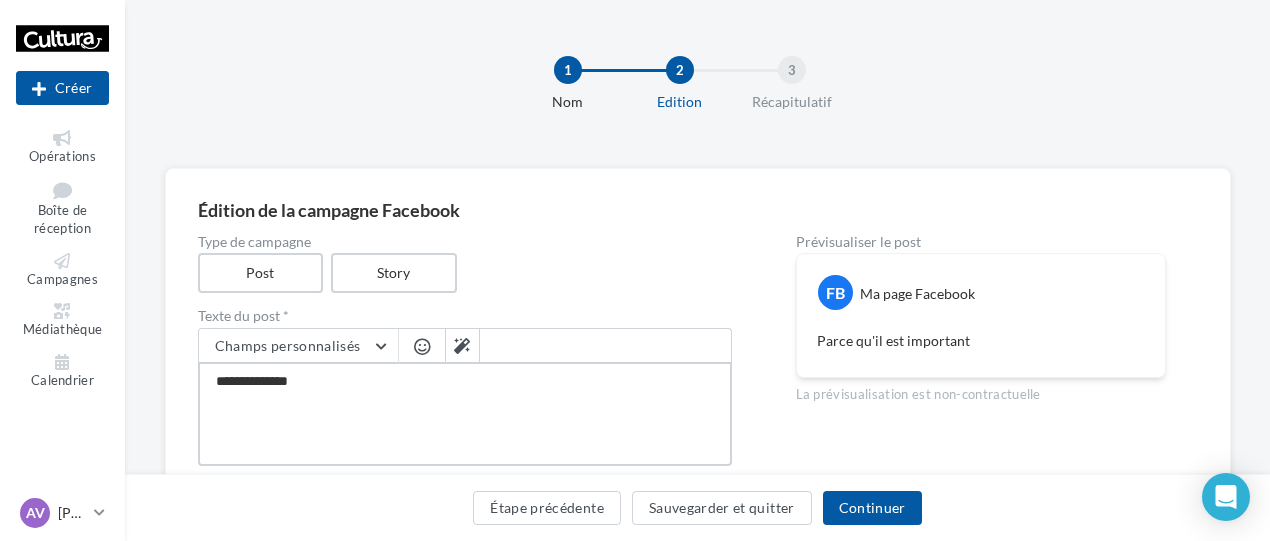 type on "**********" 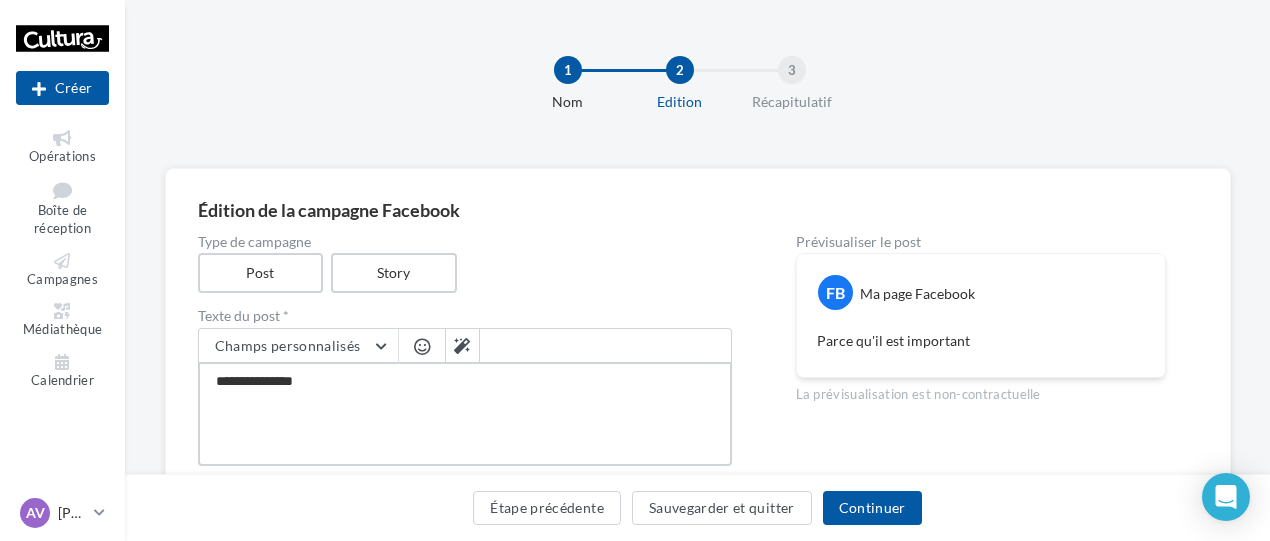 type on "**********" 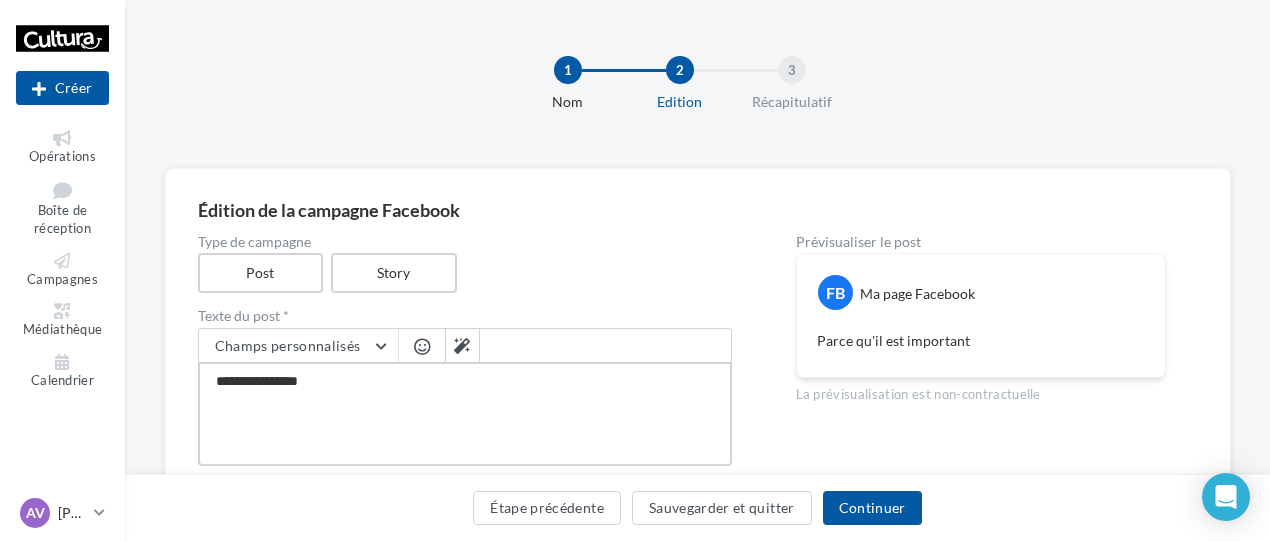 type on "**********" 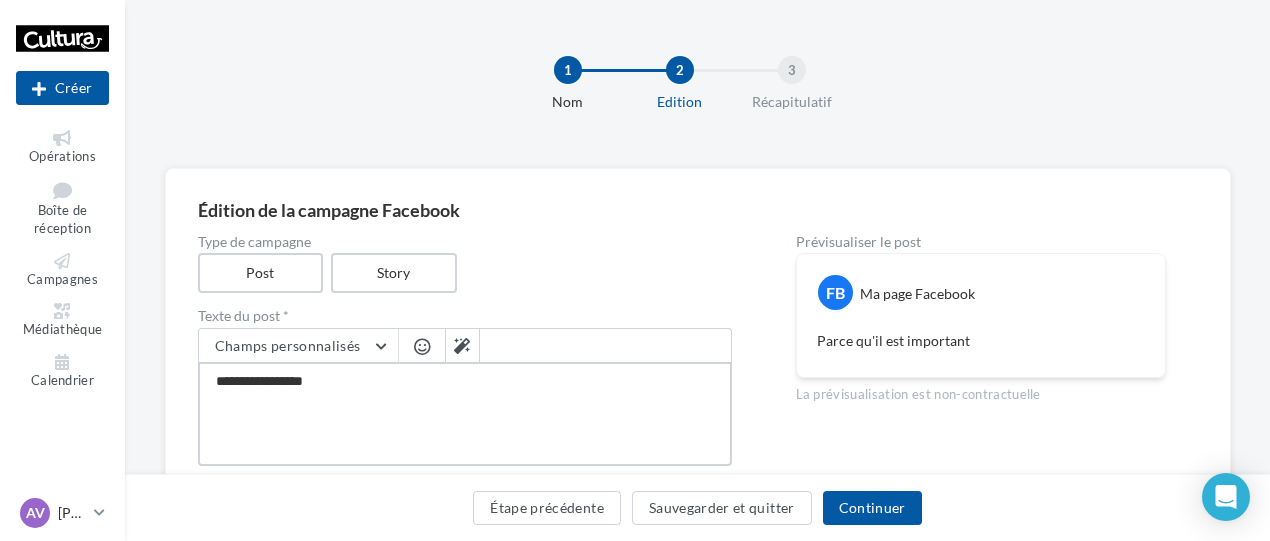 type on "**********" 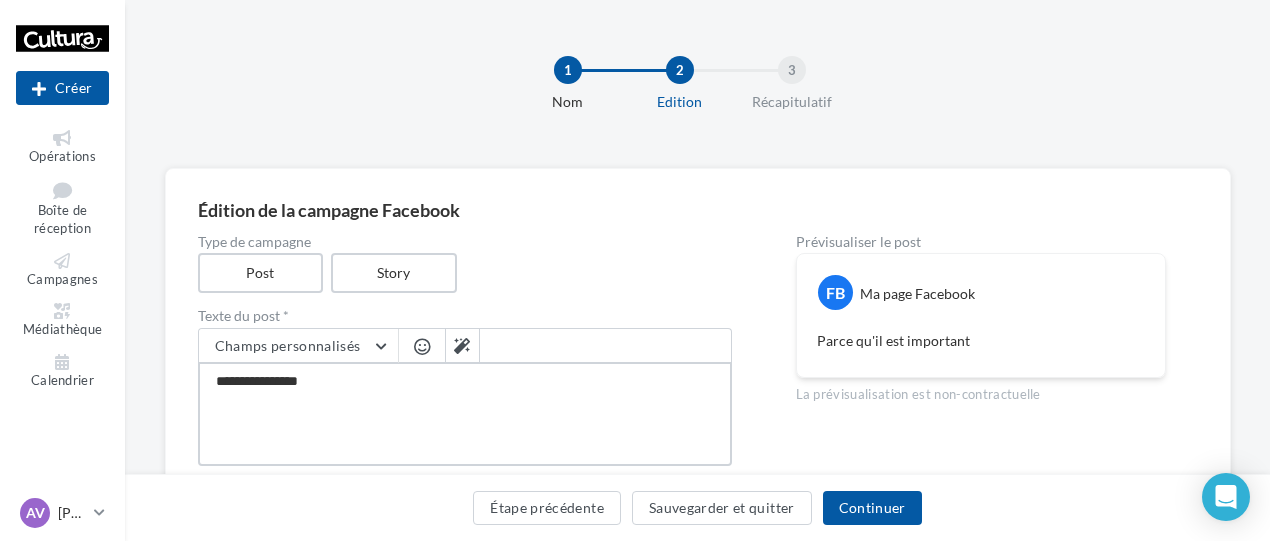 type on "**********" 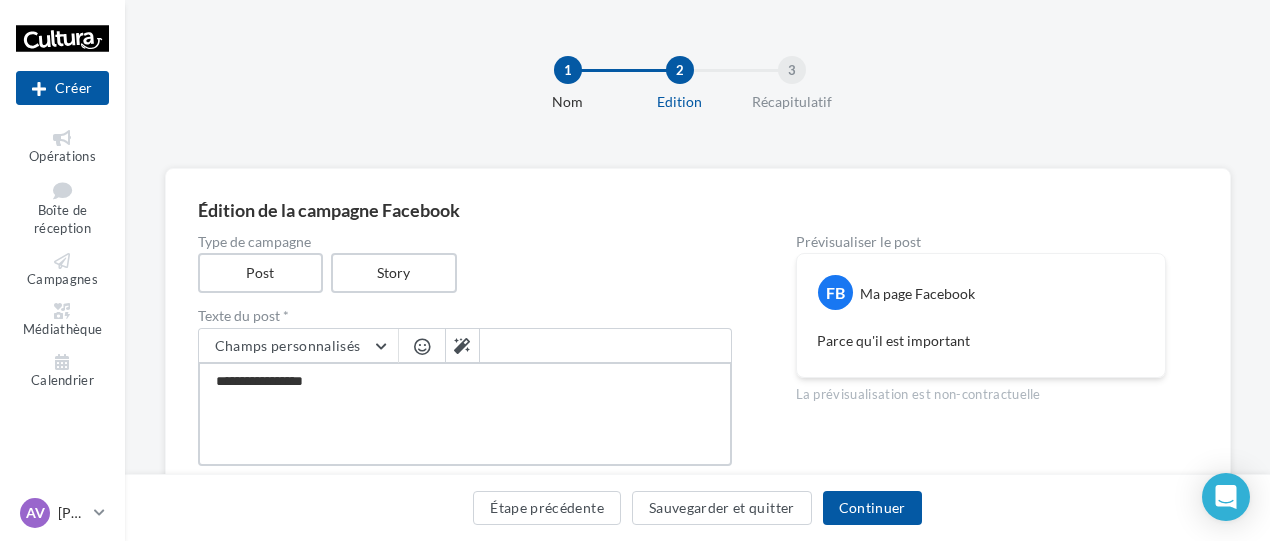 type on "**********" 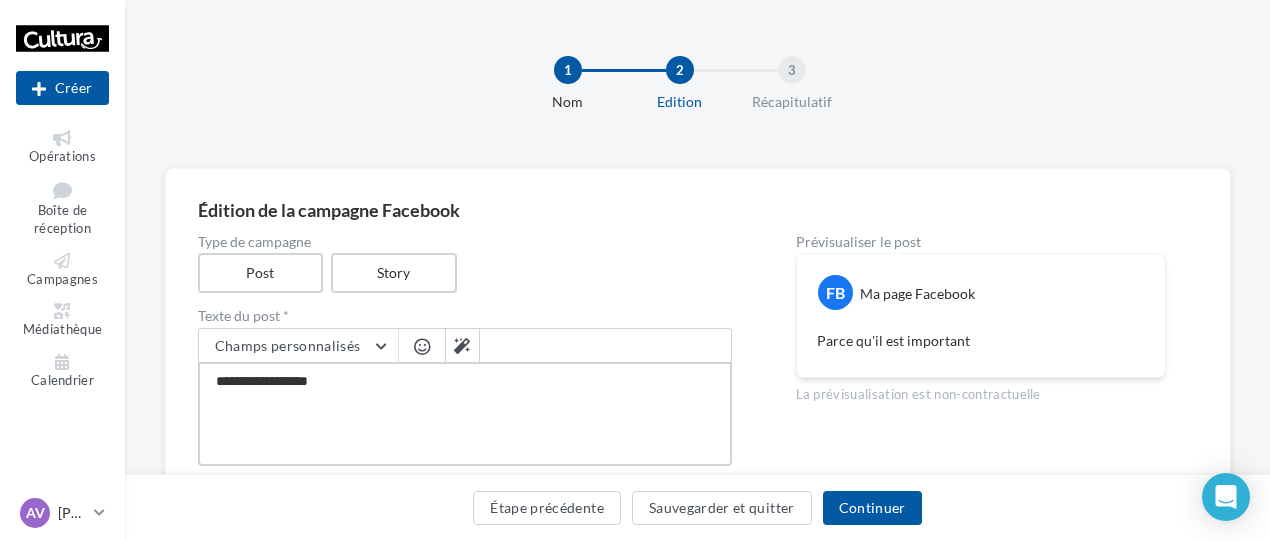 type on "**********" 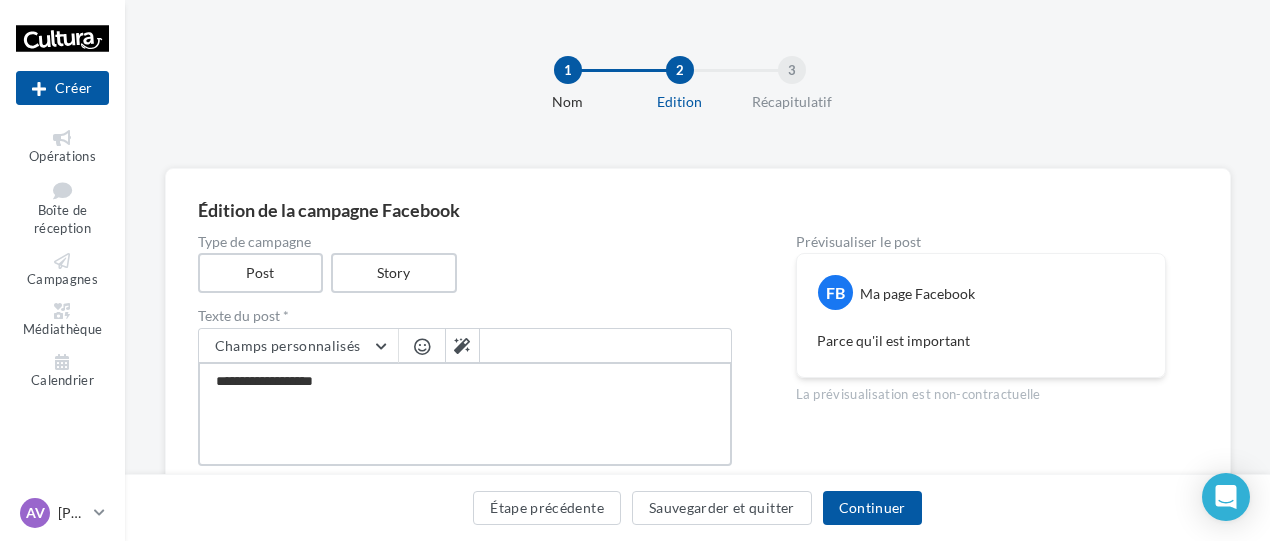 type on "**********" 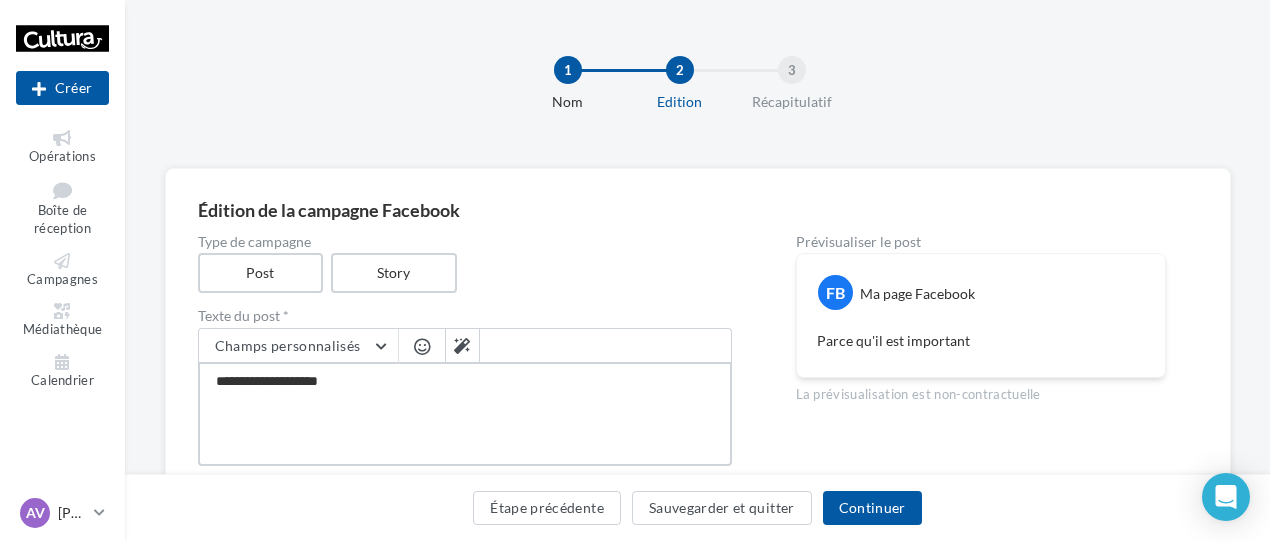type on "**********" 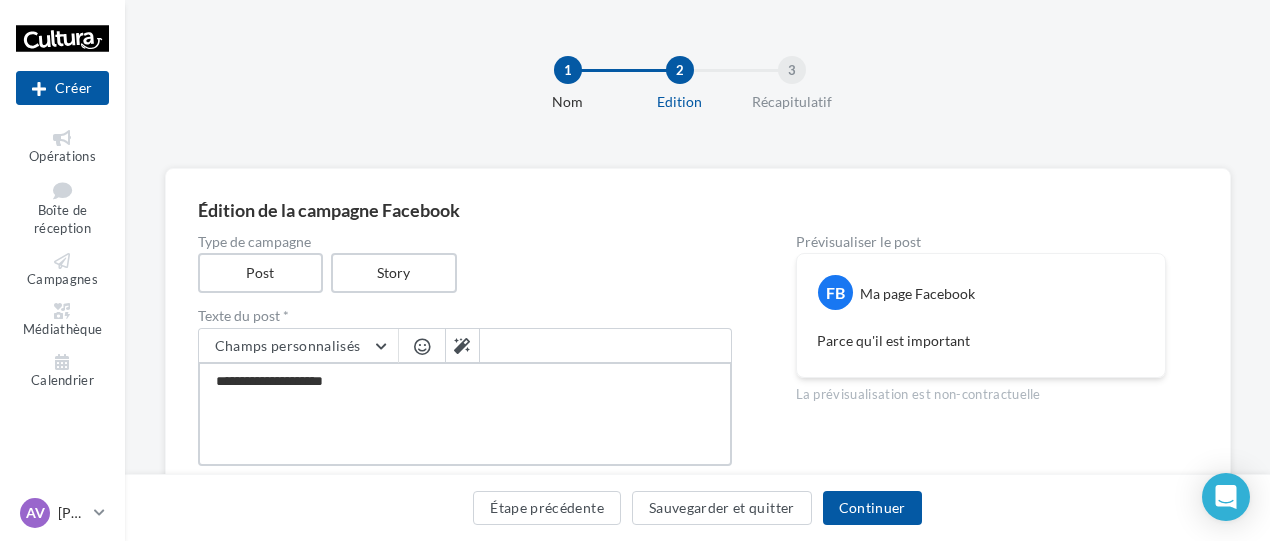 type on "**********" 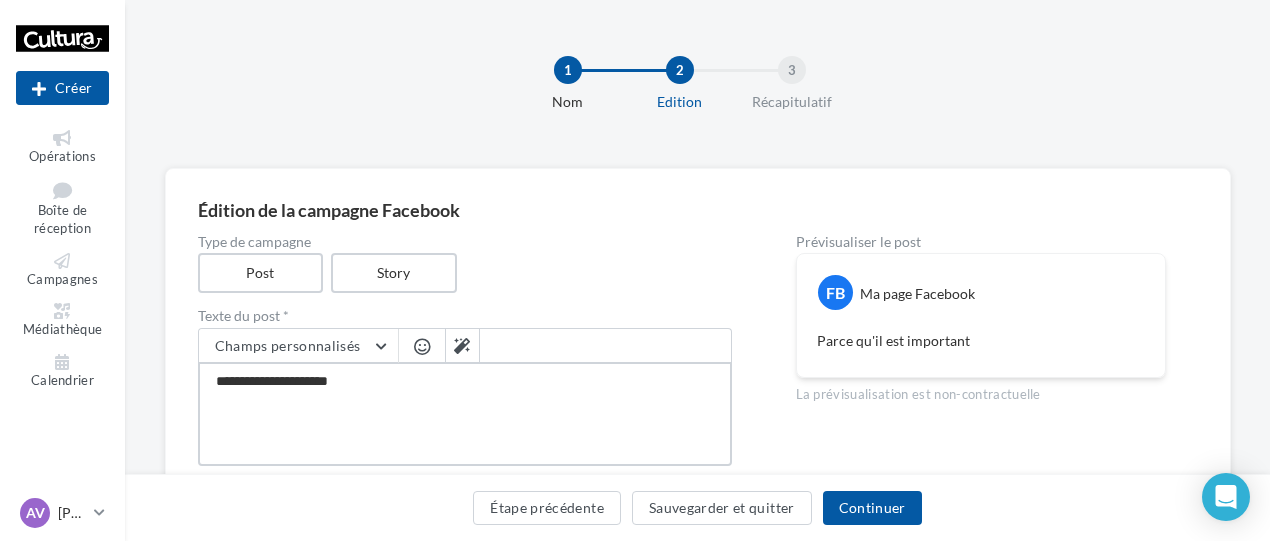 type on "**********" 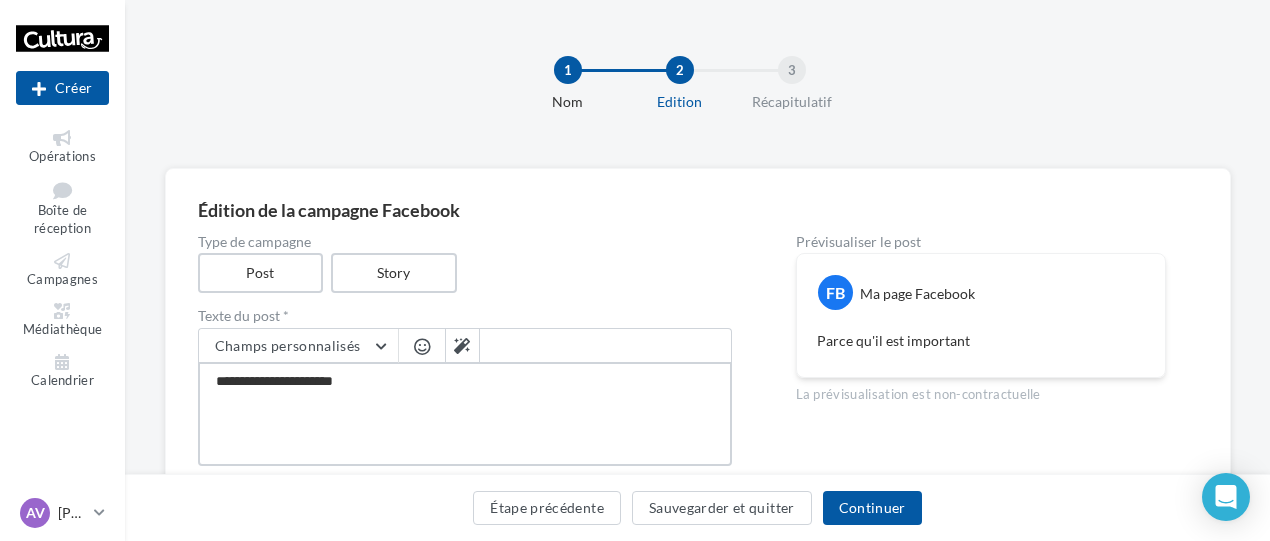 type on "**********" 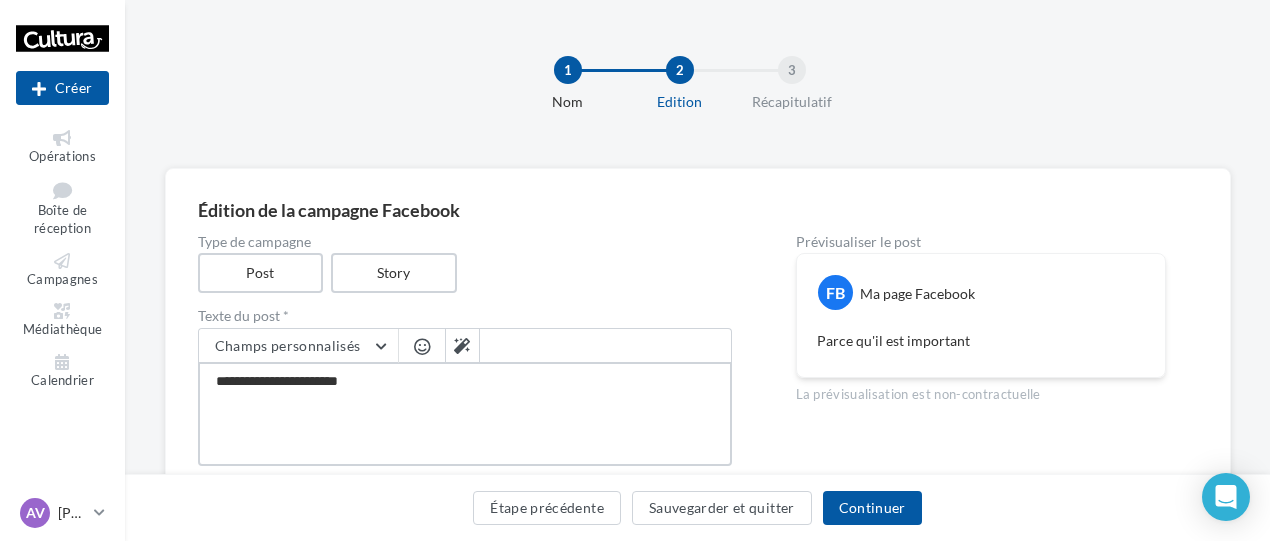 type on "**********" 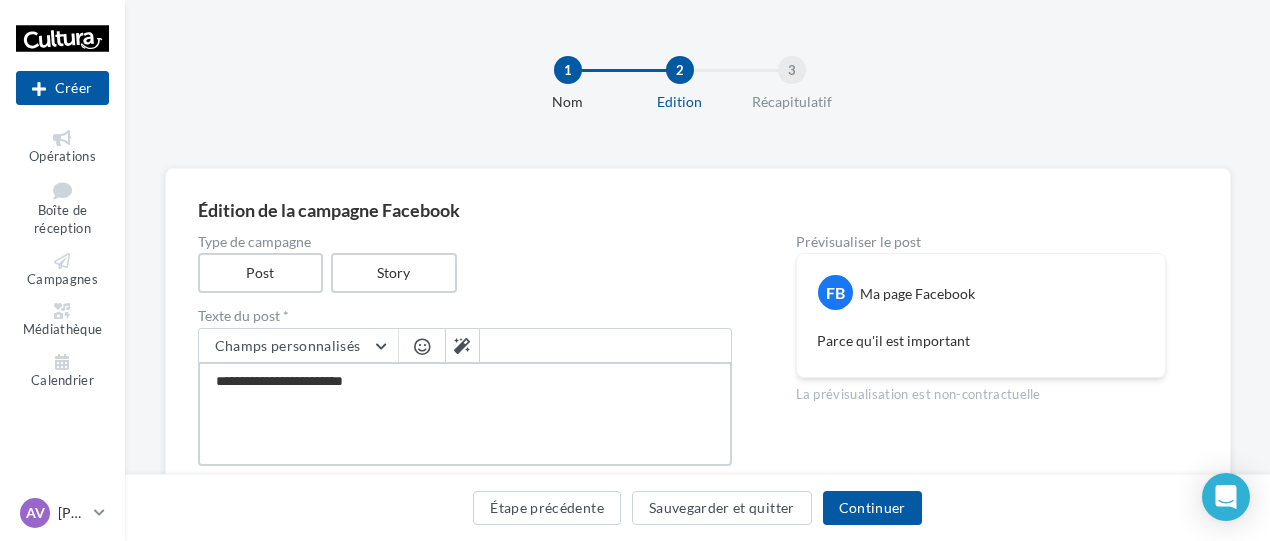 type on "**********" 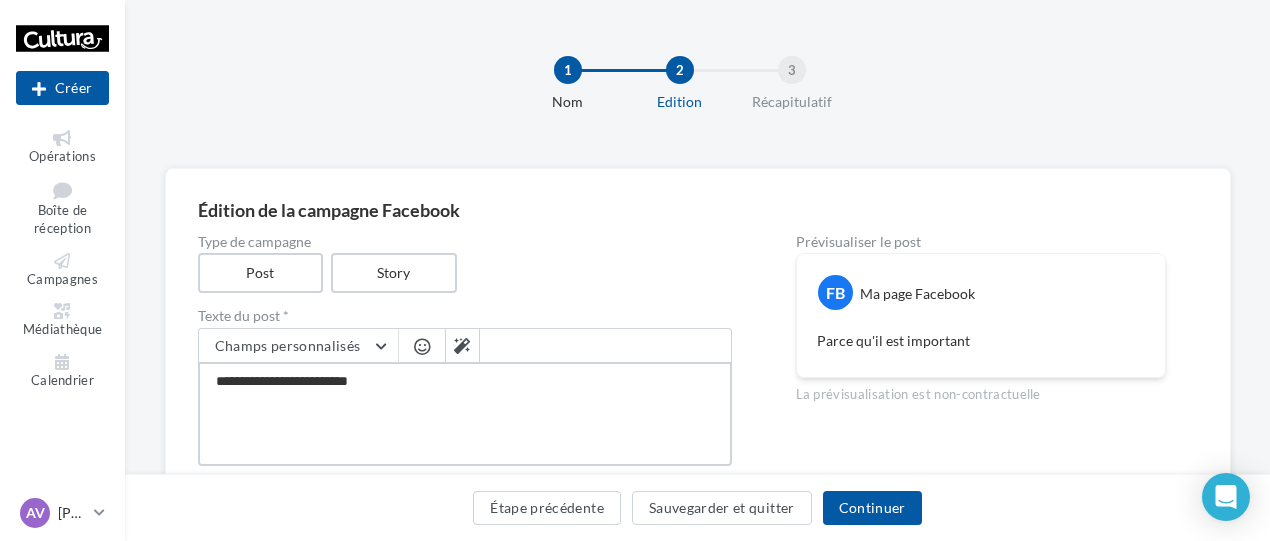 type on "**********" 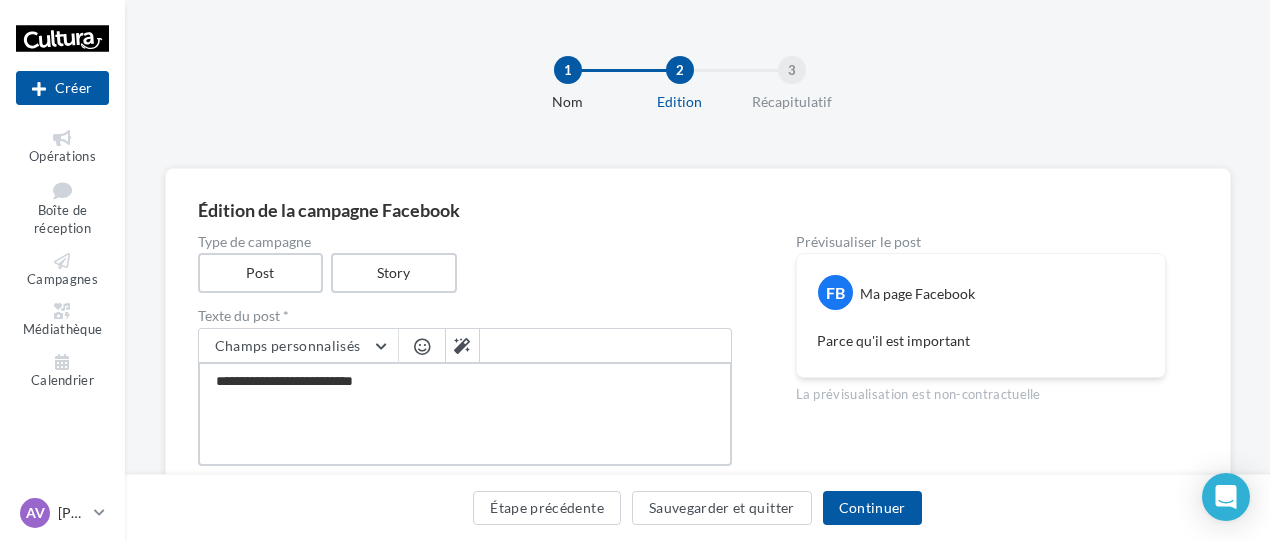 type on "**********" 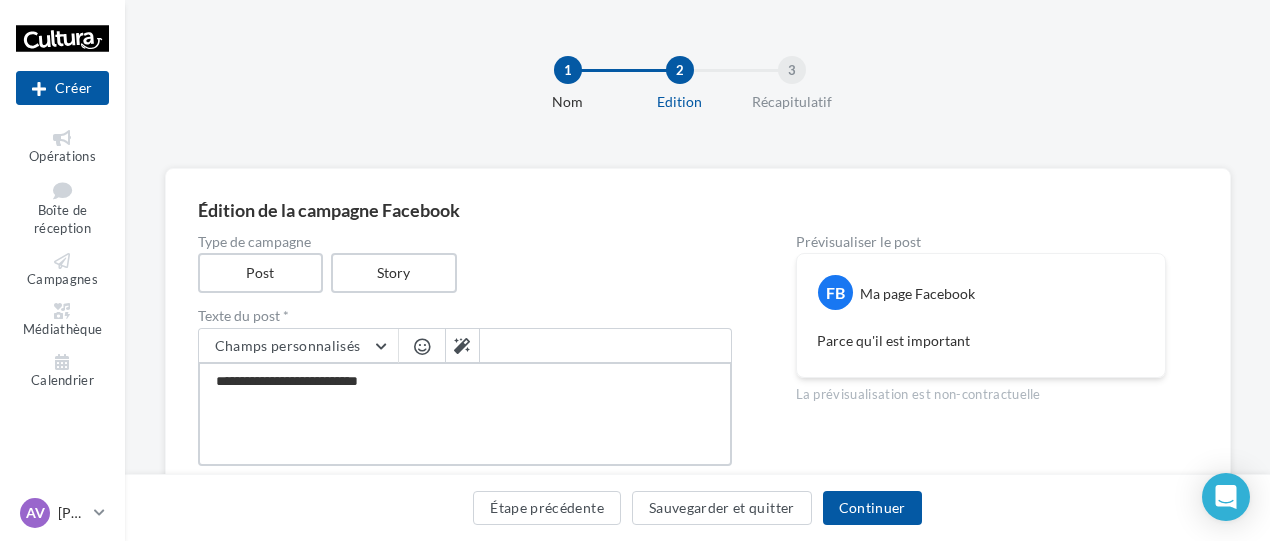 type on "**********" 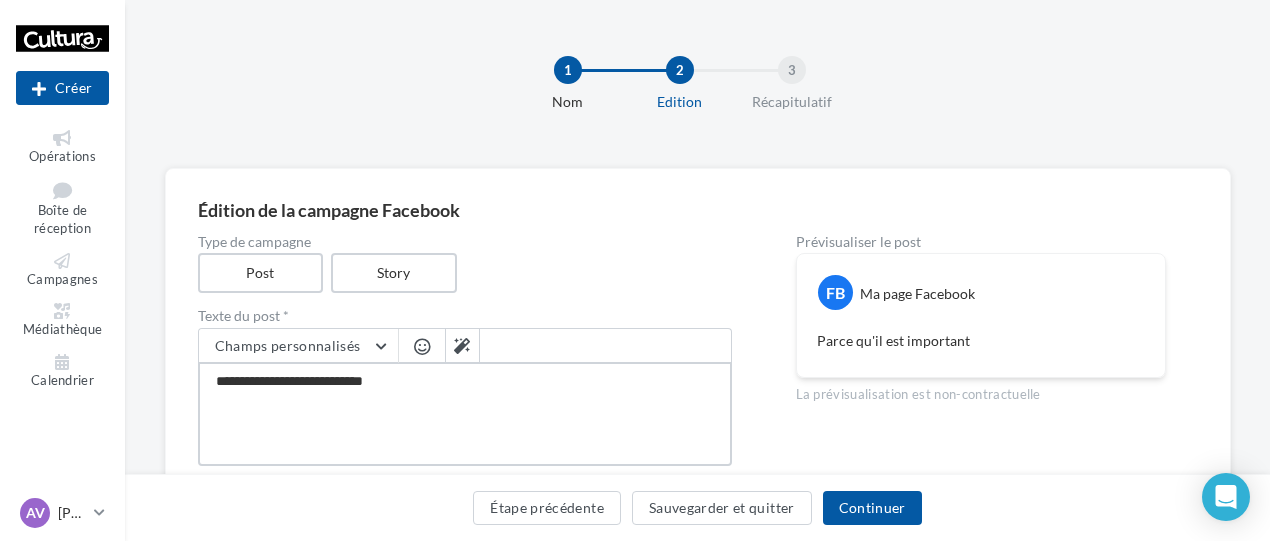type on "**********" 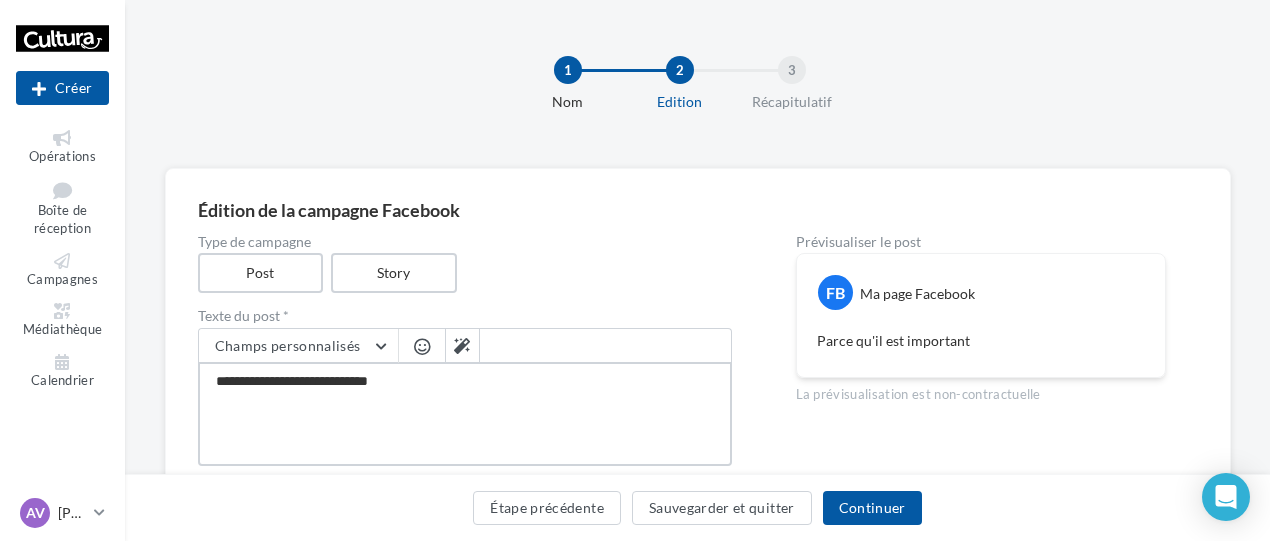 type on "**********" 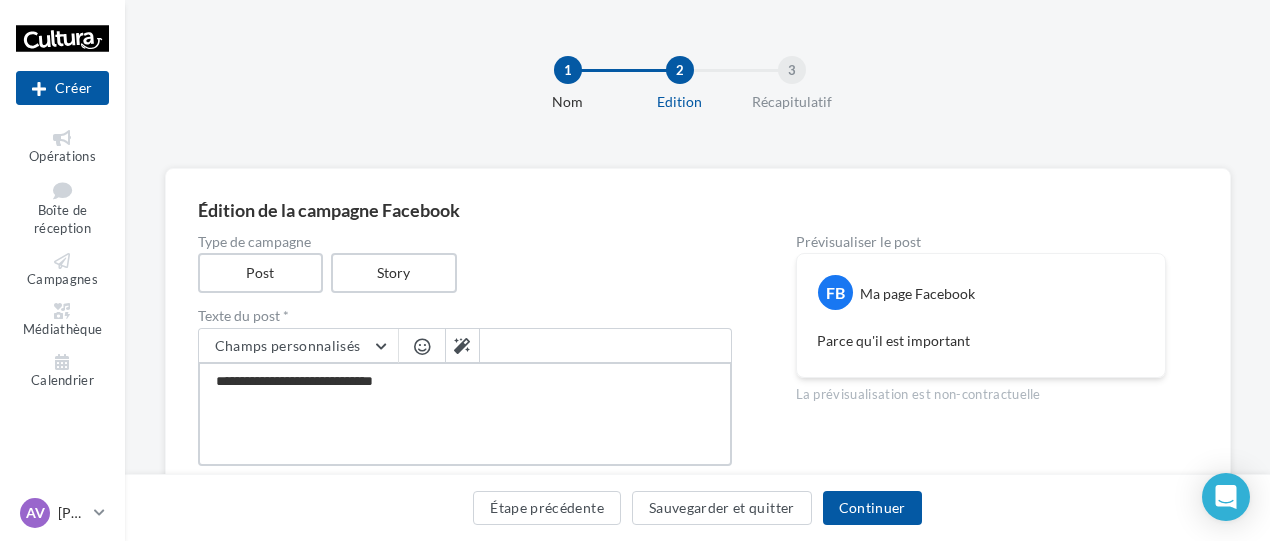 type on "**********" 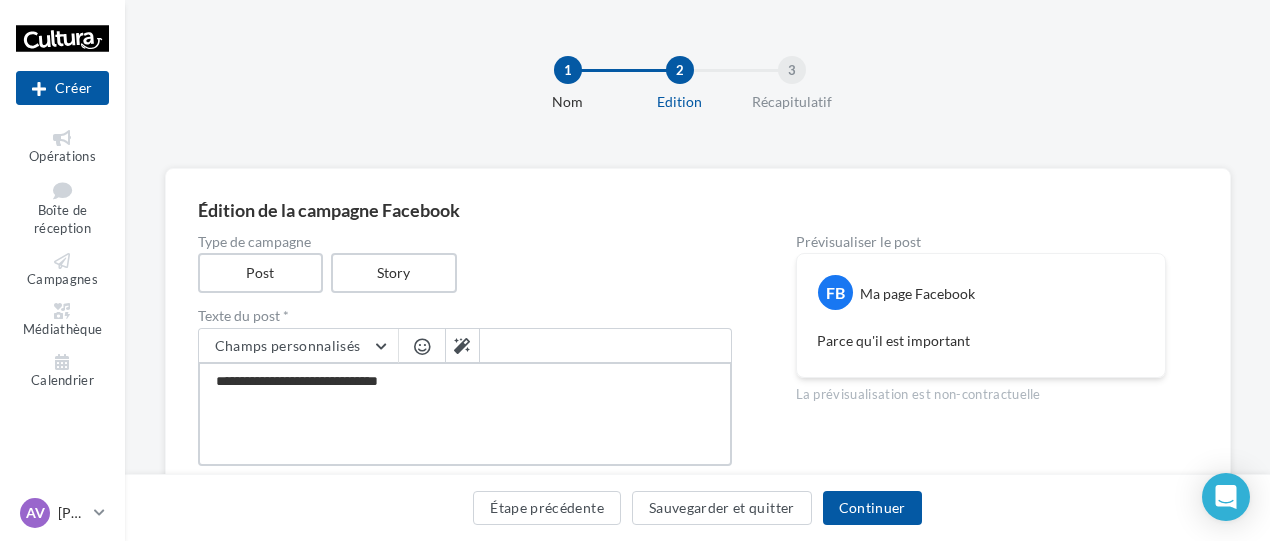 type on "**********" 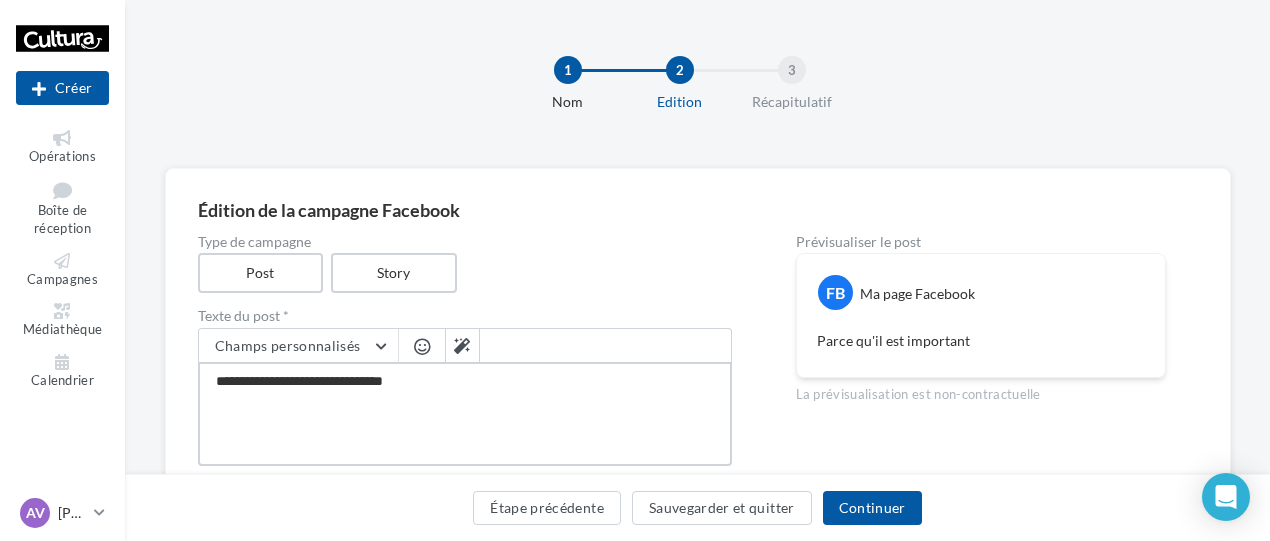 type on "**********" 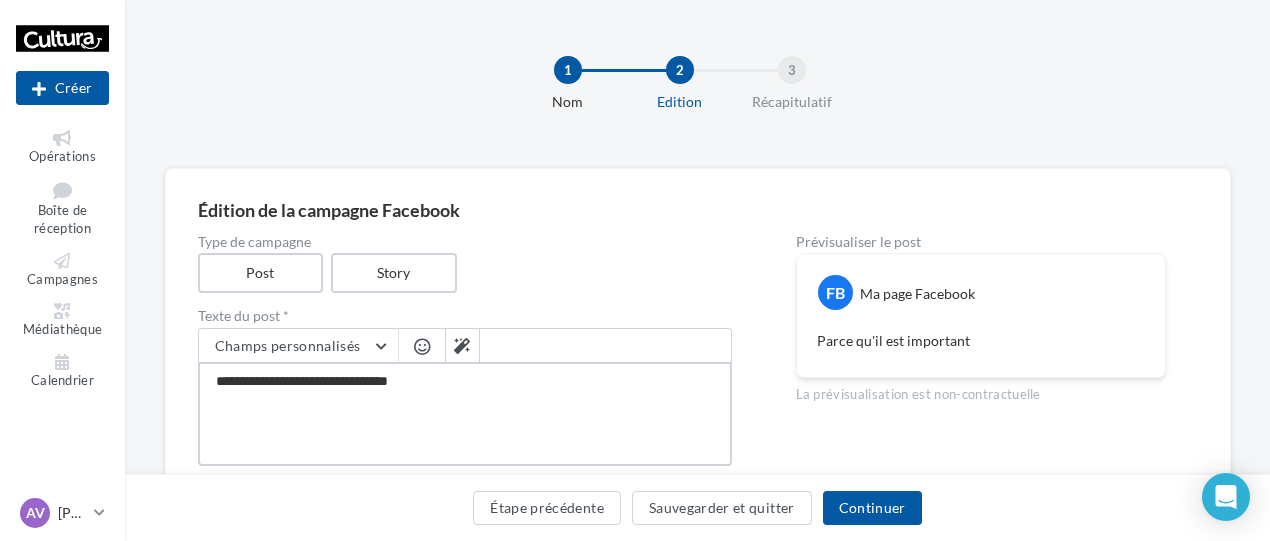 type on "**********" 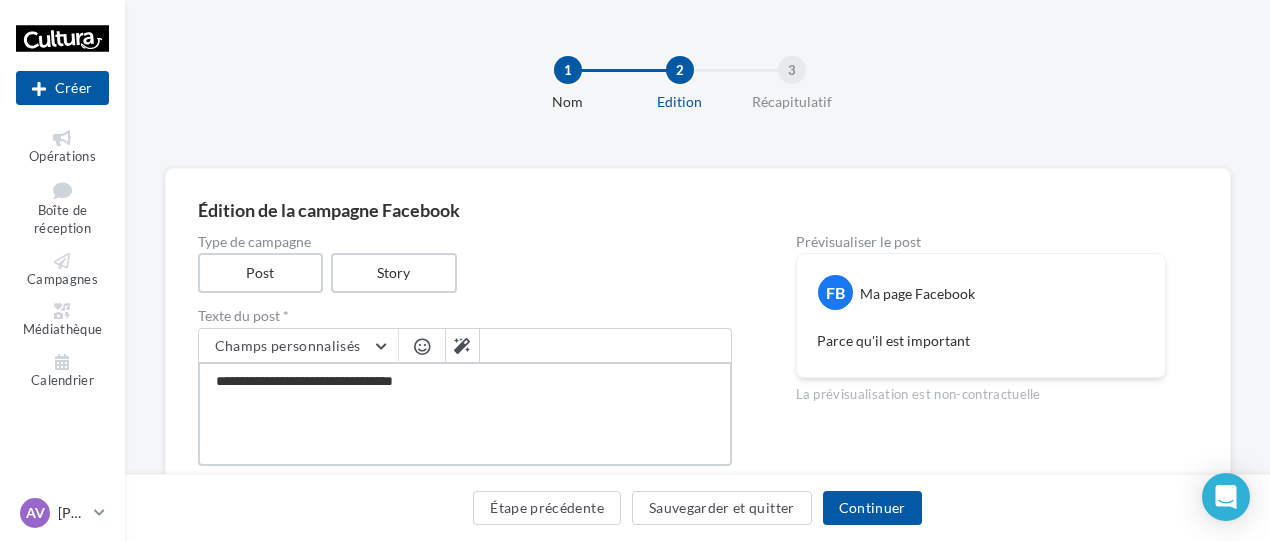 type on "**********" 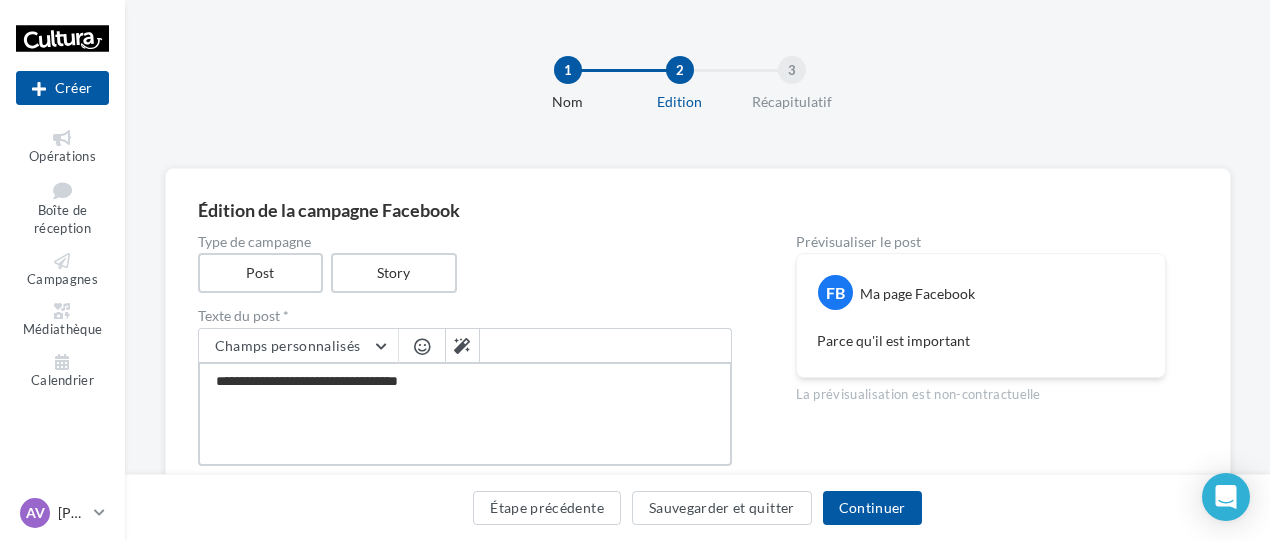 type on "**********" 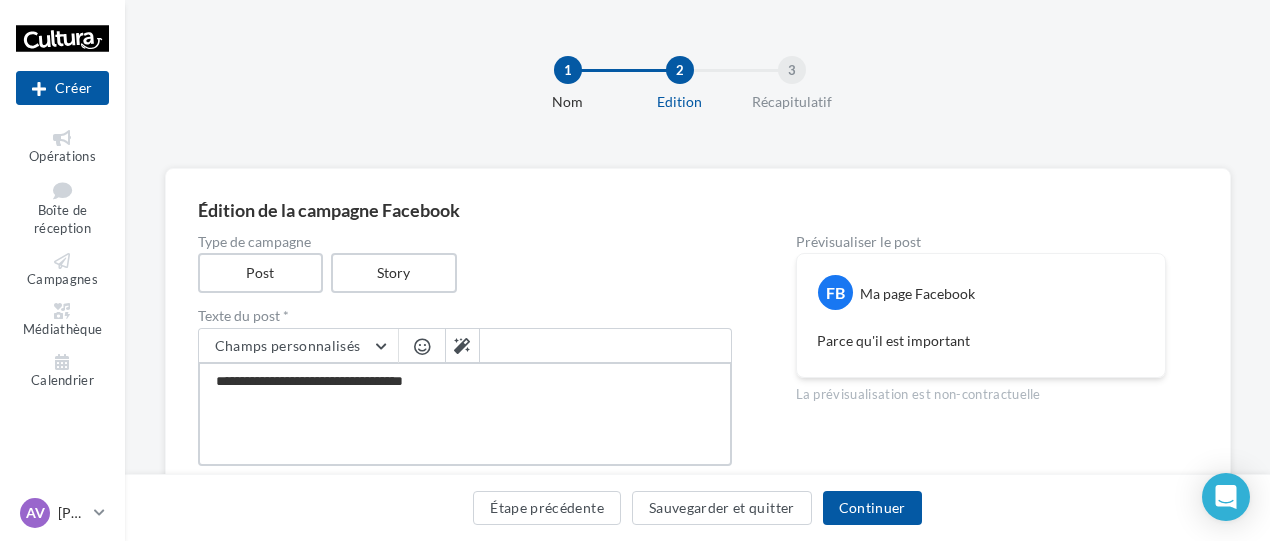type on "**********" 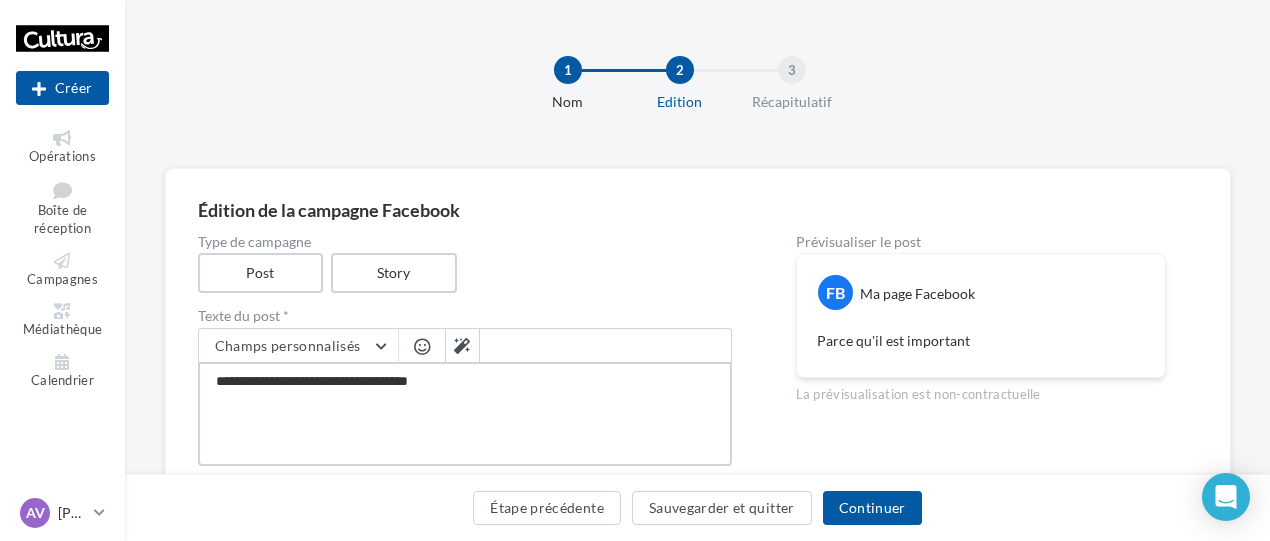 type on "**********" 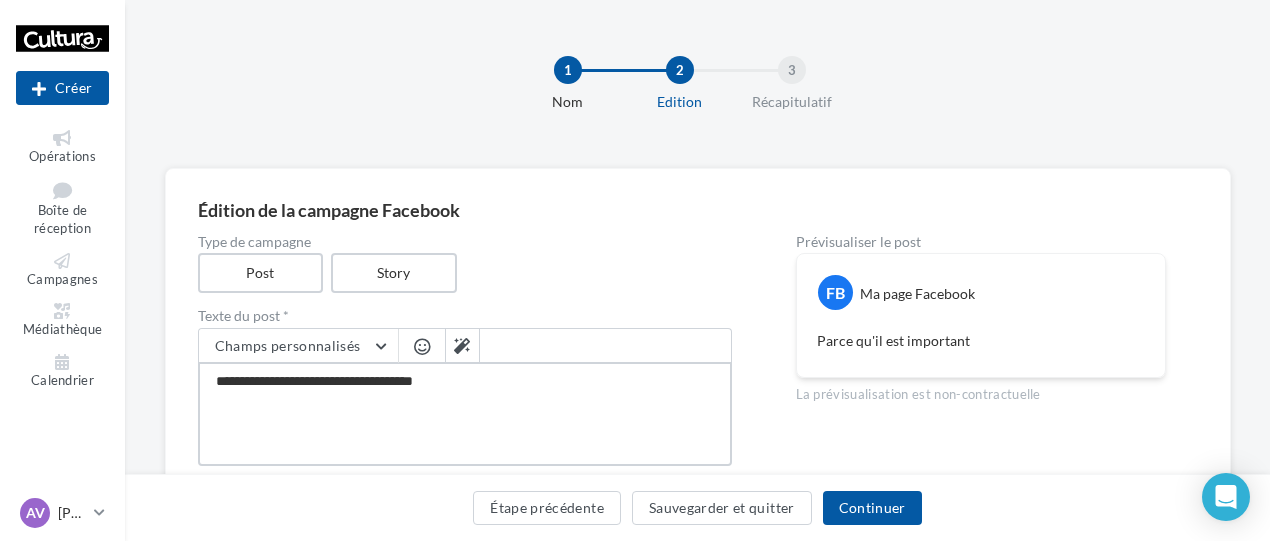 type on "**********" 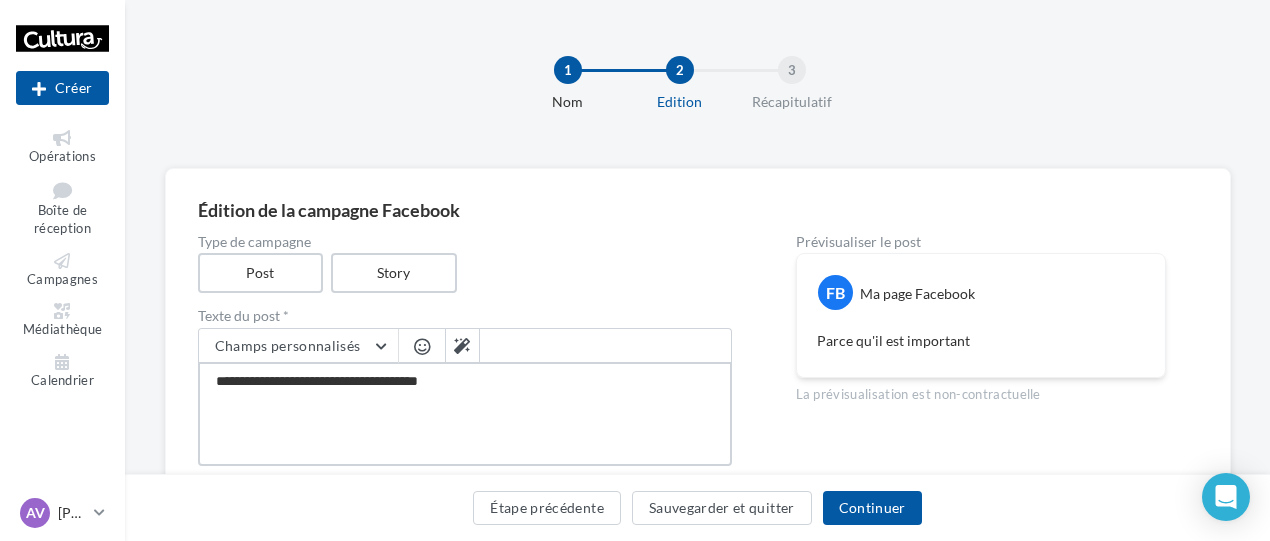 type on "**********" 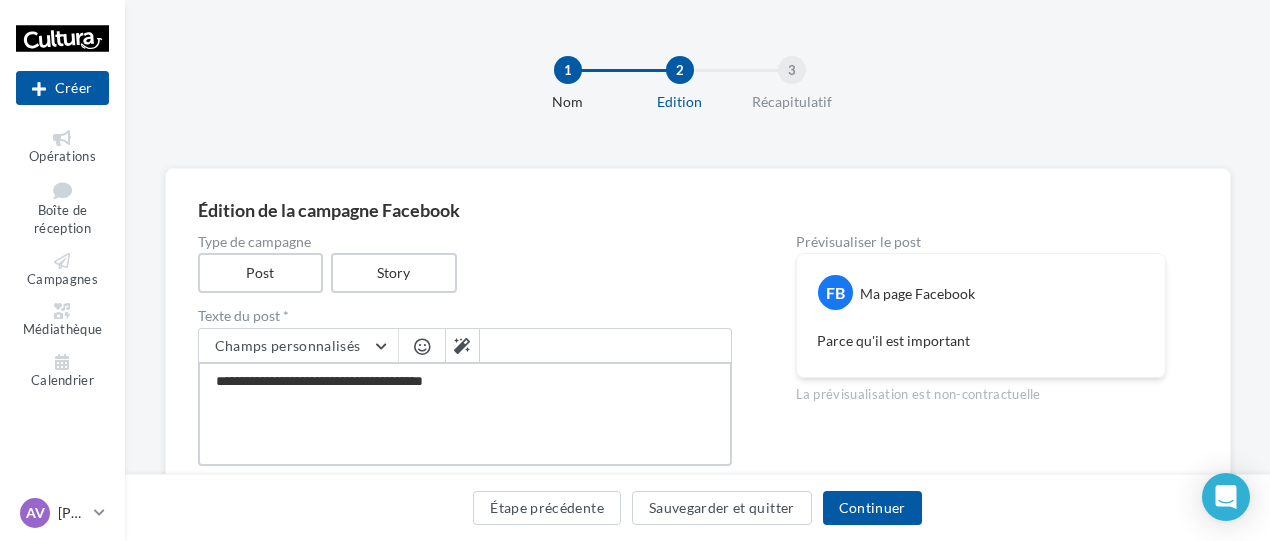 type on "**********" 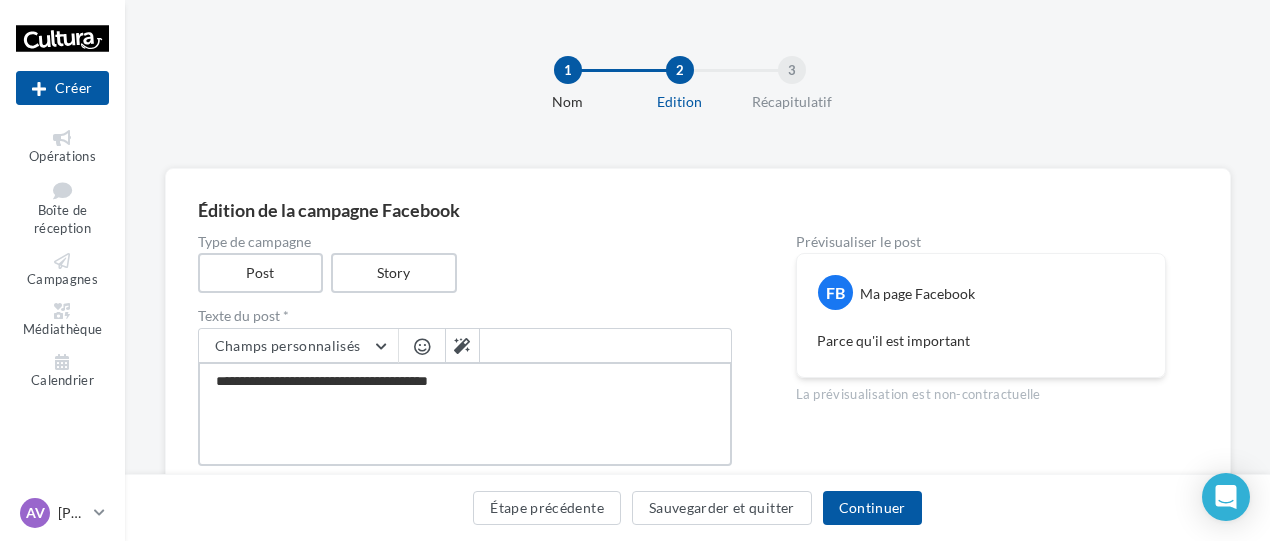 type on "**********" 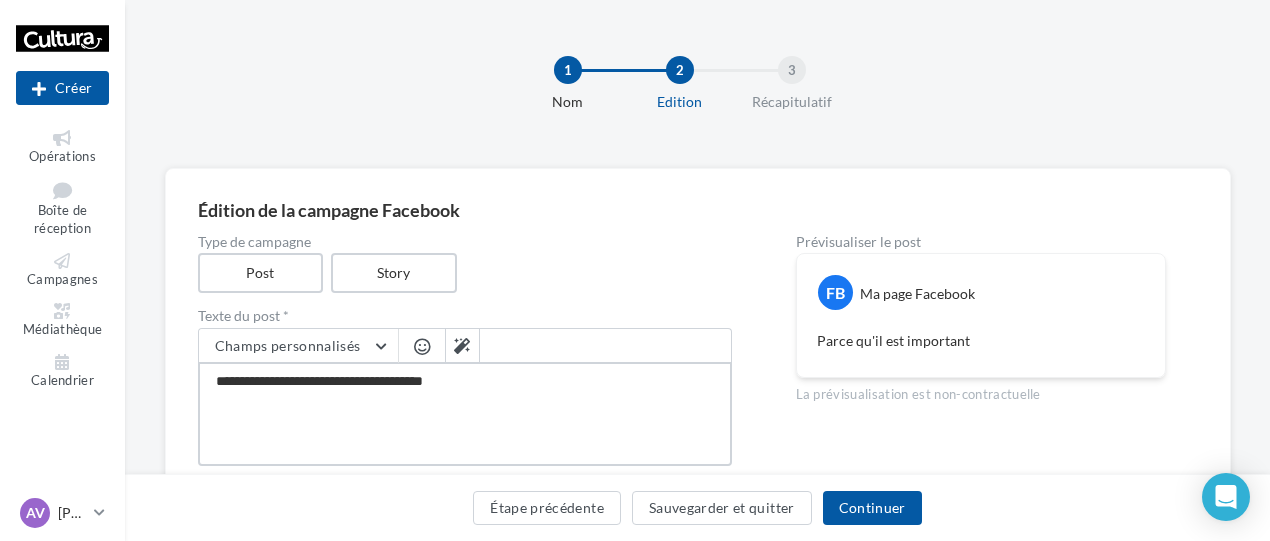 type on "**********" 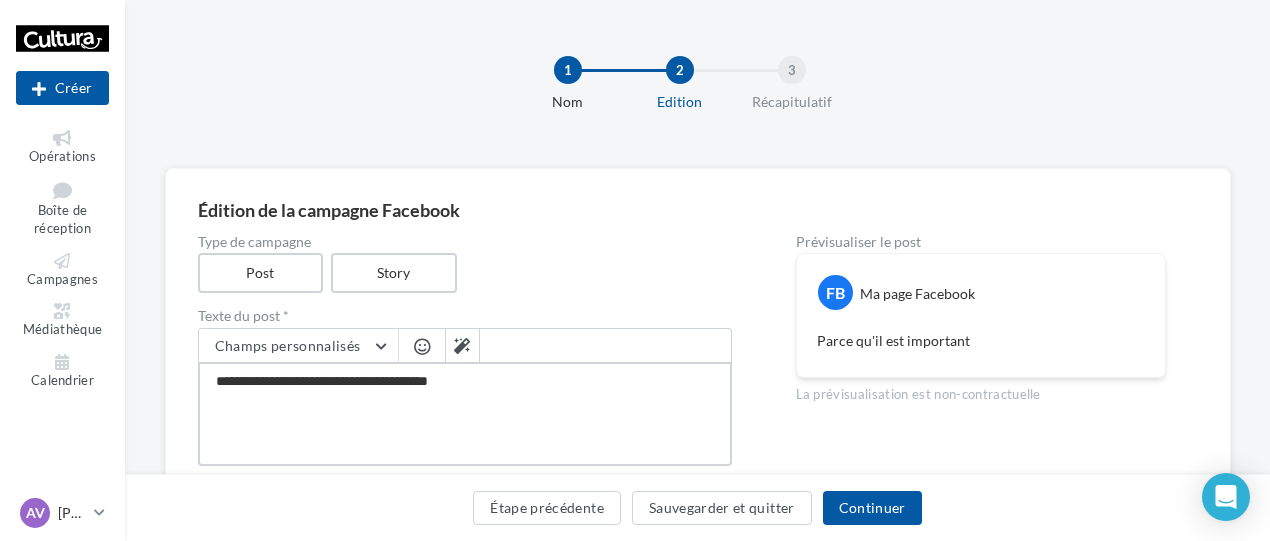 type on "**********" 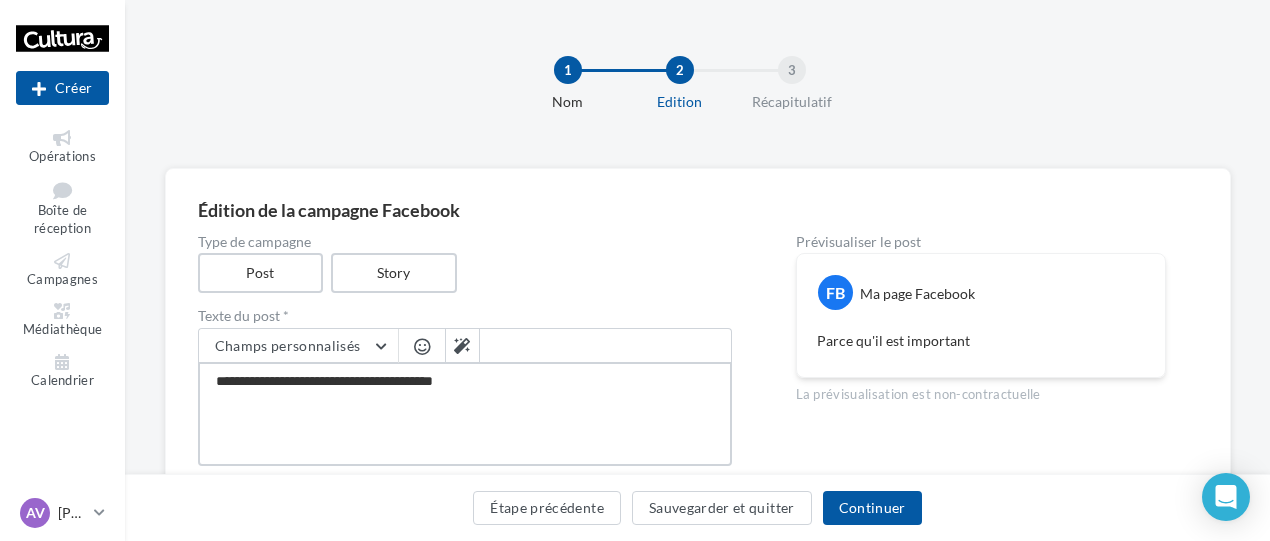 type on "**********" 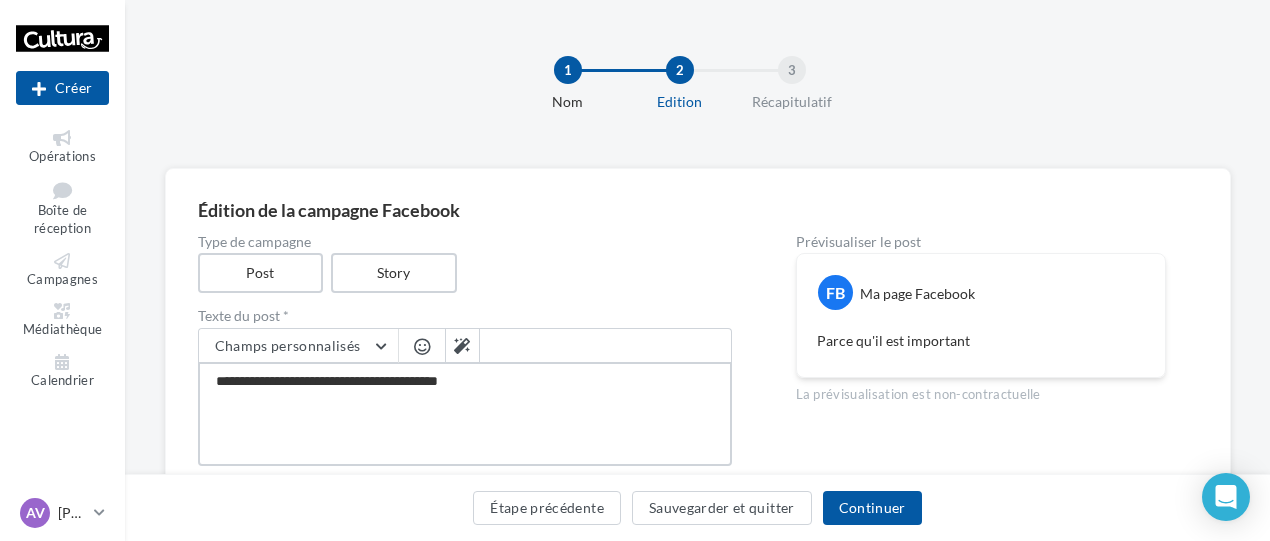 type on "**********" 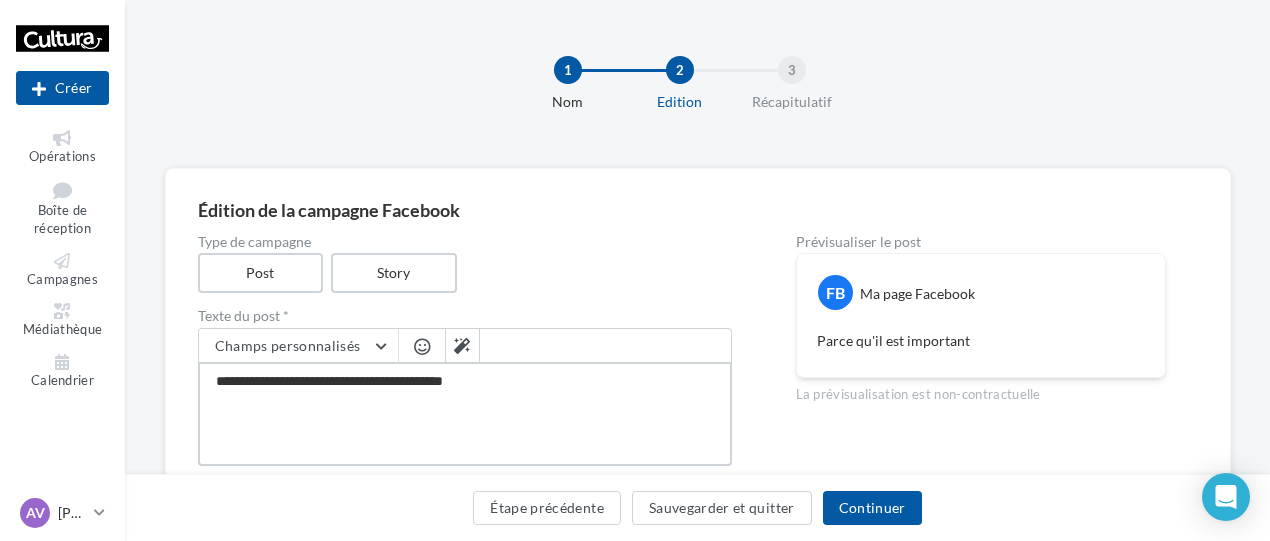 type on "**********" 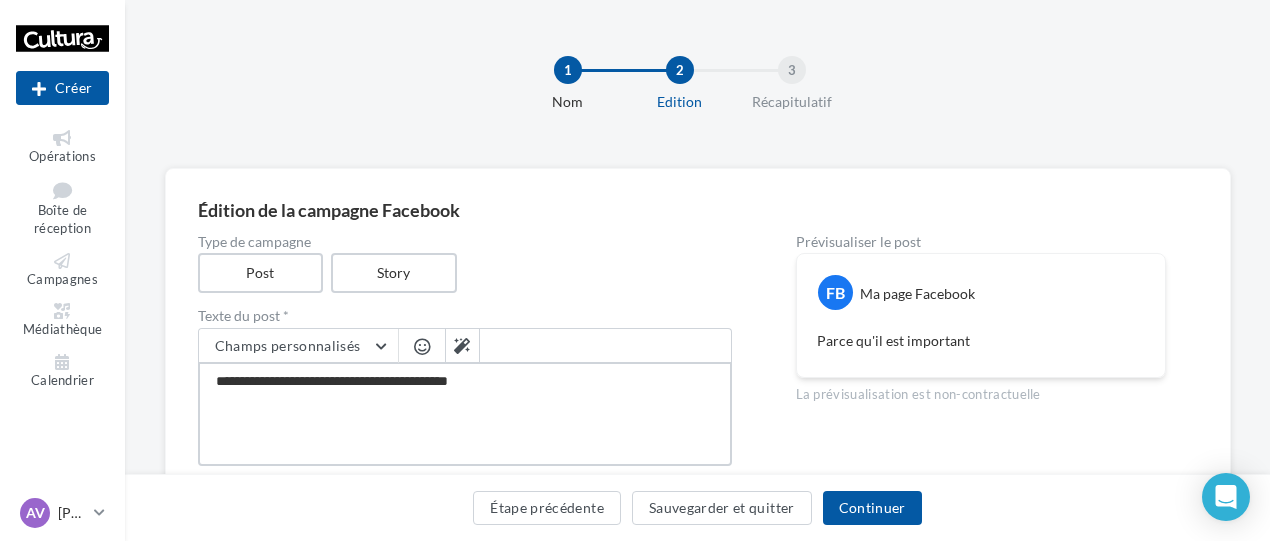 type on "**********" 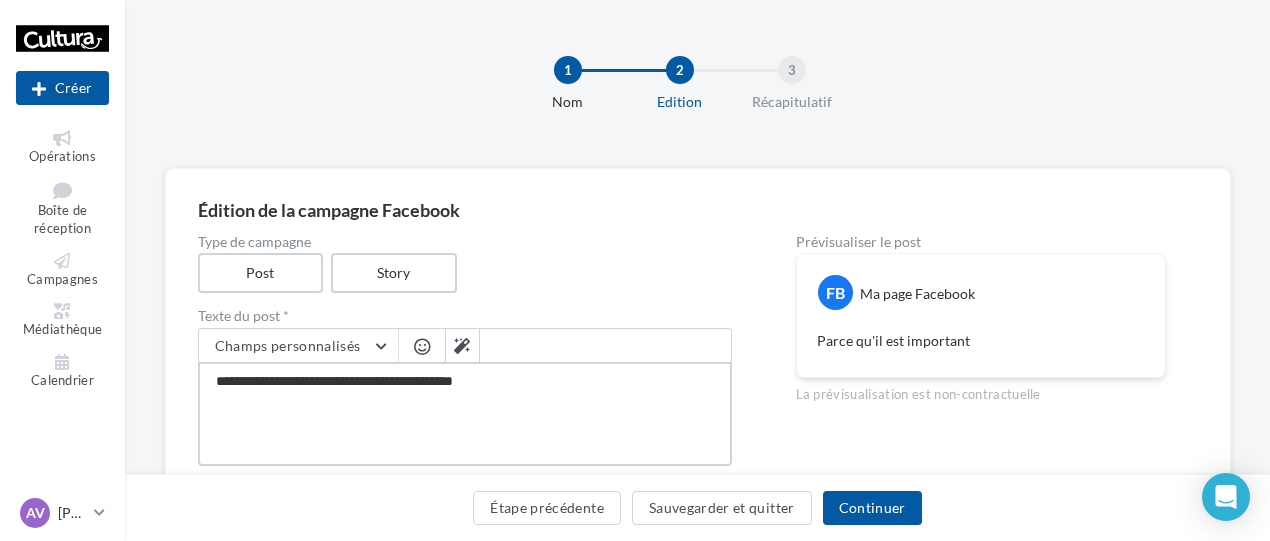 type on "**********" 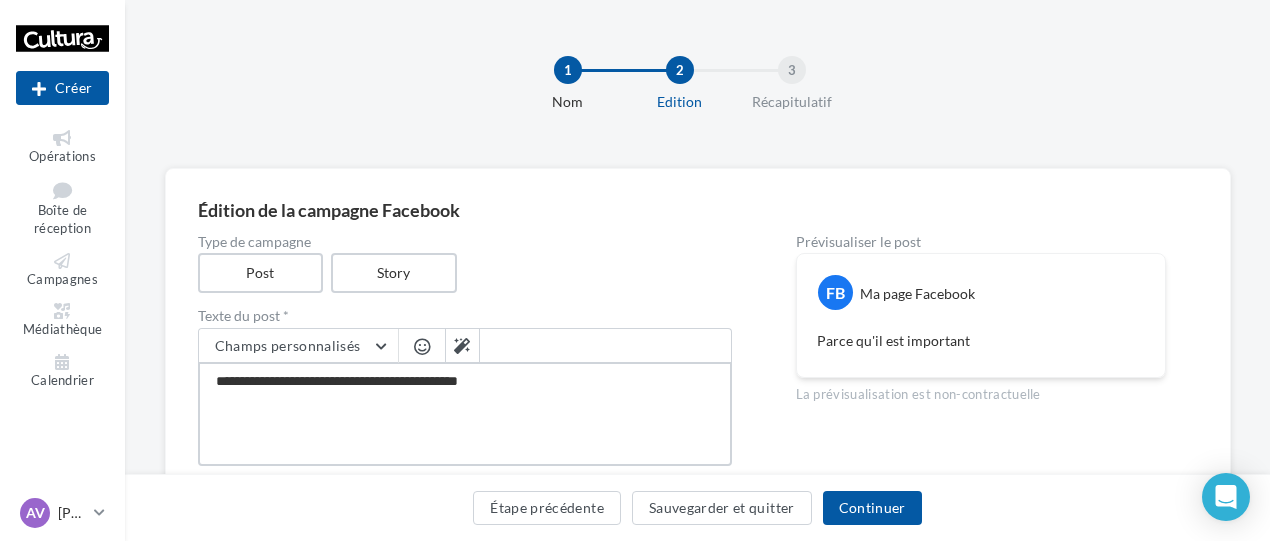 type on "**********" 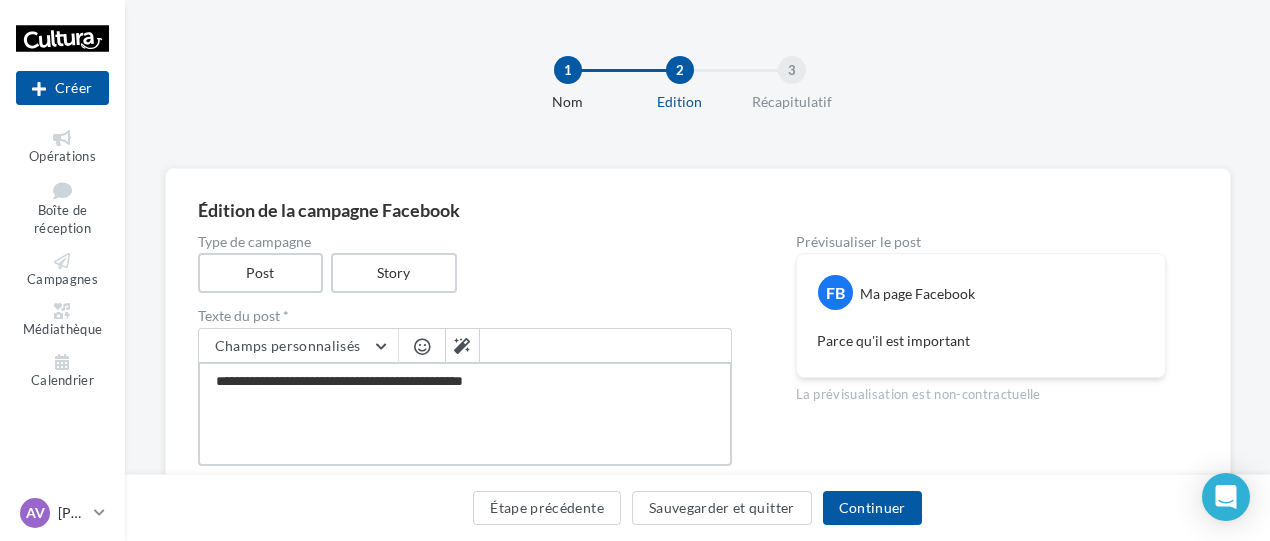 type on "**********" 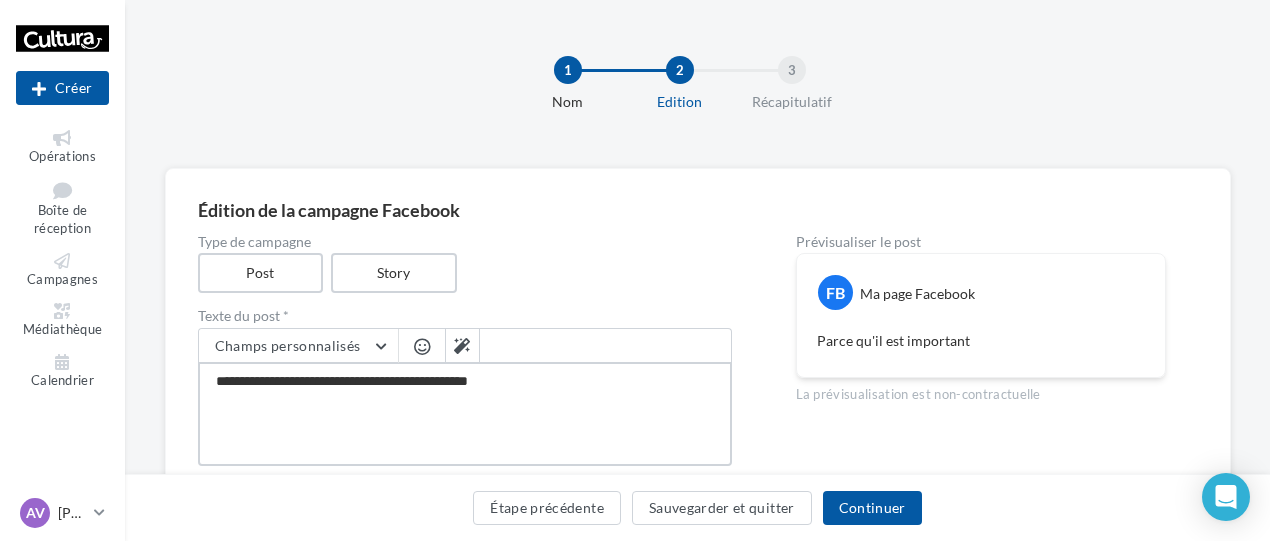 type on "**********" 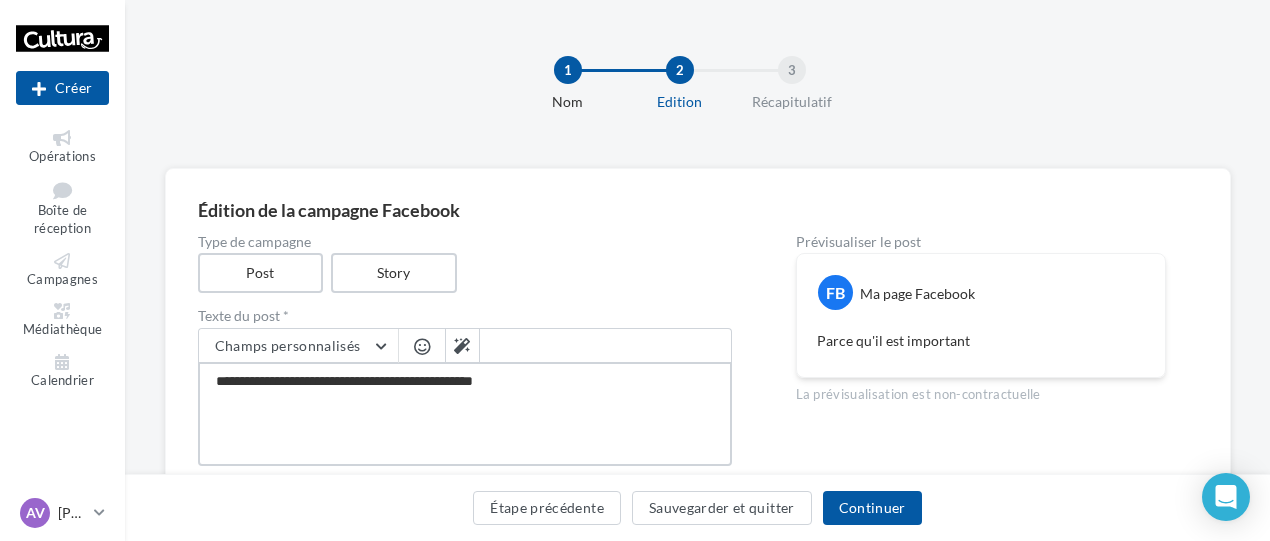 type on "**********" 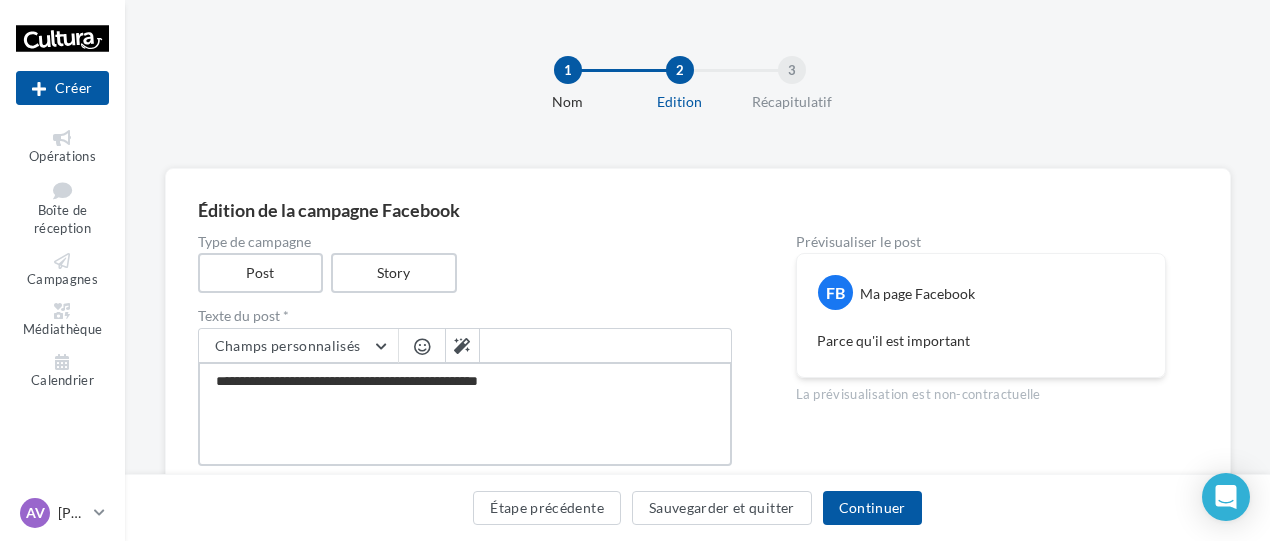 type on "**********" 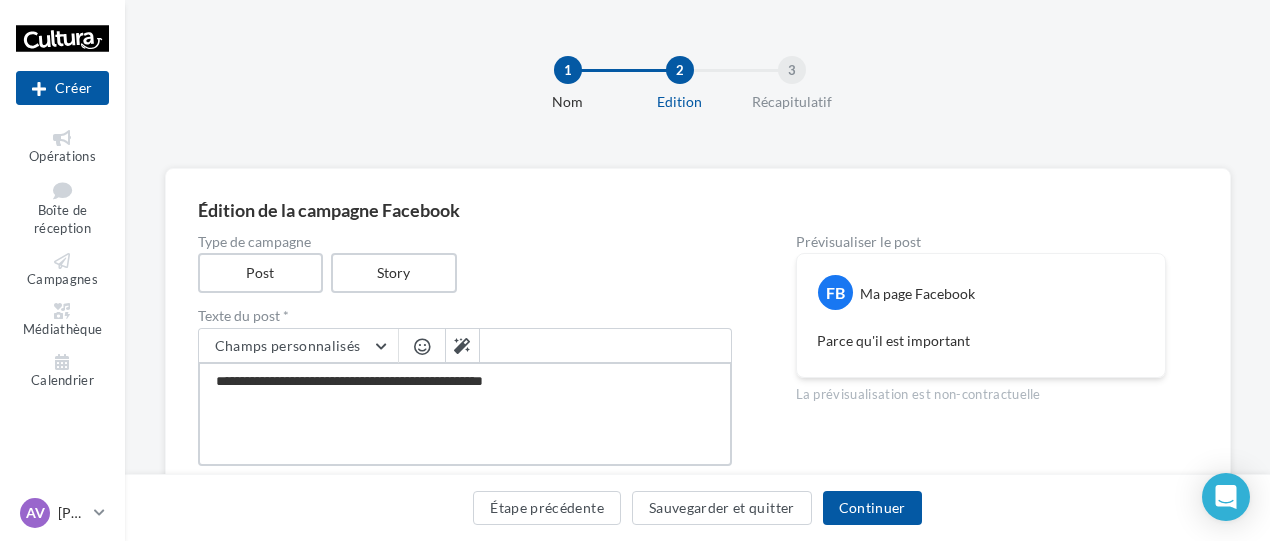 type on "**********" 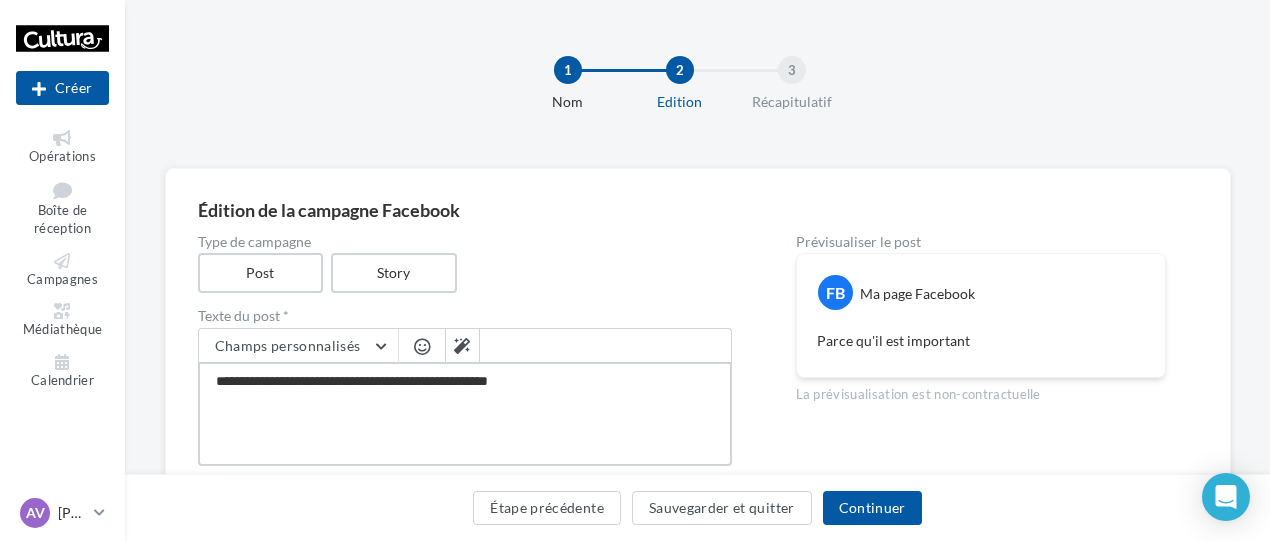 type on "**********" 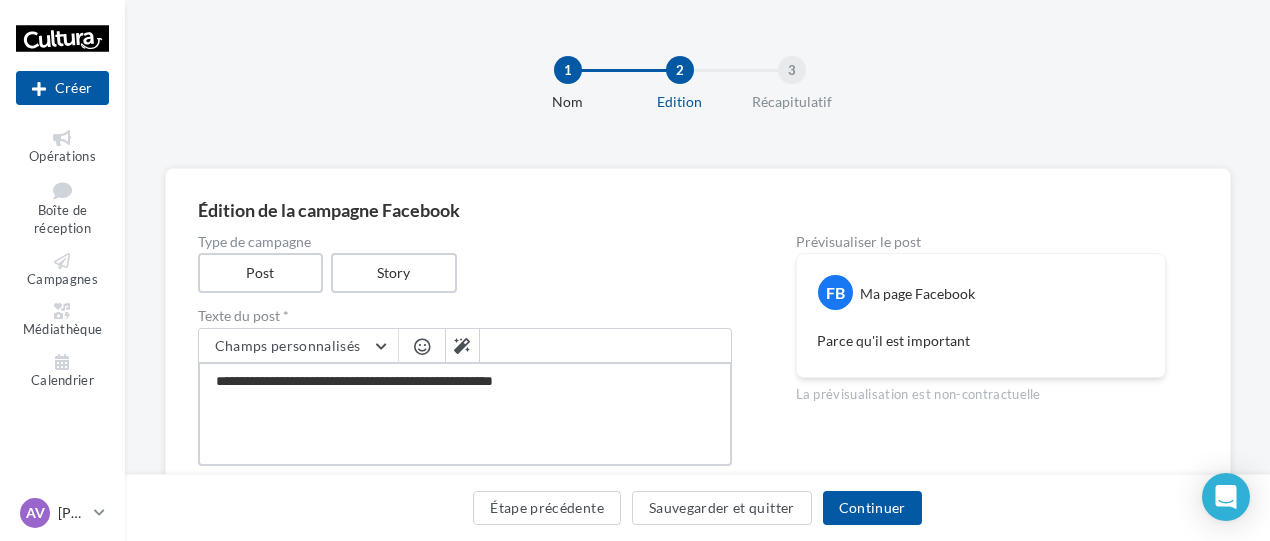type on "**********" 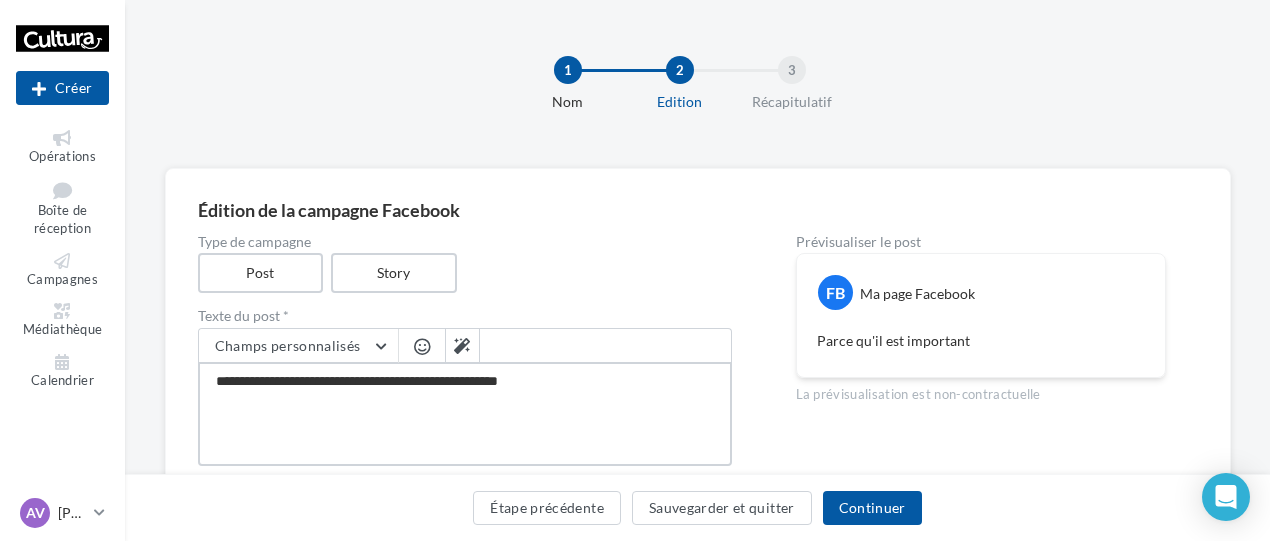 type on "**********" 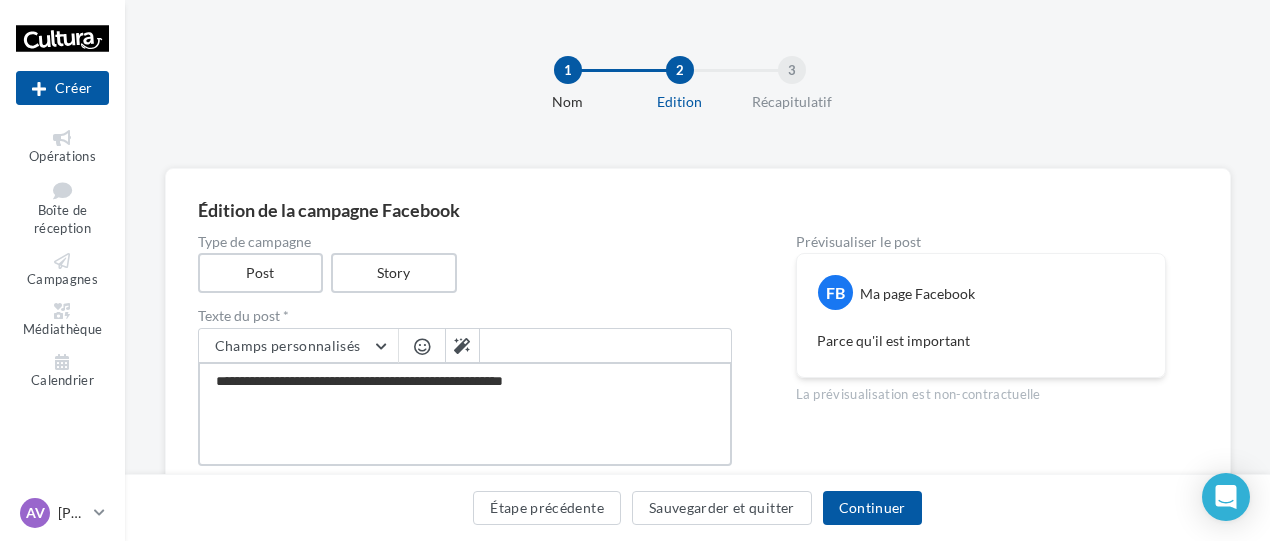 type on "**********" 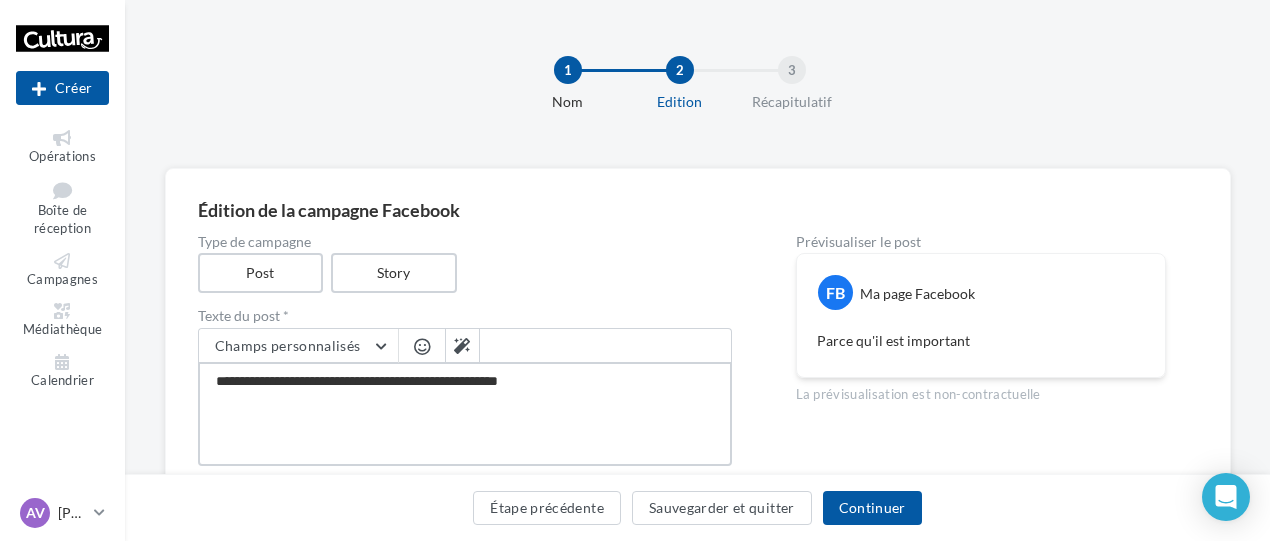 type on "**********" 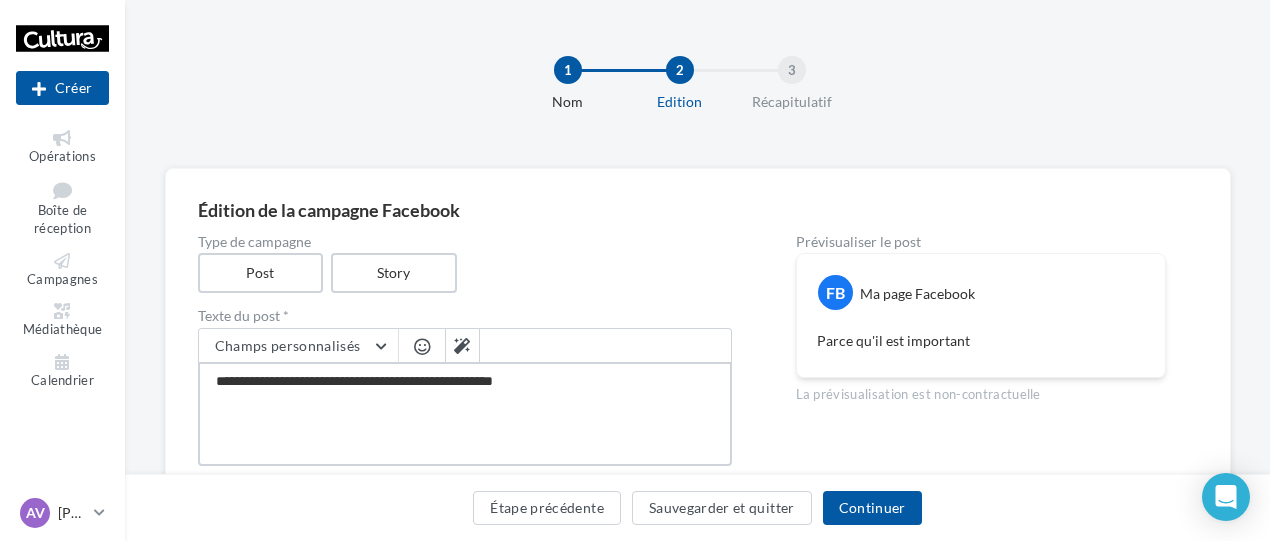 type on "**********" 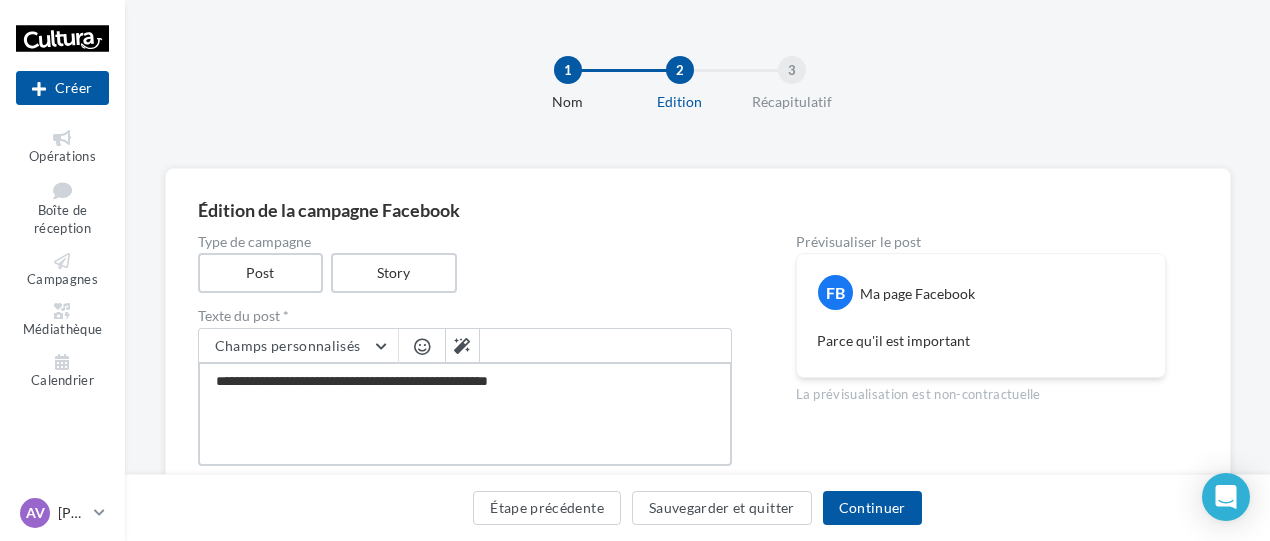 type on "**********" 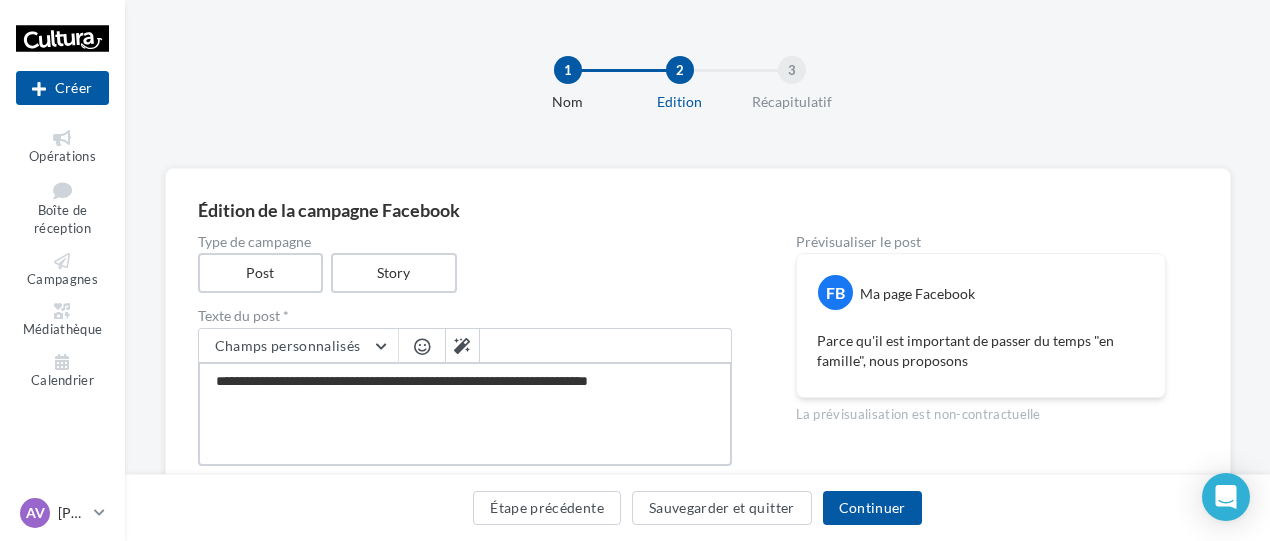 drag, startPoint x: 668, startPoint y: 389, endPoint x: 558, endPoint y: 376, distance: 110.76552 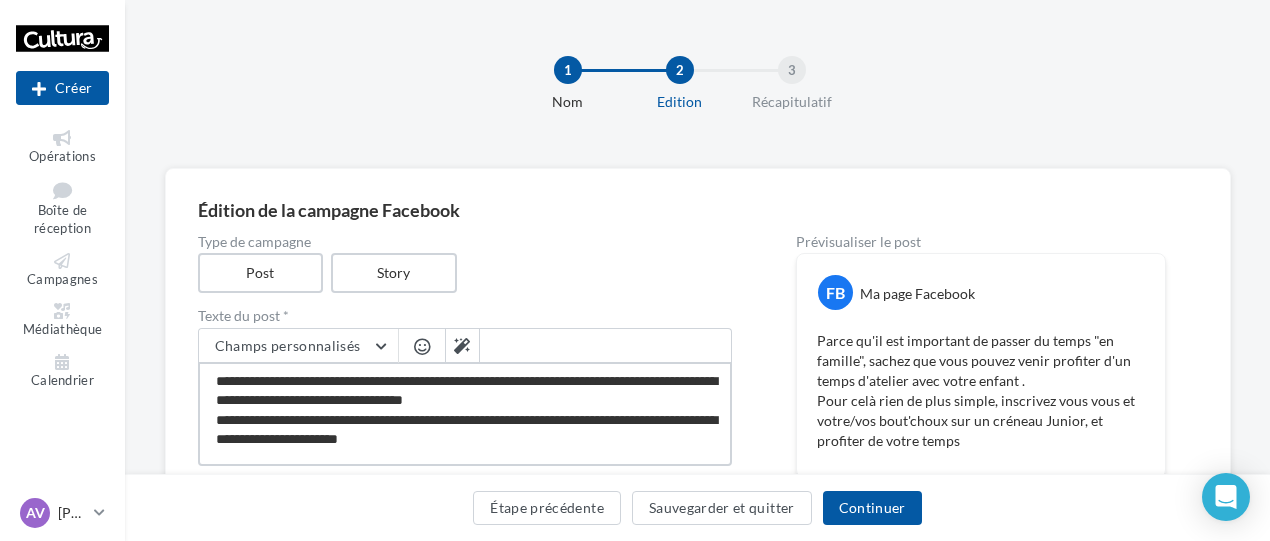 drag, startPoint x: 482, startPoint y: 441, endPoint x: 328, endPoint y: 443, distance: 154.01299 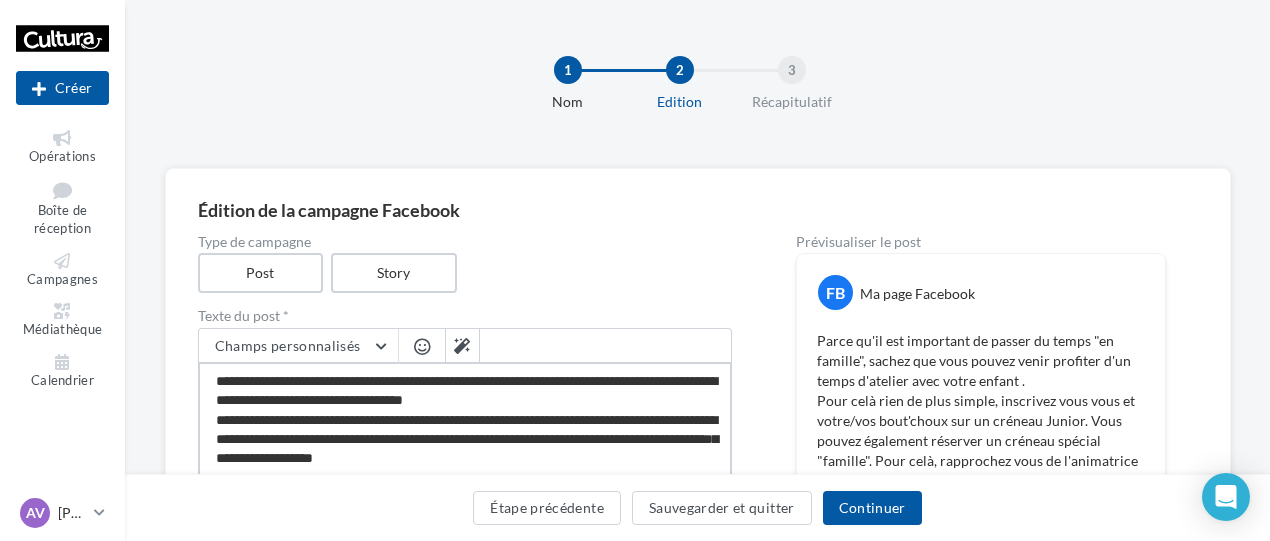 scroll, scrollTop: 0, scrollLeft: 0, axis: both 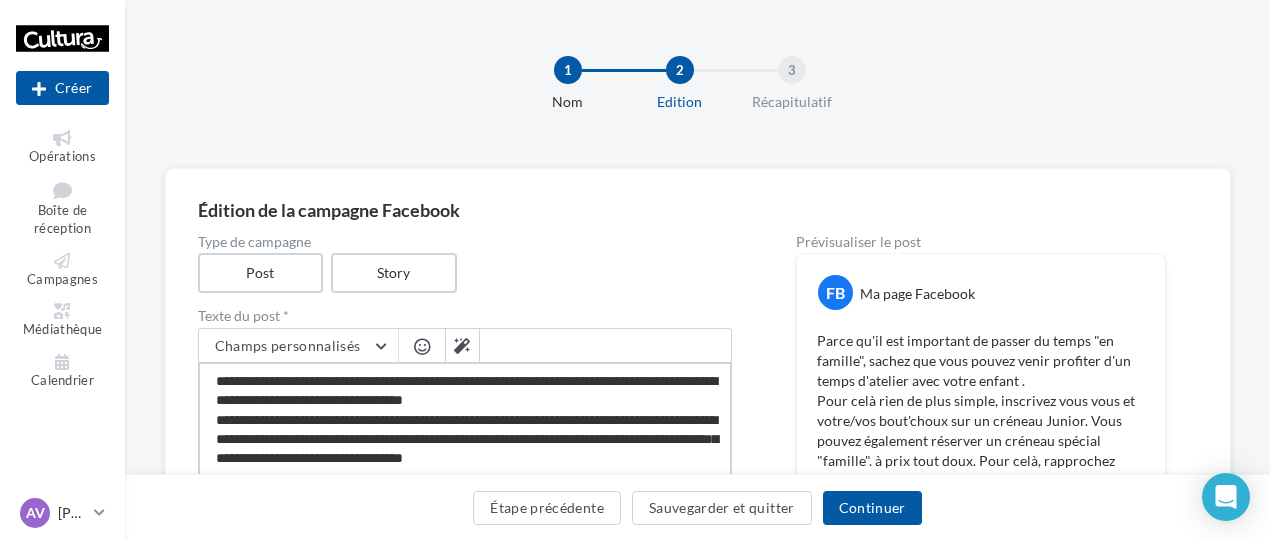 click on "**********" at bounding box center [465, 419] 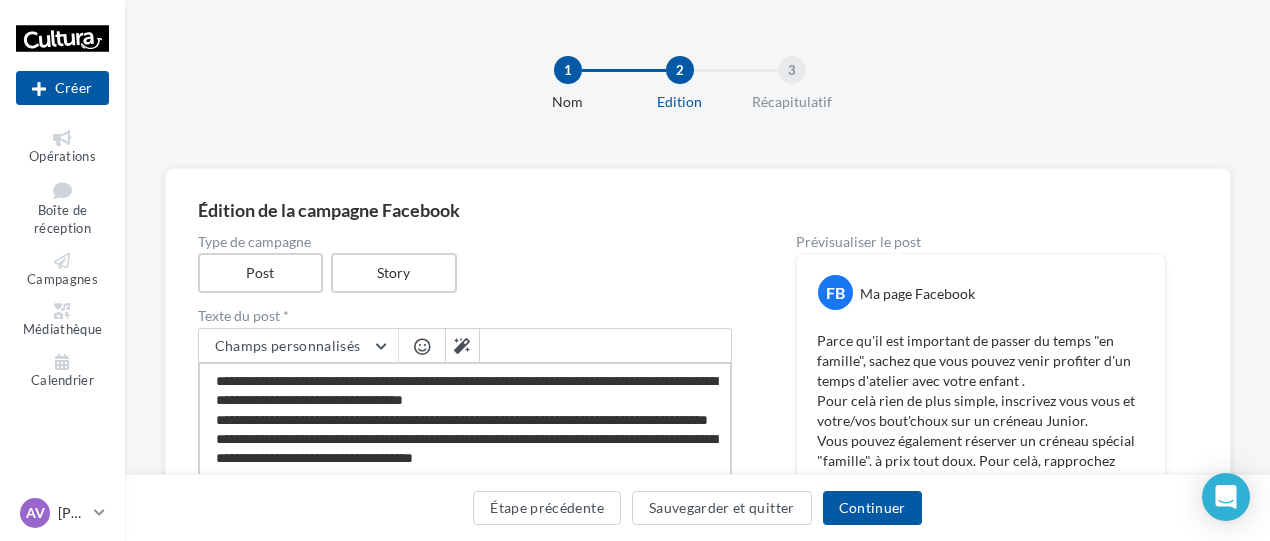 scroll, scrollTop: 20, scrollLeft: 0, axis: vertical 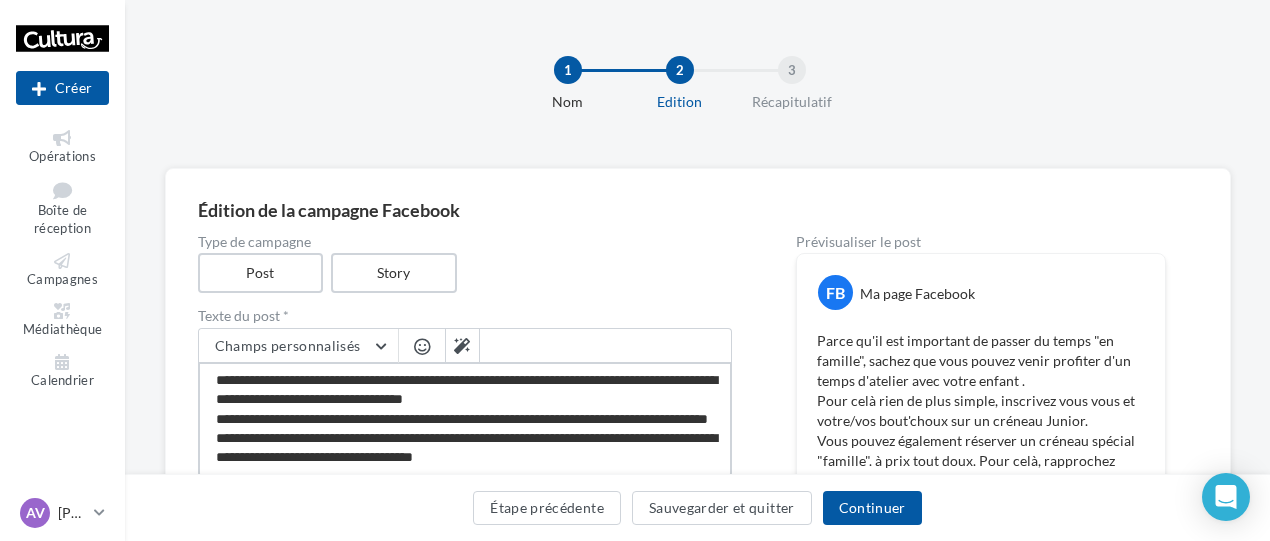 click on "**********" at bounding box center (465, 419) 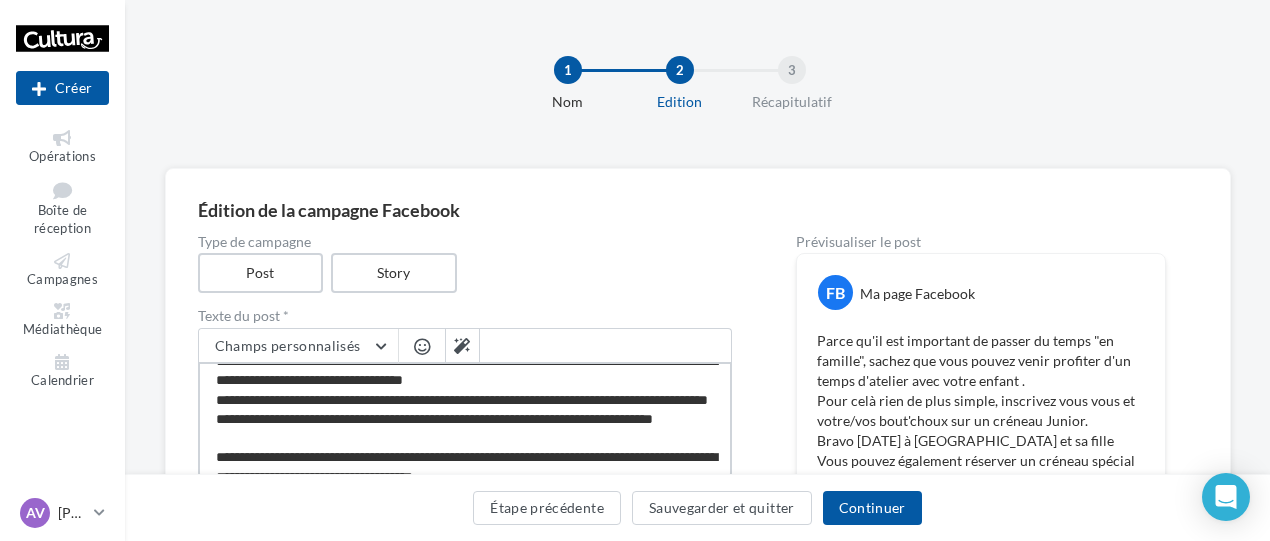 scroll, scrollTop: 30, scrollLeft: 0, axis: vertical 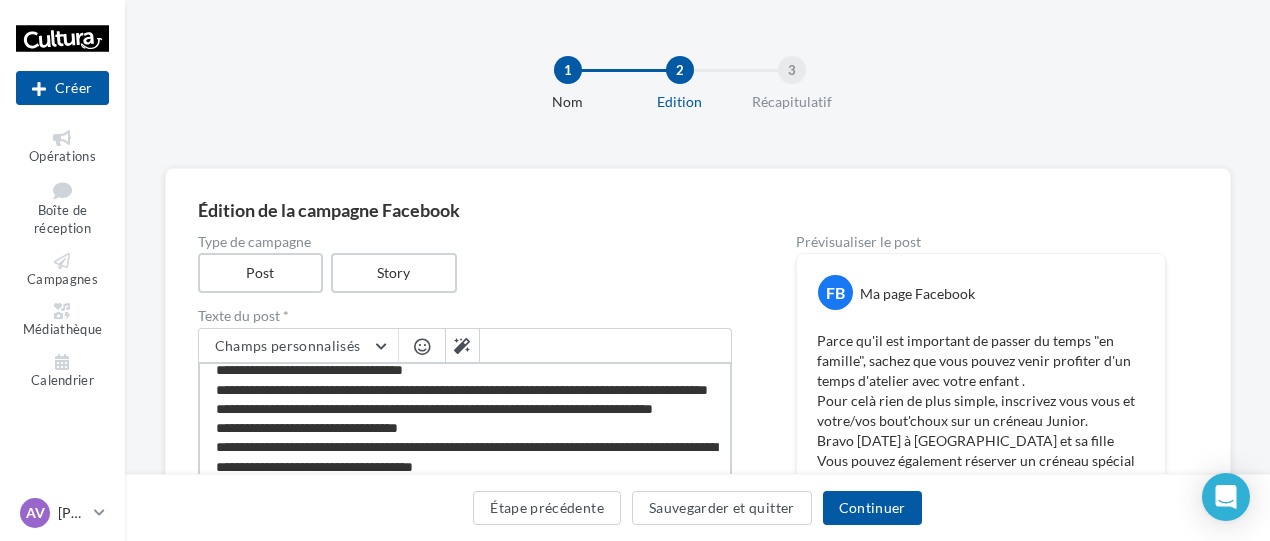 click on "**********" at bounding box center [465, 419] 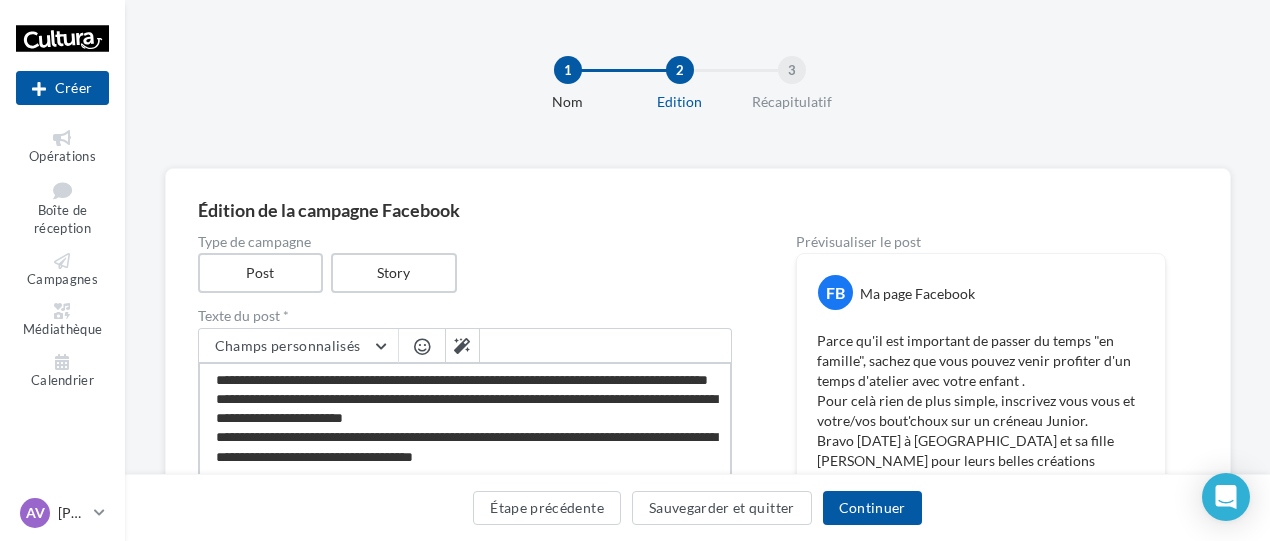 scroll, scrollTop: 58, scrollLeft: 0, axis: vertical 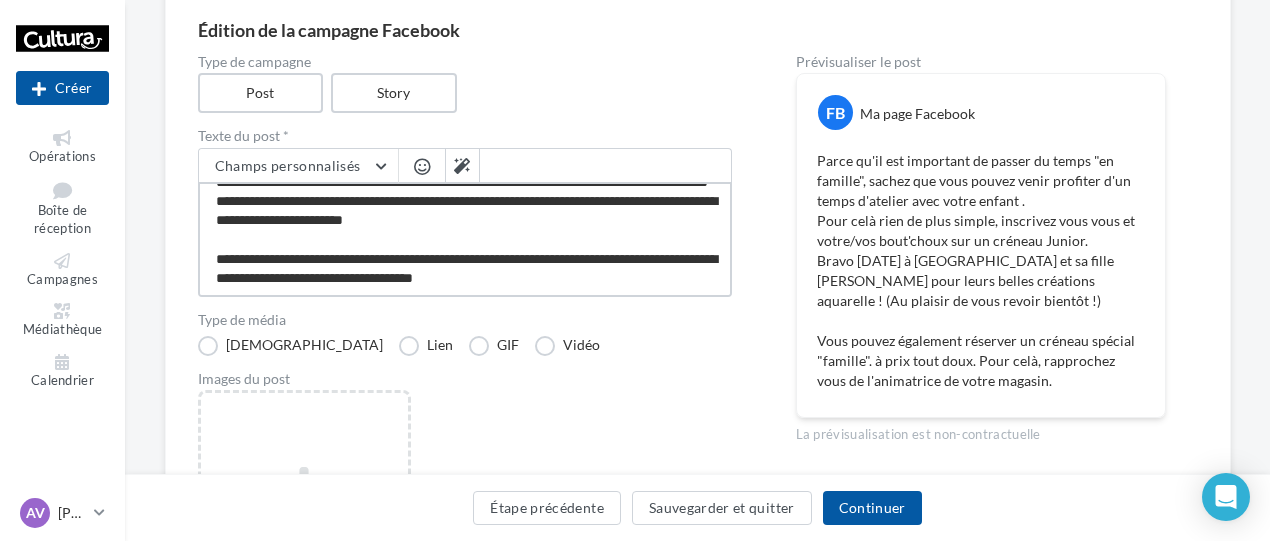 click on "**********" at bounding box center (465, 239) 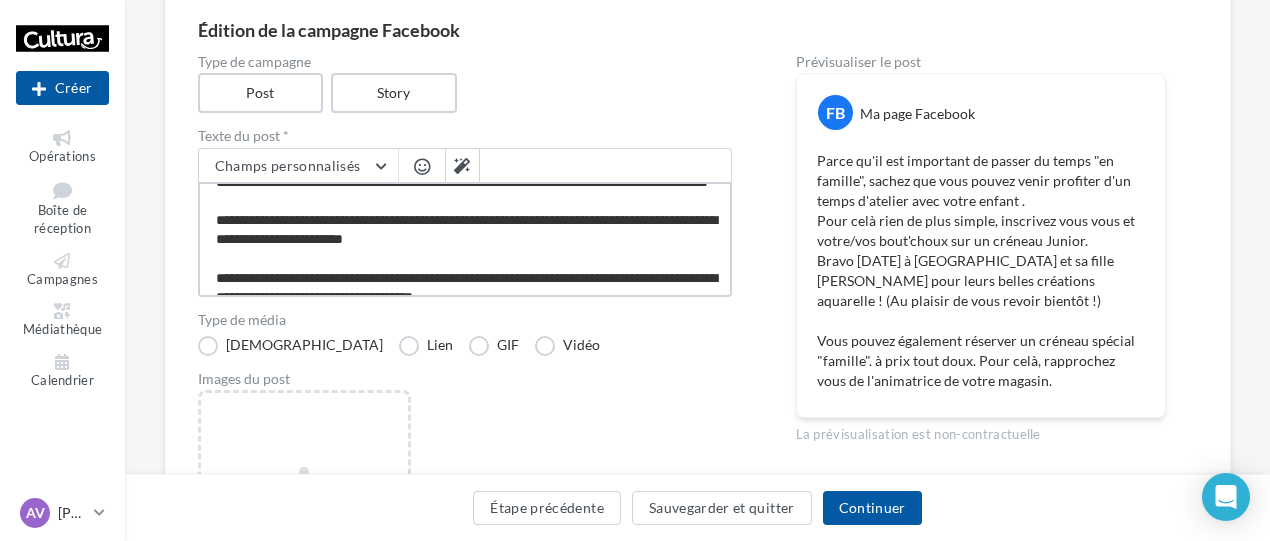 scroll, scrollTop: 77, scrollLeft: 0, axis: vertical 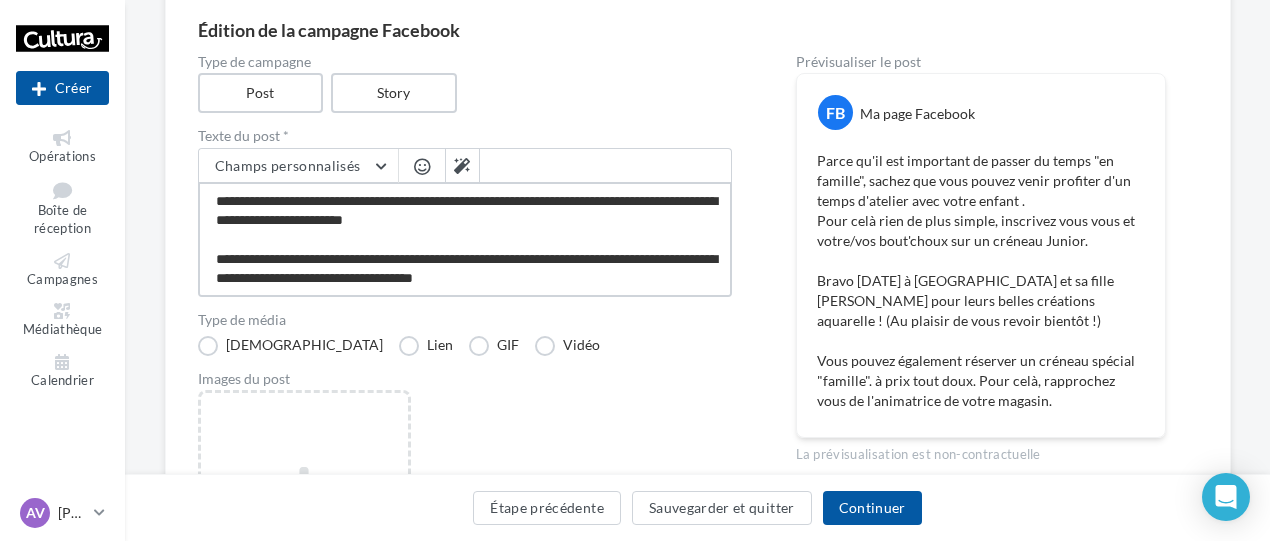 click on "**********" at bounding box center [465, 239] 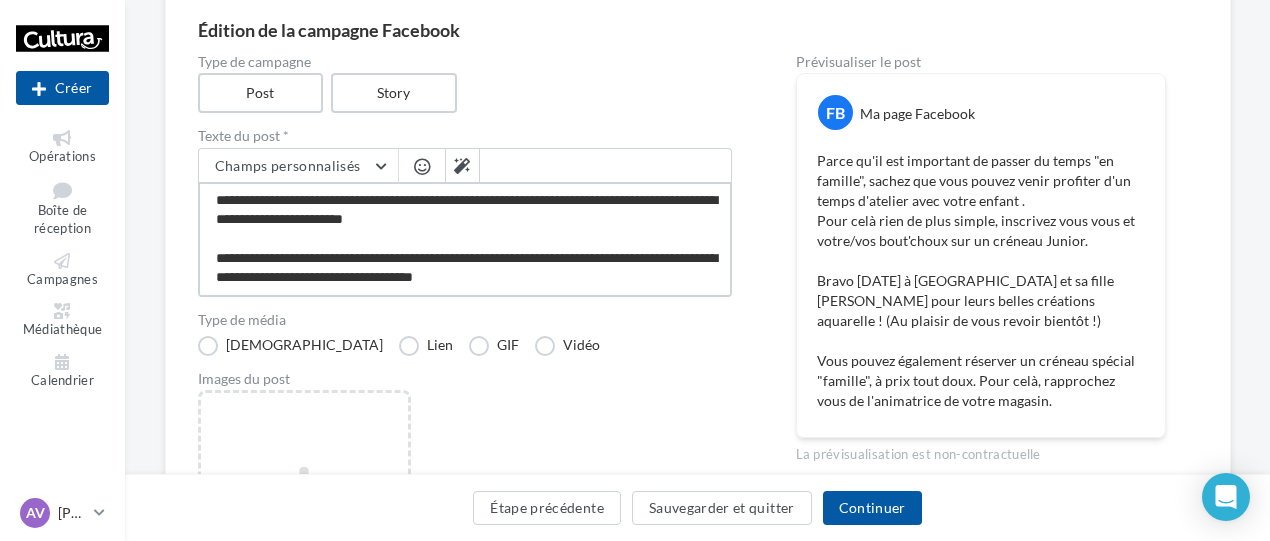 scroll, scrollTop: 97, scrollLeft: 0, axis: vertical 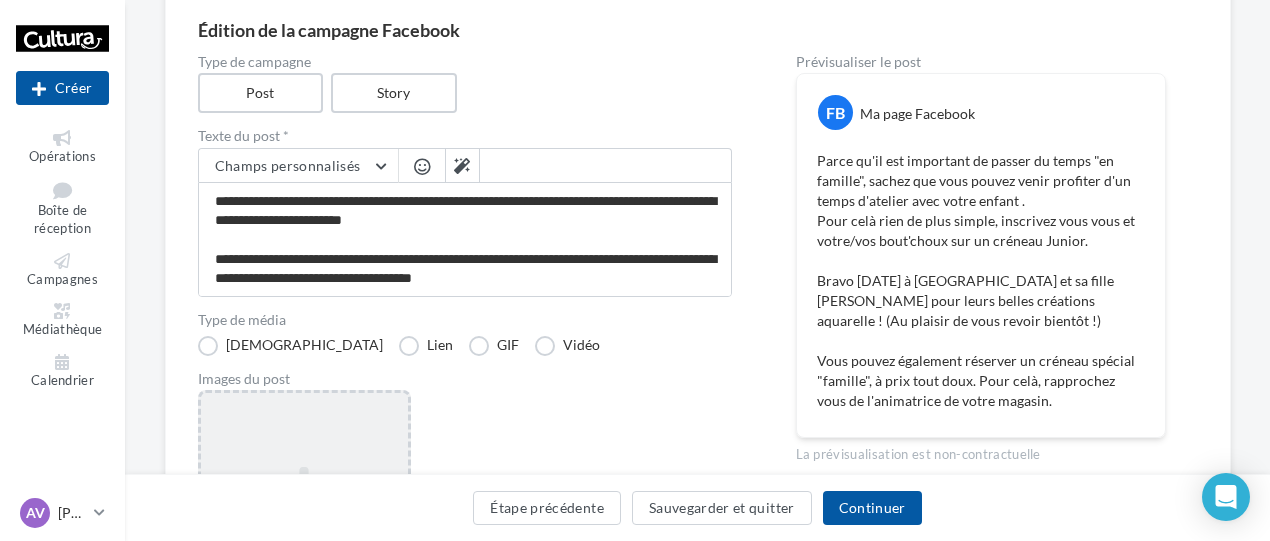 click on "Ajouter une image     Format: png, jpg" at bounding box center (304, 520) 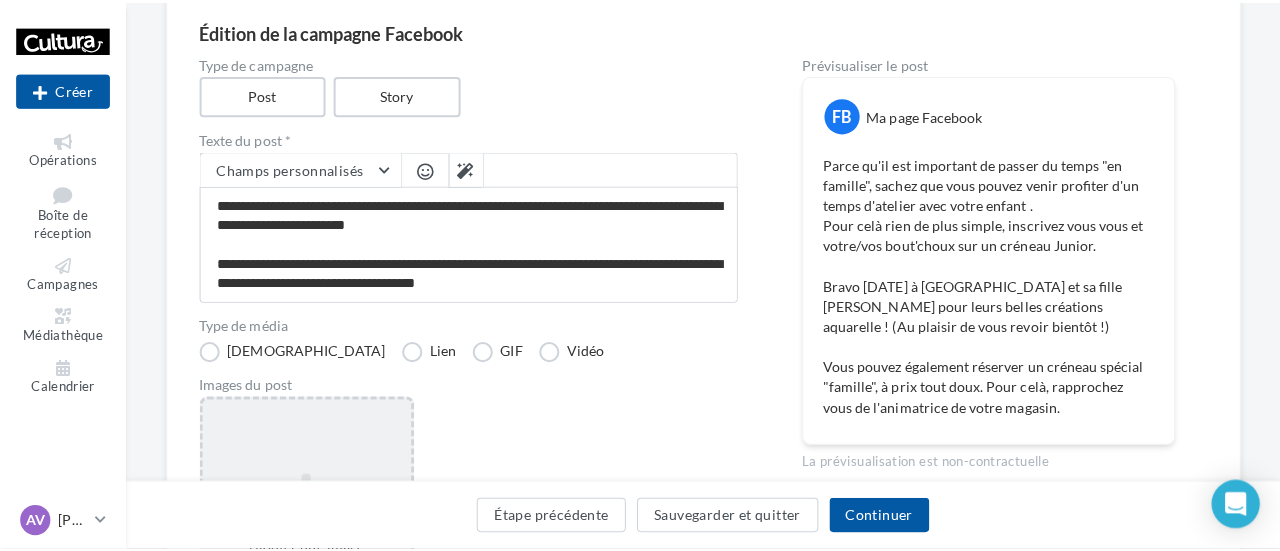 scroll, scrollTop: 94, scrollLeft: 0, axis: vertical 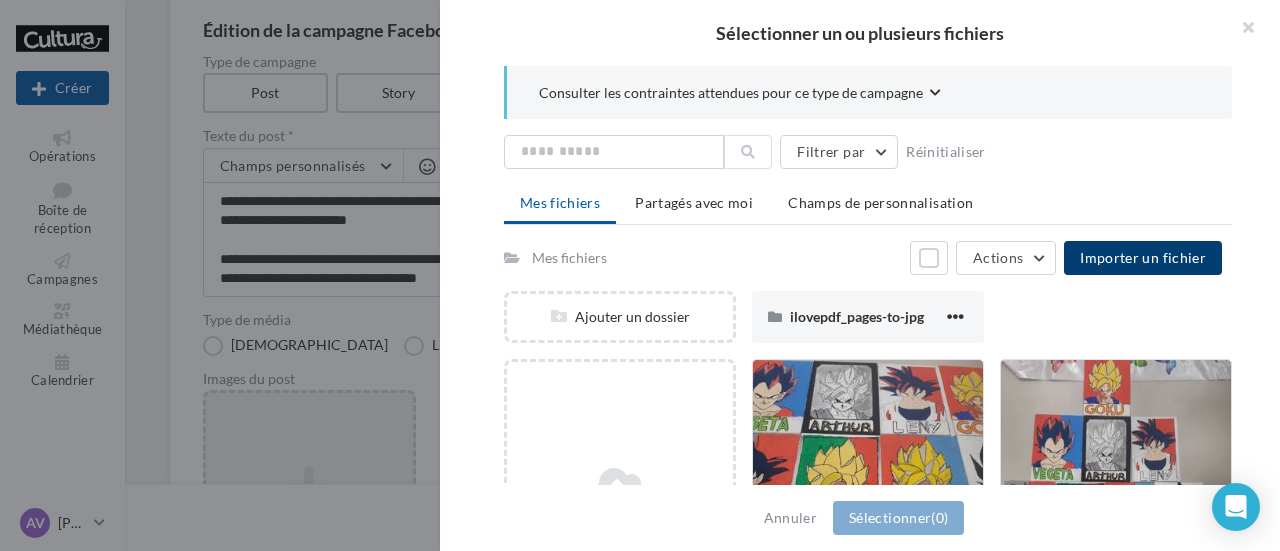 click on "Importer un fichier" at bounding box center (1143, 257) 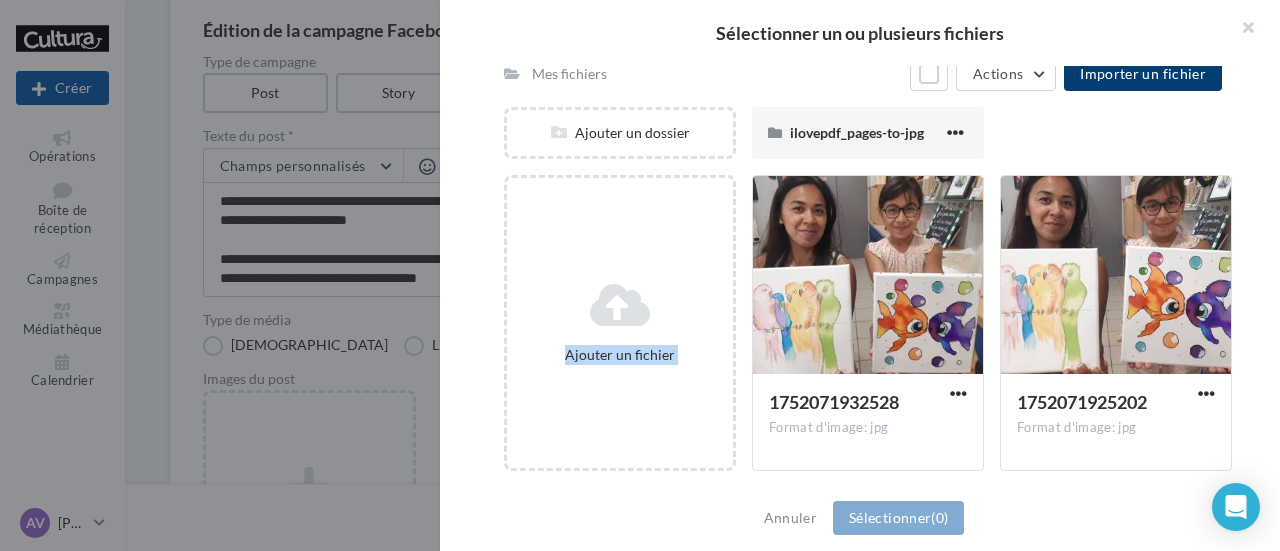 drag, startPoint x: 1269, startPoint y: 277, endPoint x: 1195, endPoint y: 565, distance: 297.355 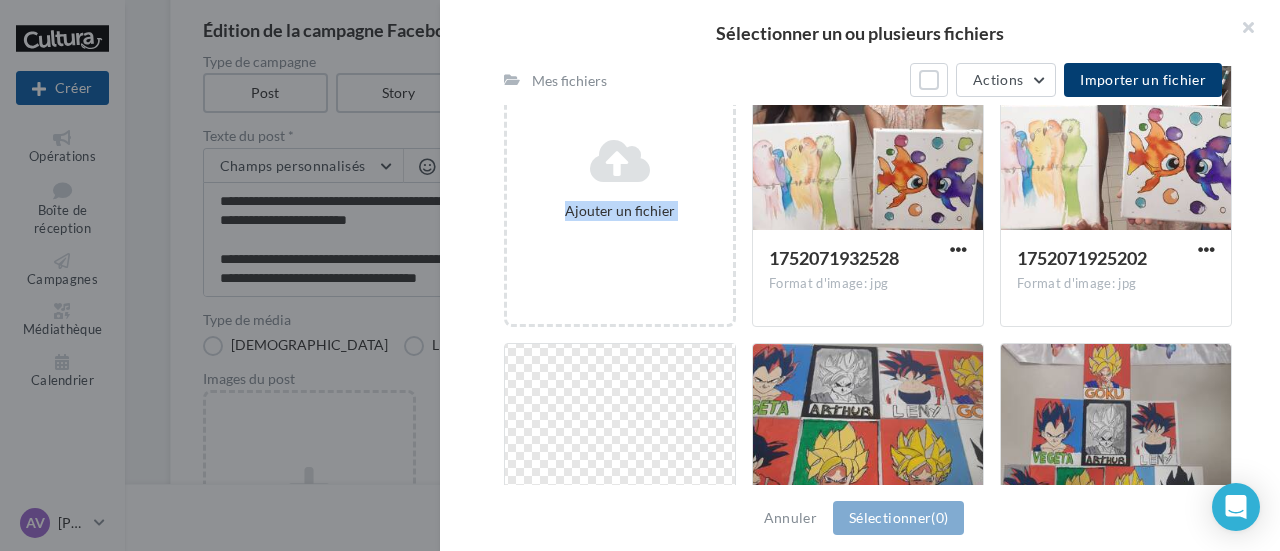 scroll, scrollTop: 683, scrollLeft: 0, axis: vertical 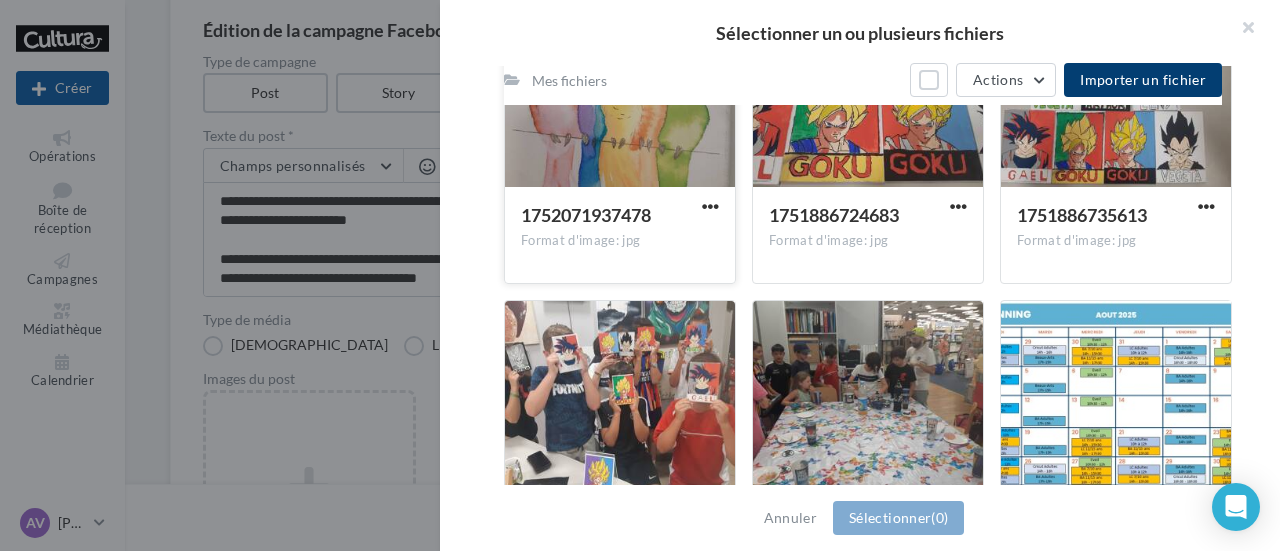 click at bounding box center [620, 89] 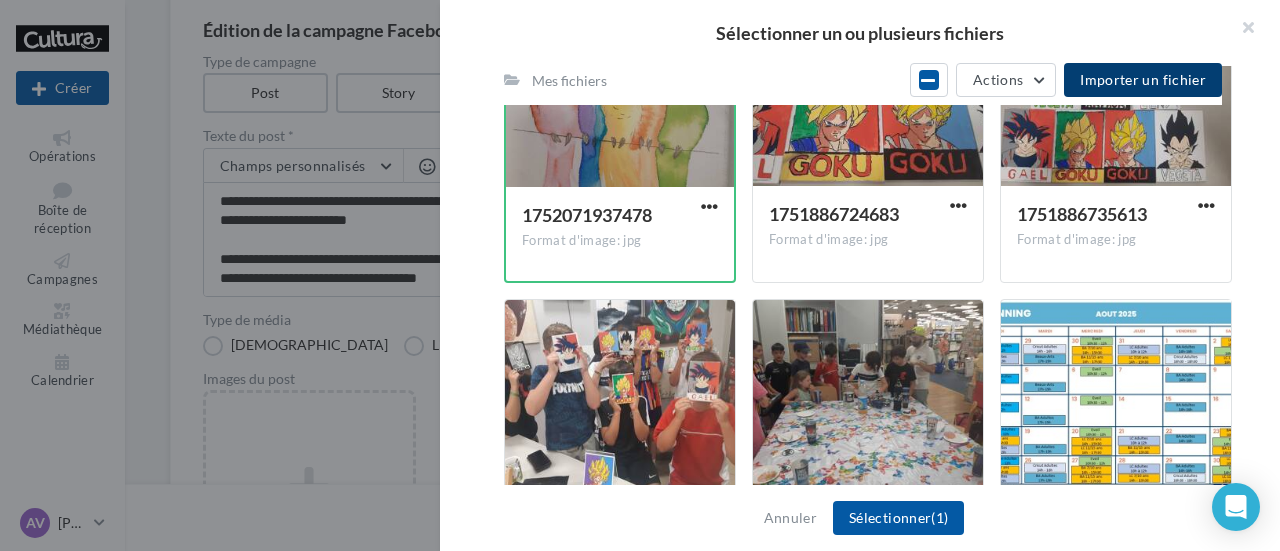 scroll, scrollTop: 684, scrollLeft: 0, axis: vertical 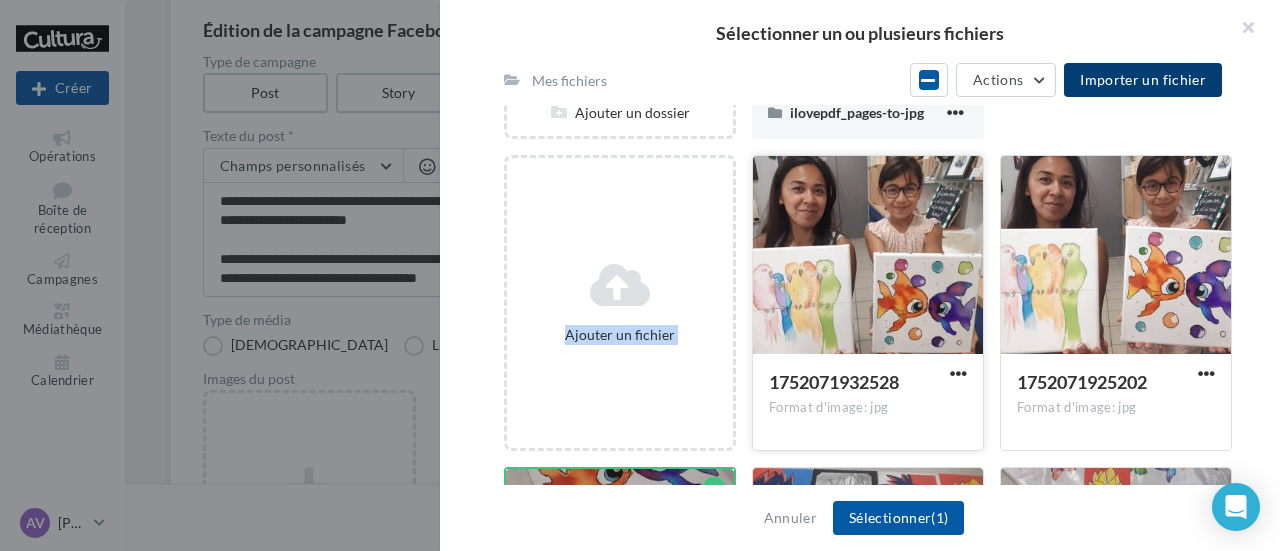 click at bounding box center [868, 256] 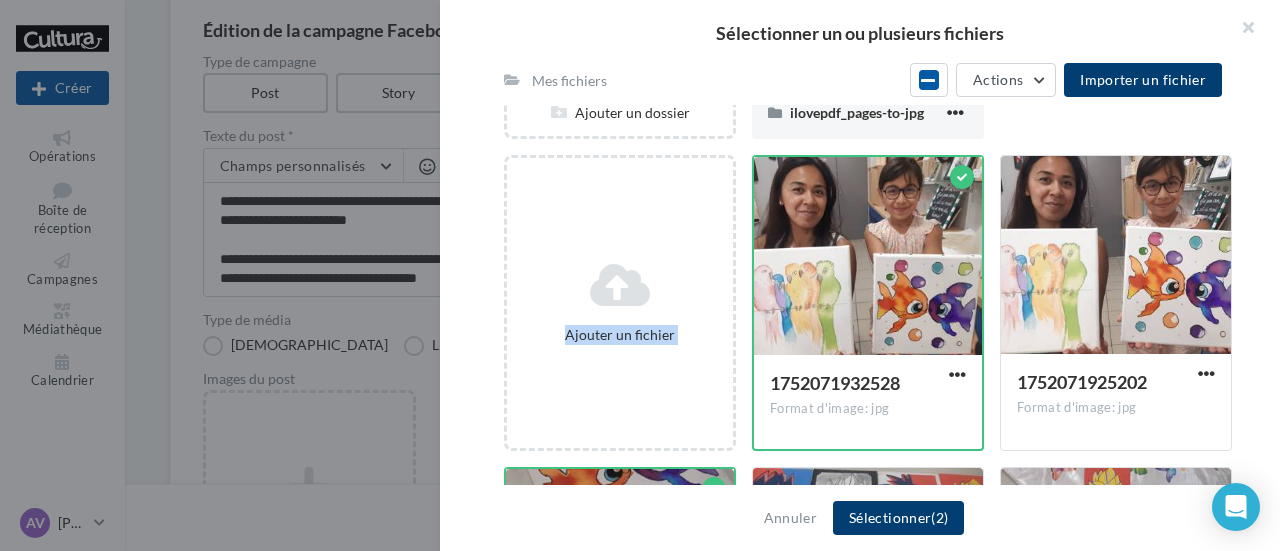 click on "Sélectionner   (2)" at bounding box center [898, 518] 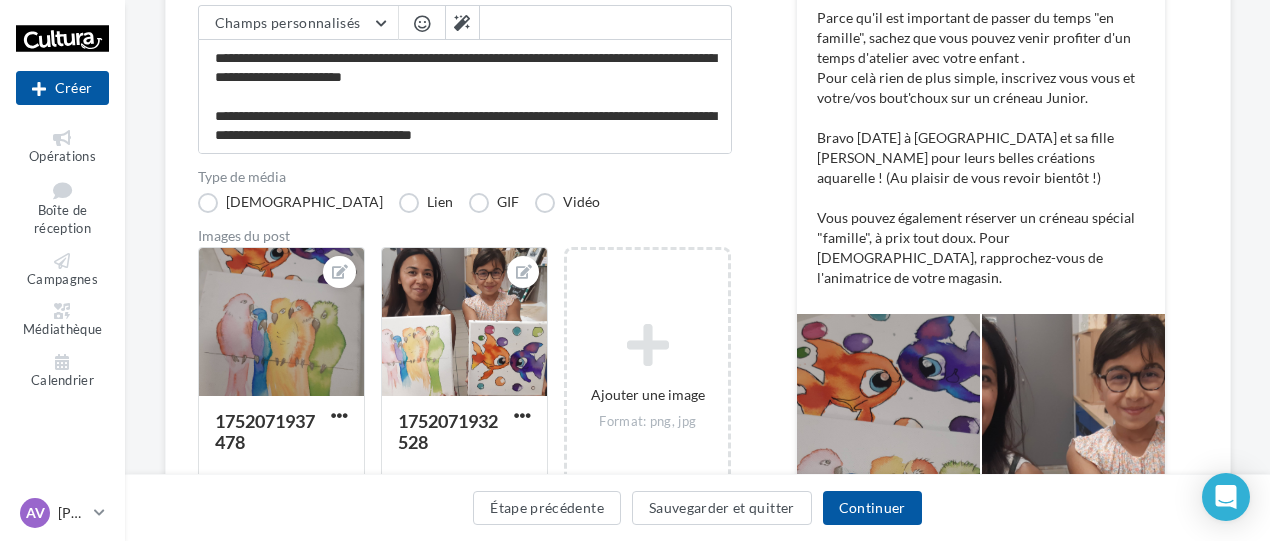 scroll, scrollTop: 337, scrollLeft: 0, axis: vertical 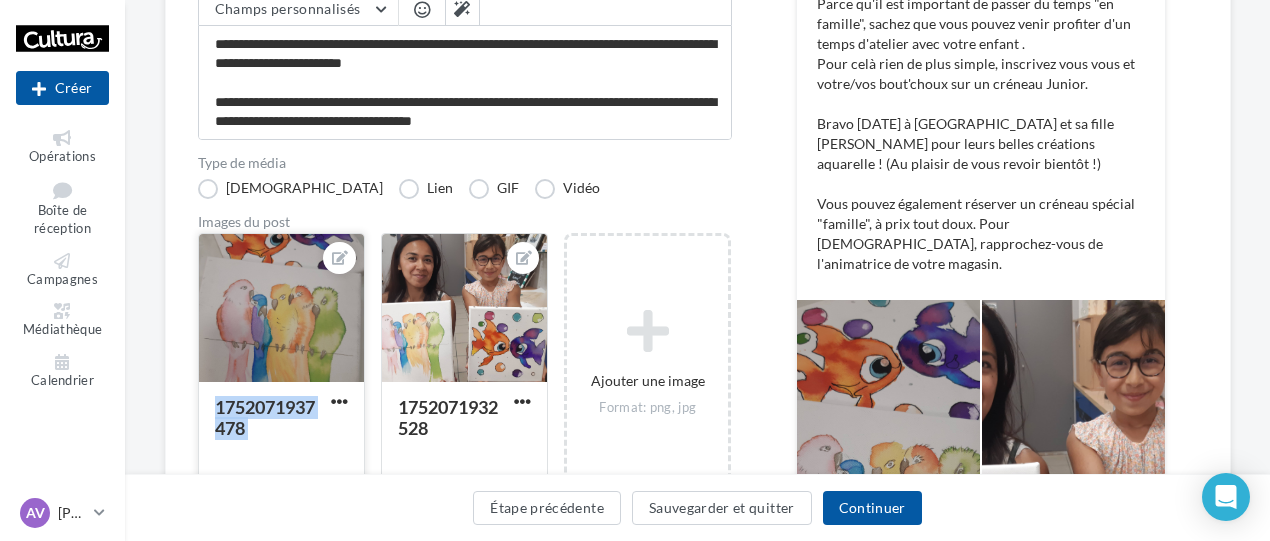 drag, startPoint x: 484, startPoint y: 317, endPoint x: 302, endPoint y: 329, distance: 182.39517 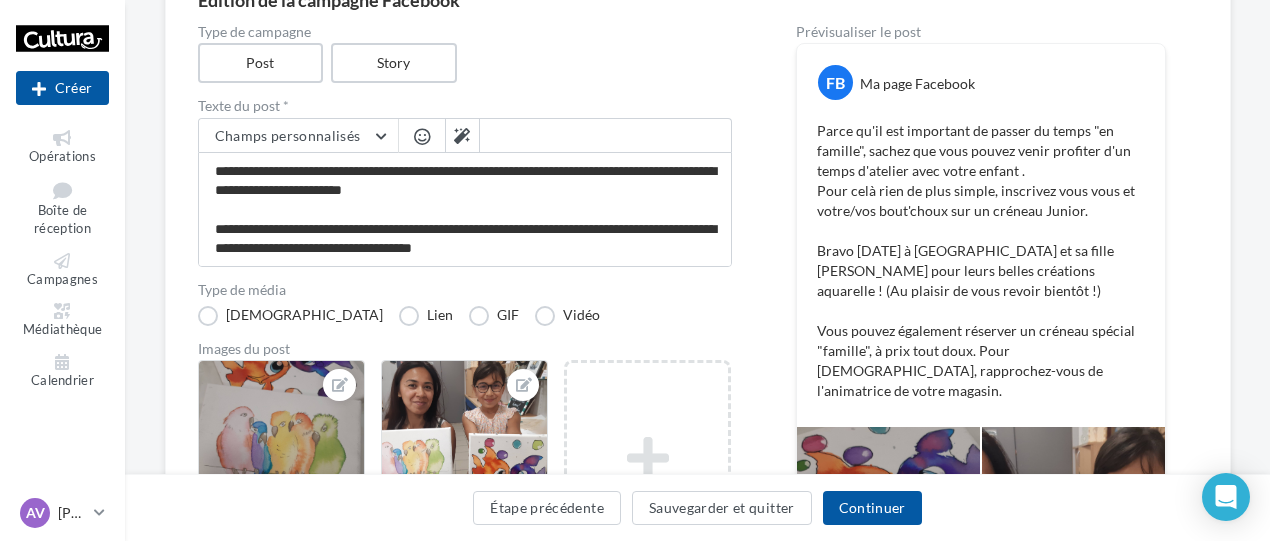 scroll, scrollTop: 204, scrollLeft: 0, axis: vertical 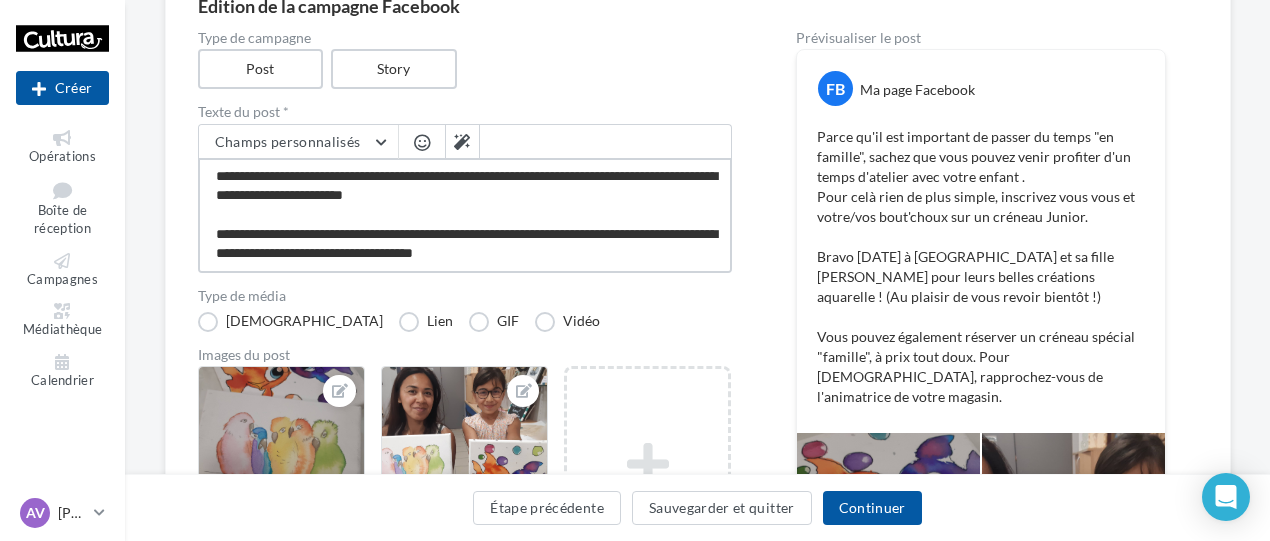 click on "**********" at bounding box center (465, 215) 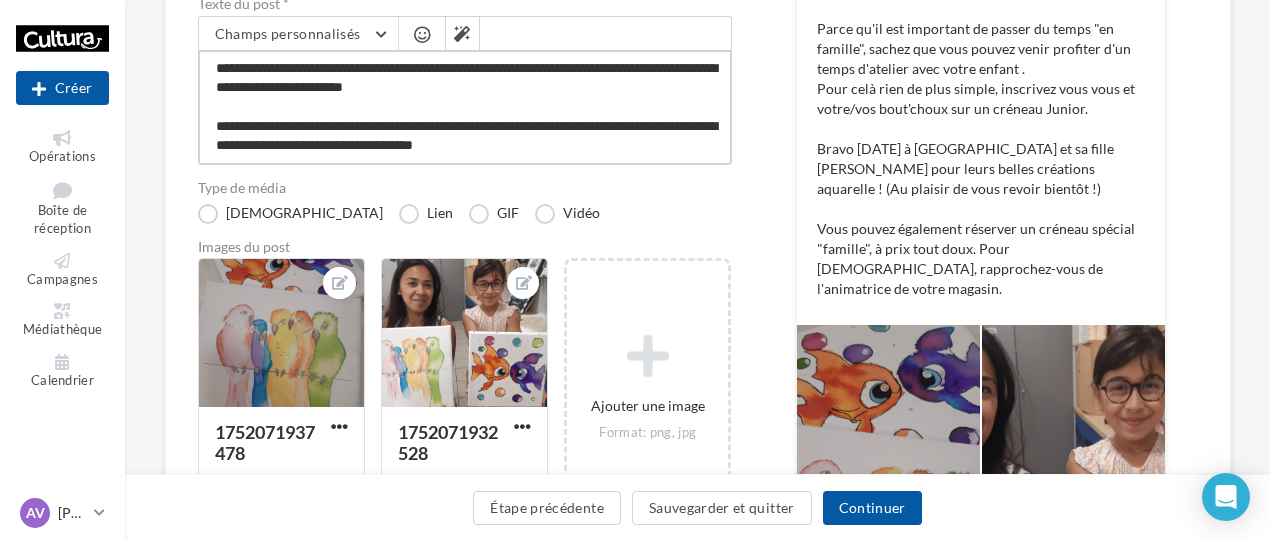 scroll, scrollTop: 335, scrollLeft: 0, axis: vertical 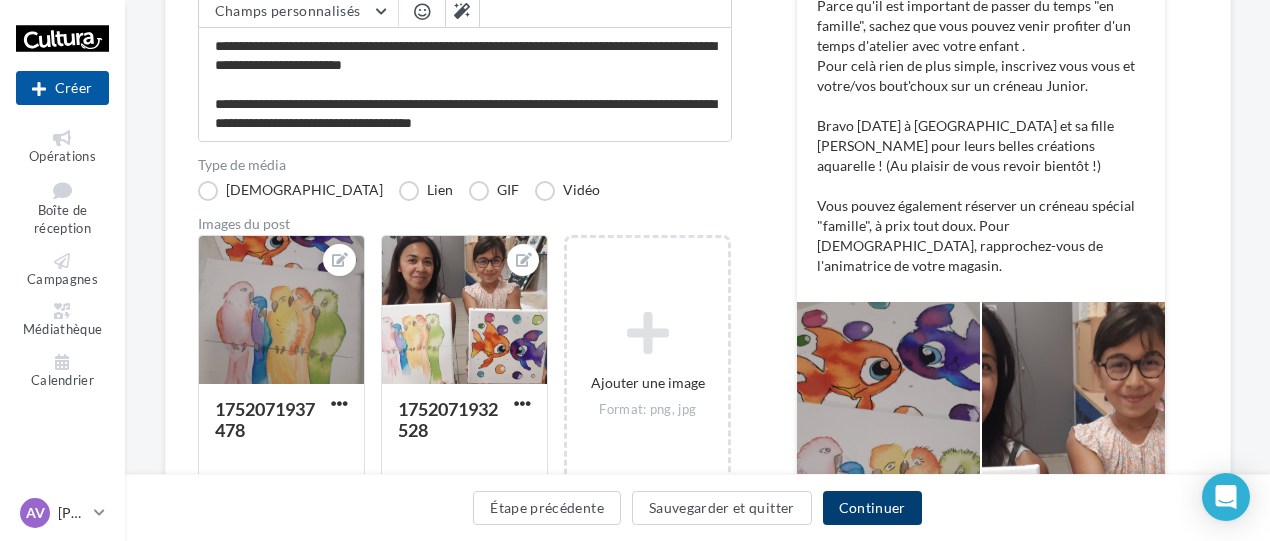 click on "Continuer" at bounding box center (872, 508) 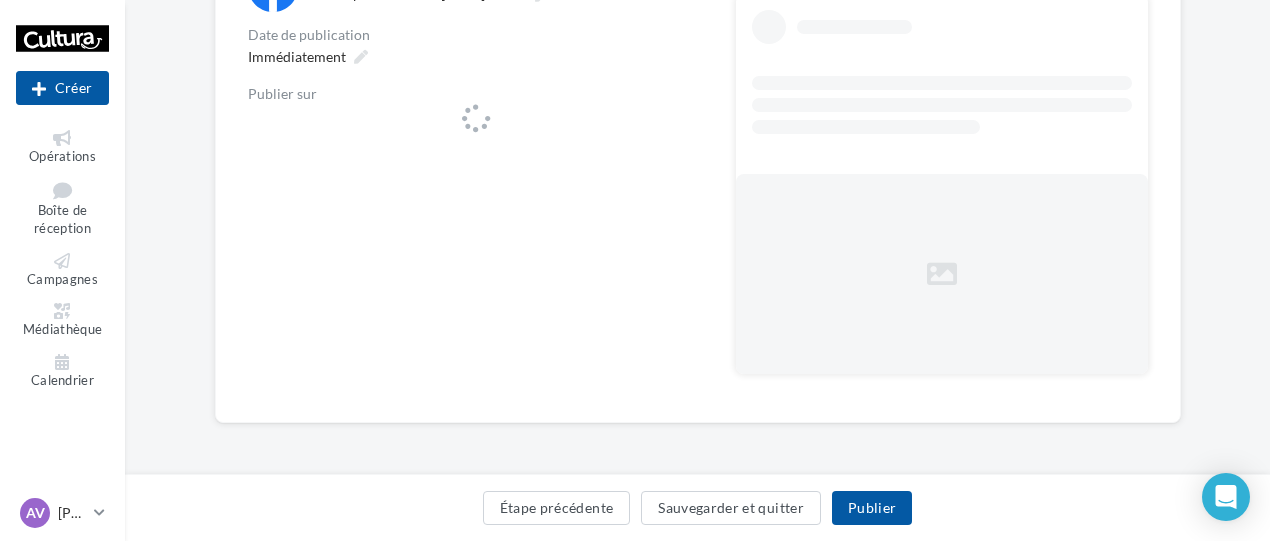 scroll, scrollTop: 272, scrollLeft: 0, axis: vertical 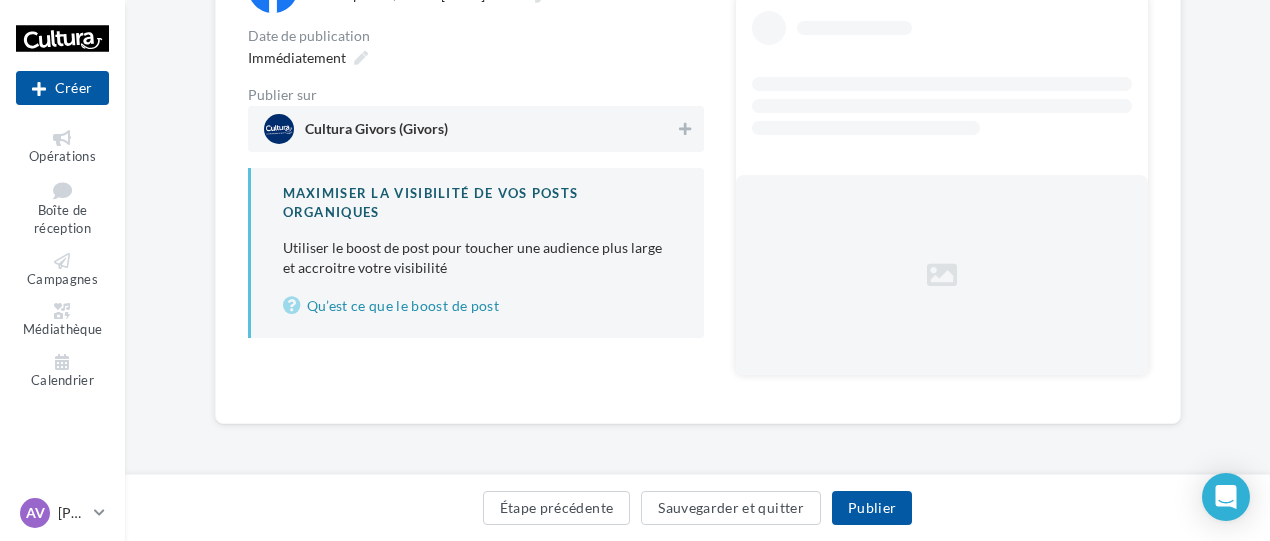 click on "Cultura Givors (Givors)" at bounding box center [476, 129] 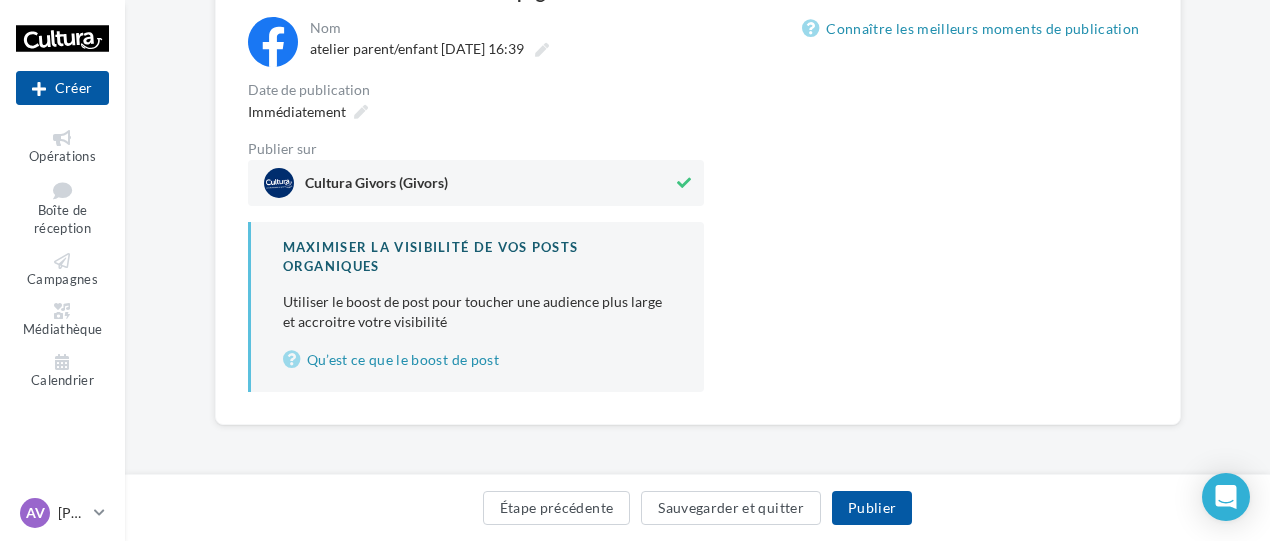 scroll, scrollTop: 272, scrollLeft: 0, axis: vertical 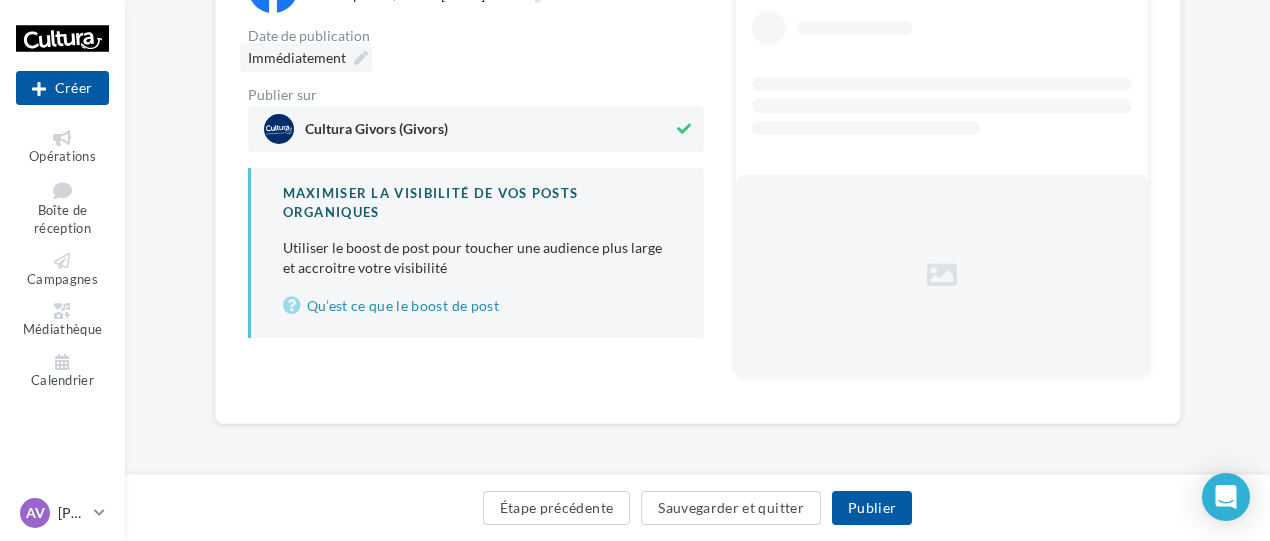 click on "Immédiatement" at bounding box center [297, 57] 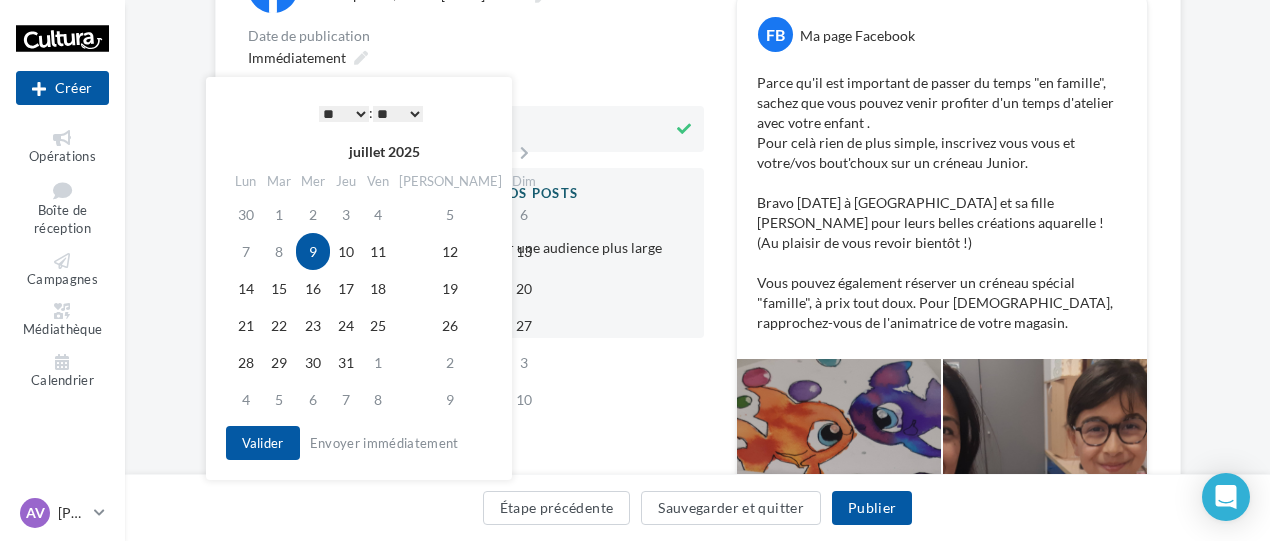 click on "9" at bounding box center [313, 251] 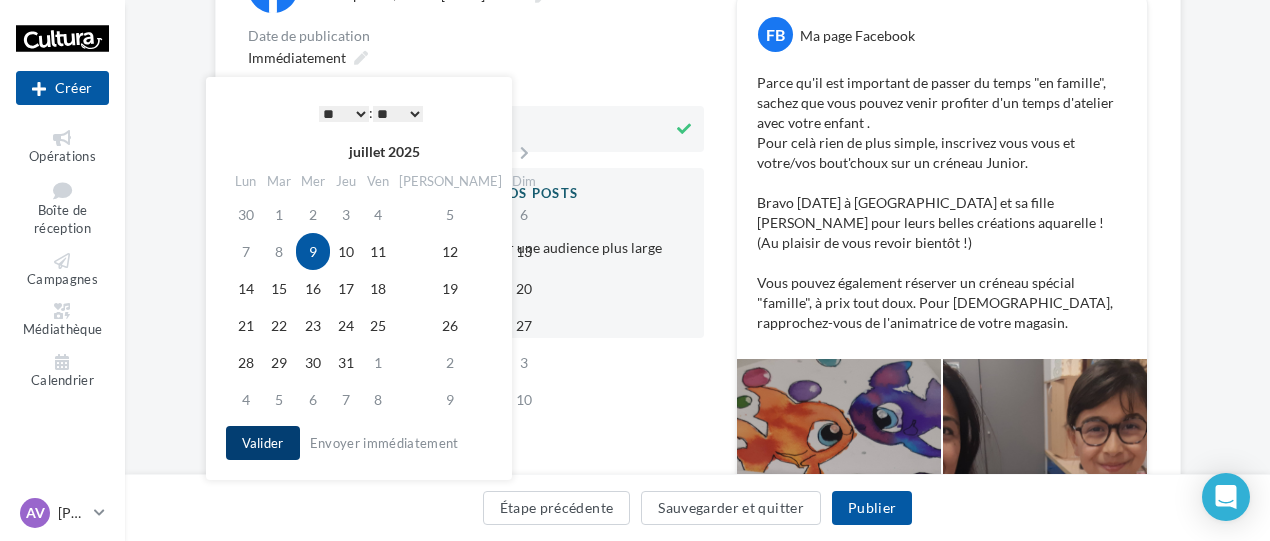 click on "Valider" at bounding box center (263, 443) 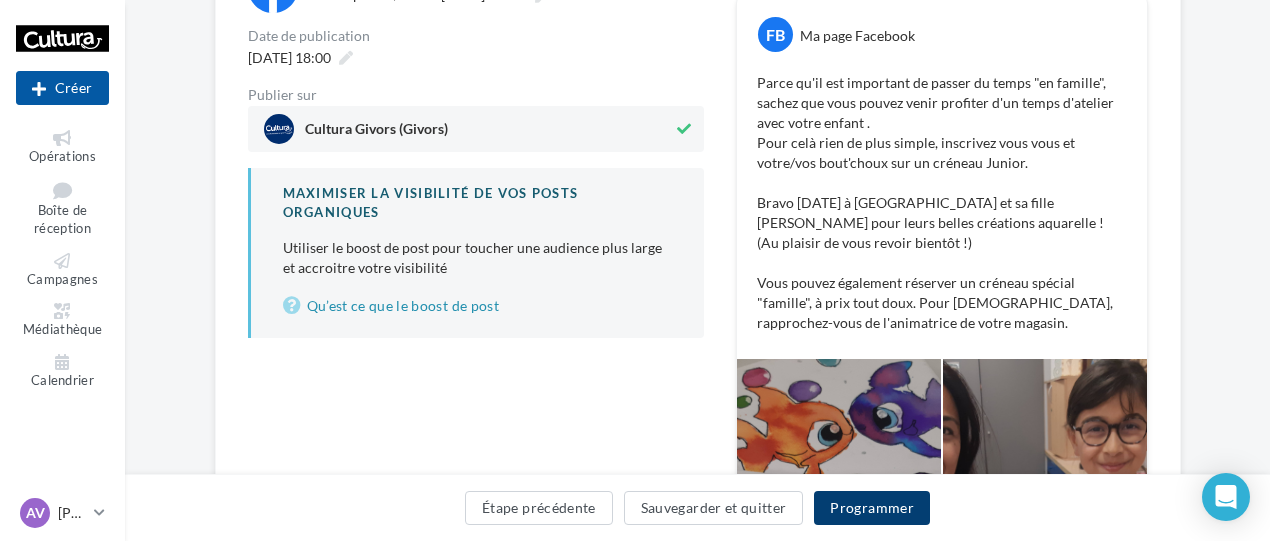click on "Programmer" at bounding box center [872, 508] 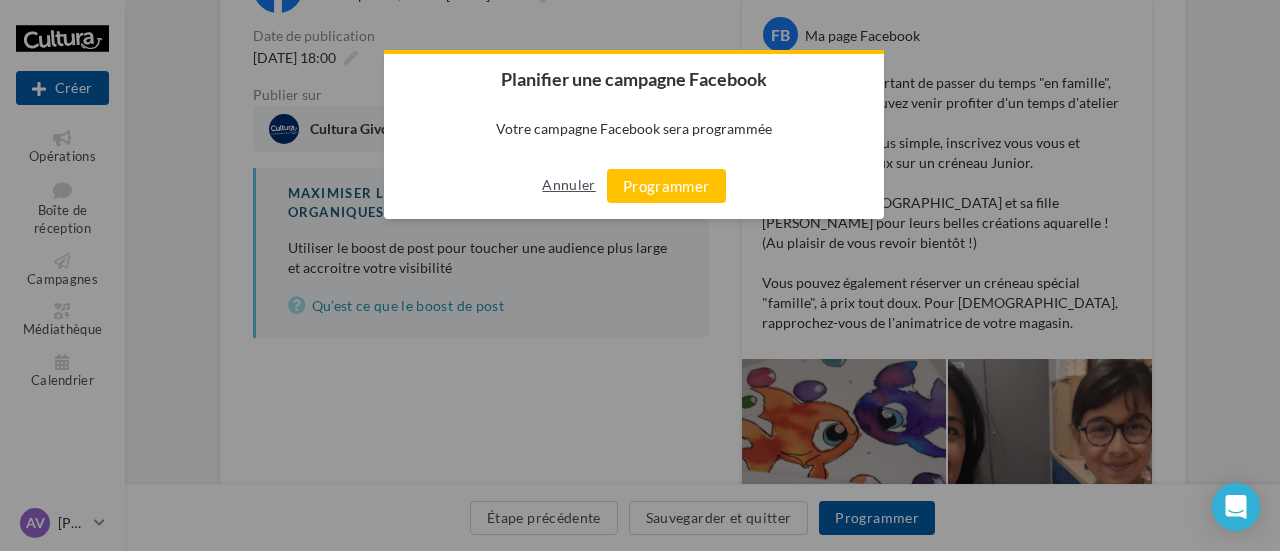 click on "Annuler" at bounding box center (568, 185) 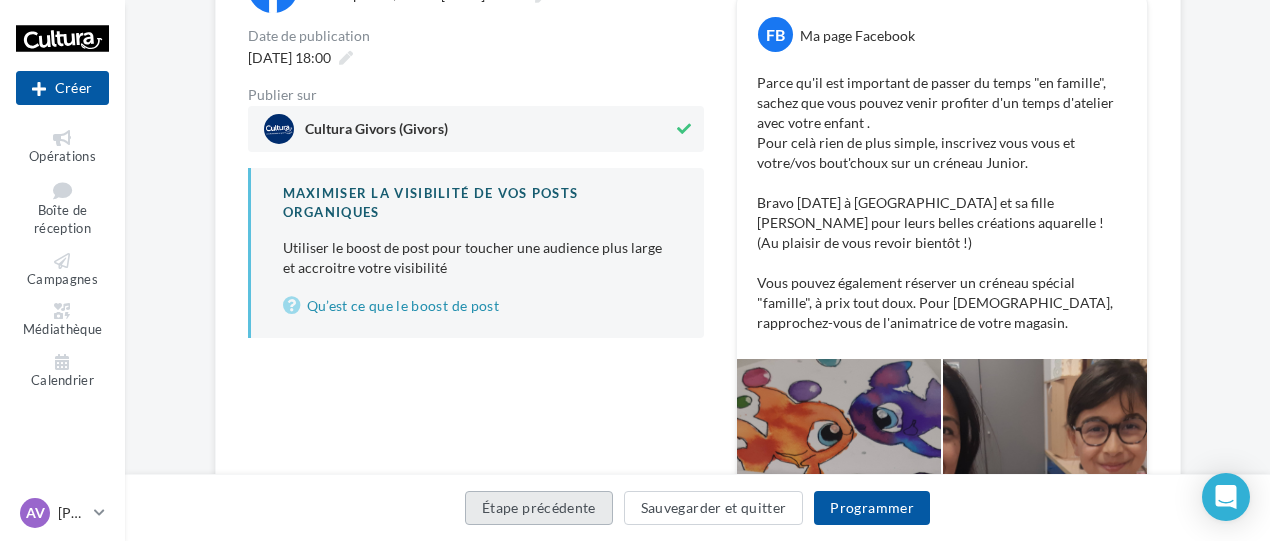 click on "Étape précédente" at bounding box center (539, 508) 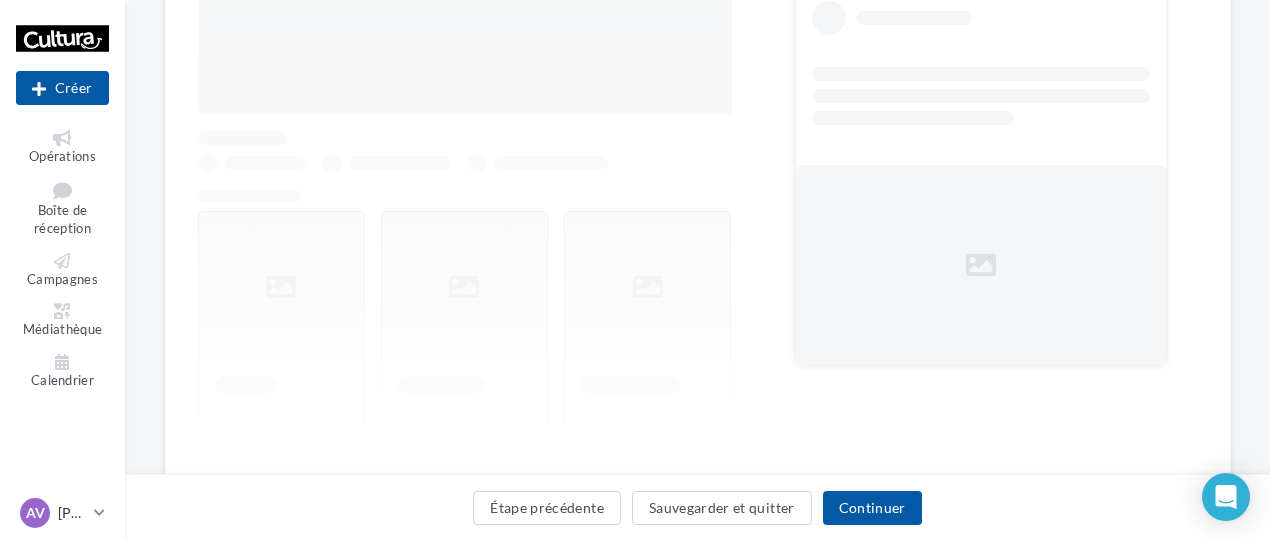 scroll, scrollTop: 352, scrollLeft: 0, axis: vertical 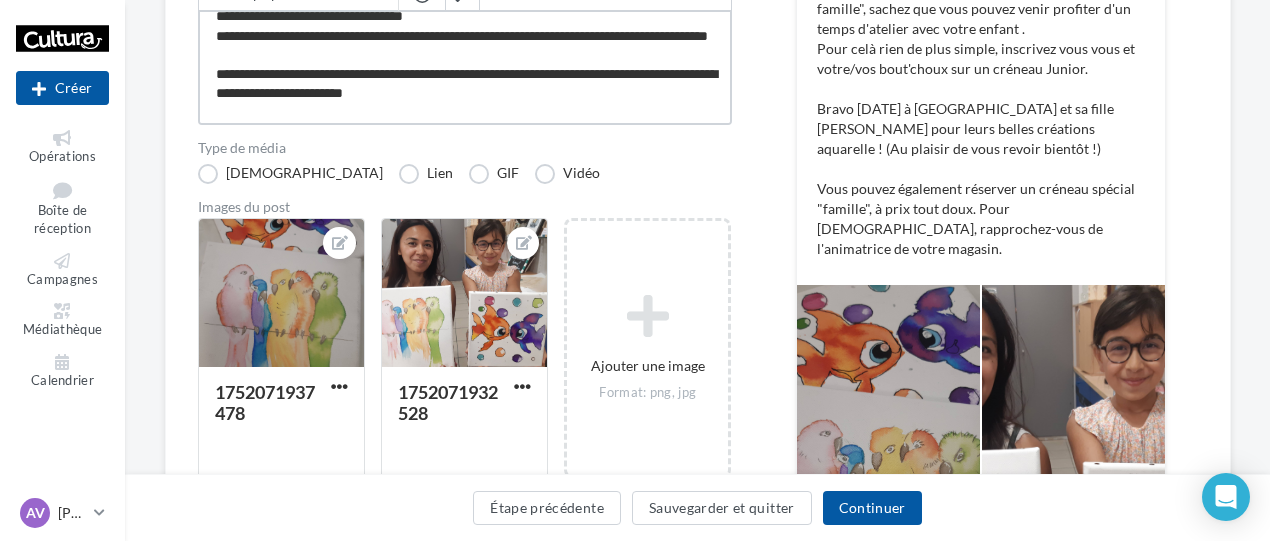 click on "**********" at bounding box center [465, 67] 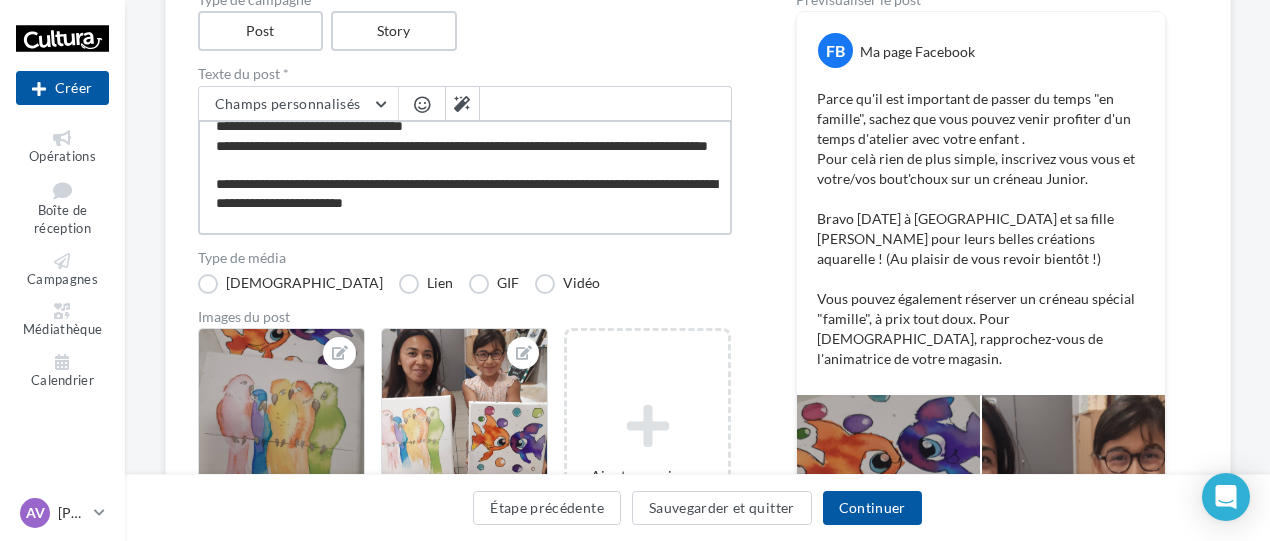 scroll, scrollTop: 238, scrollLeft: 0, axis: vertical 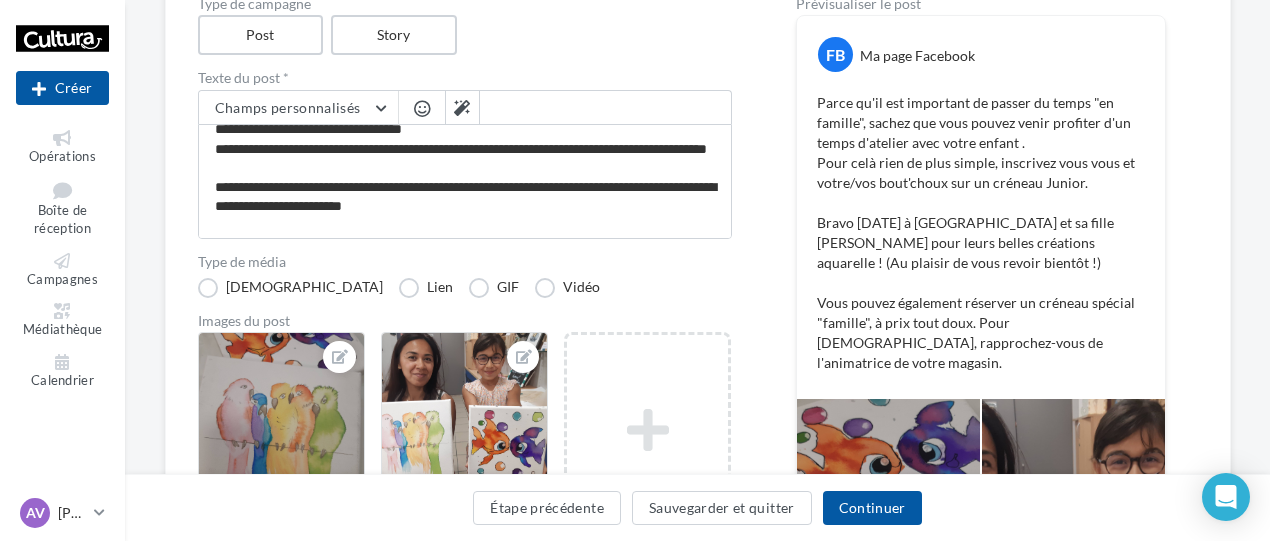click at bounding box center [422, 108] 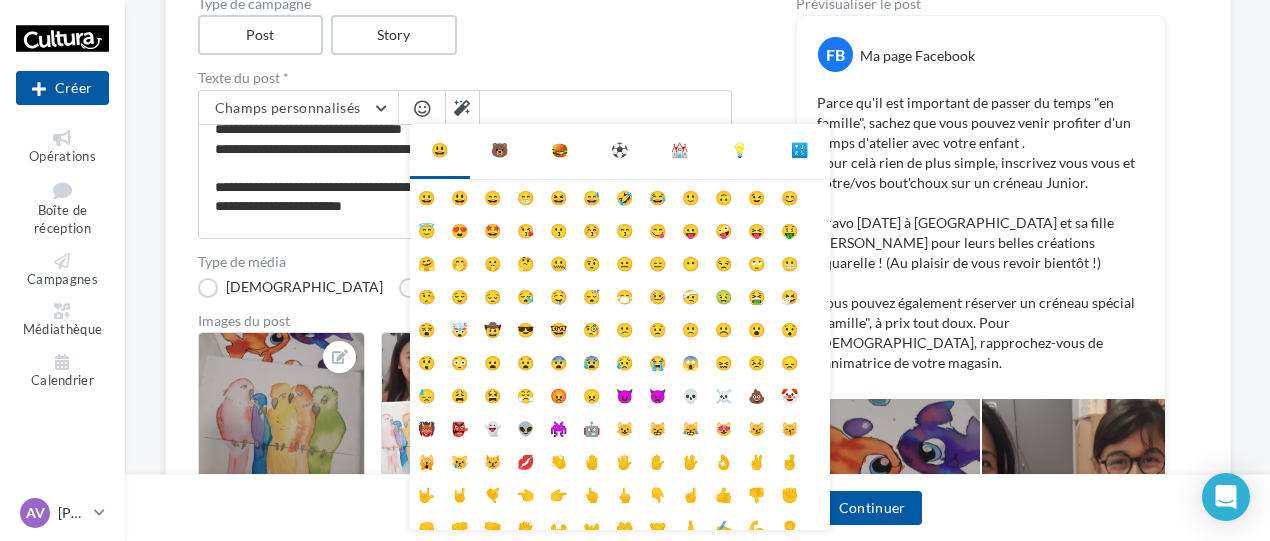 scroll, scrollTop: 31, scrollLeft: 0, axis: vertical 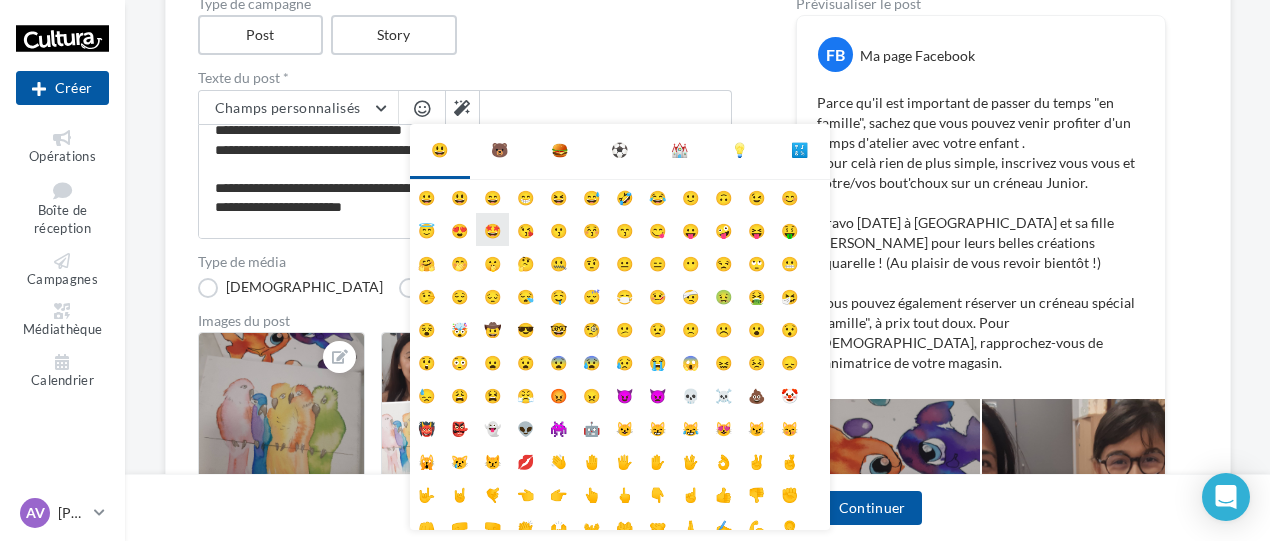 click on "🤩" at bounding box center (492, 229) 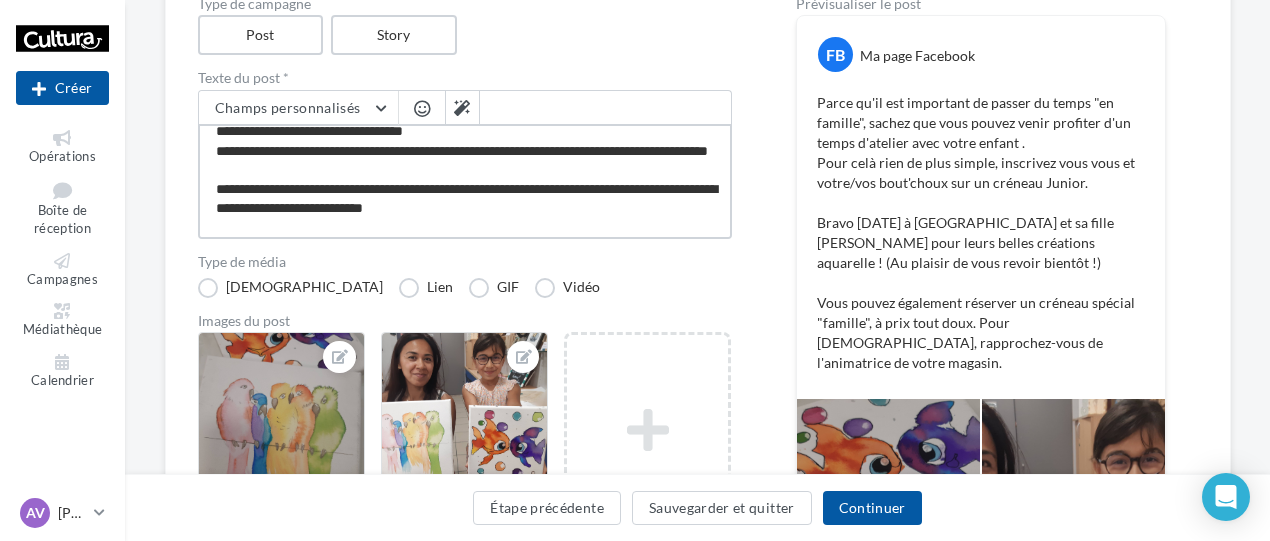 scroll, scrollTop: 32, scrollLeft: 0, axis: vertical 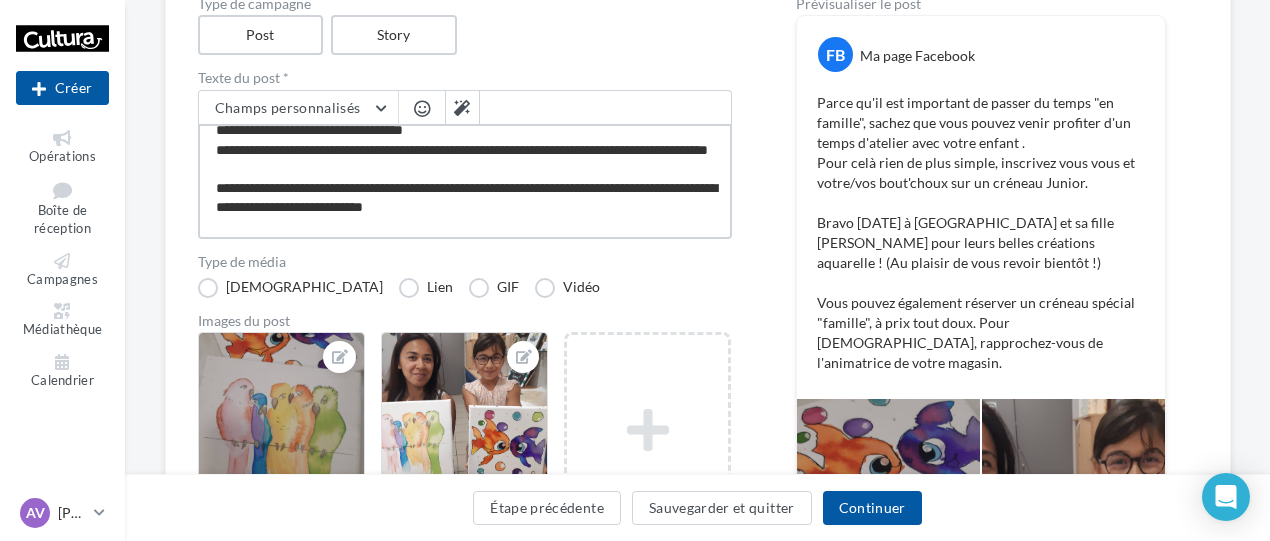 click on "**********" at bounding box center (465, 181) 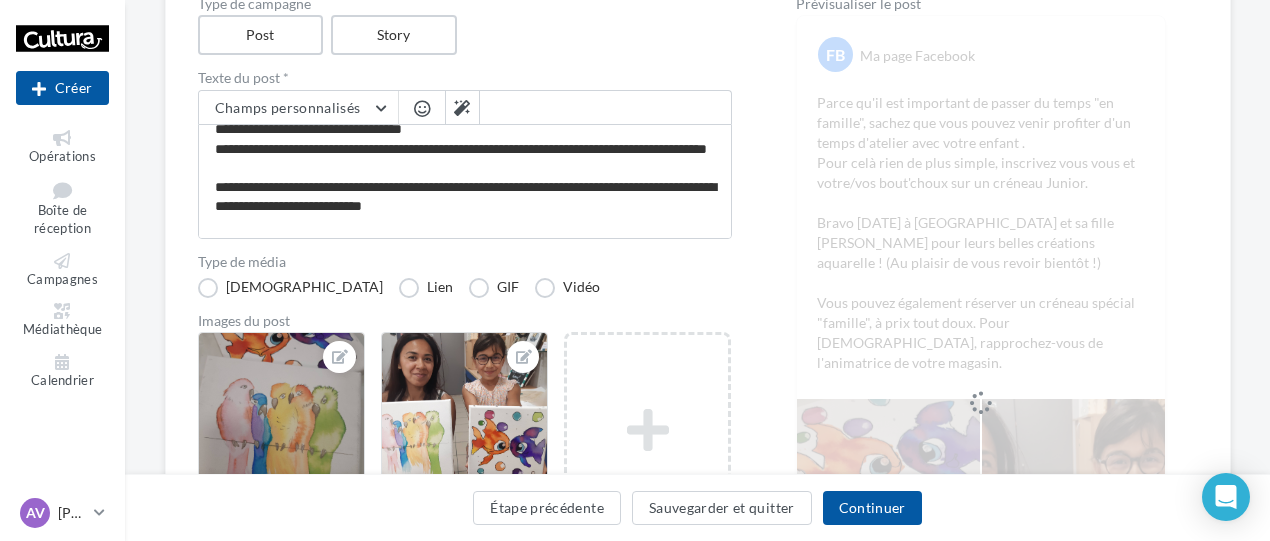 click at bounding box center [422, 108] 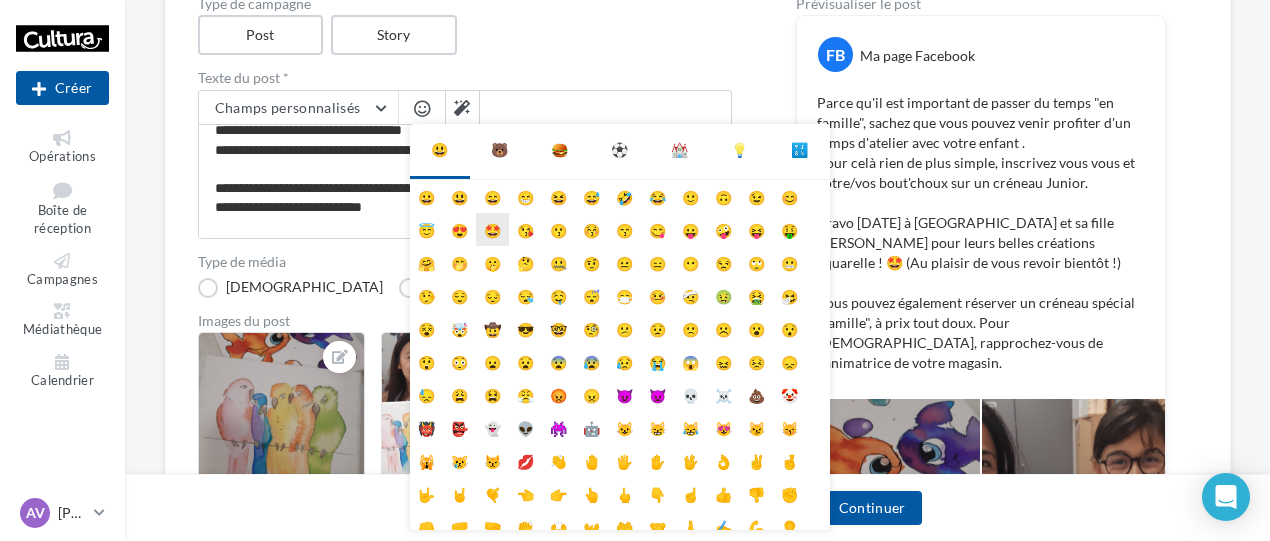 click on "🤩" at bounding box center [492, 229] 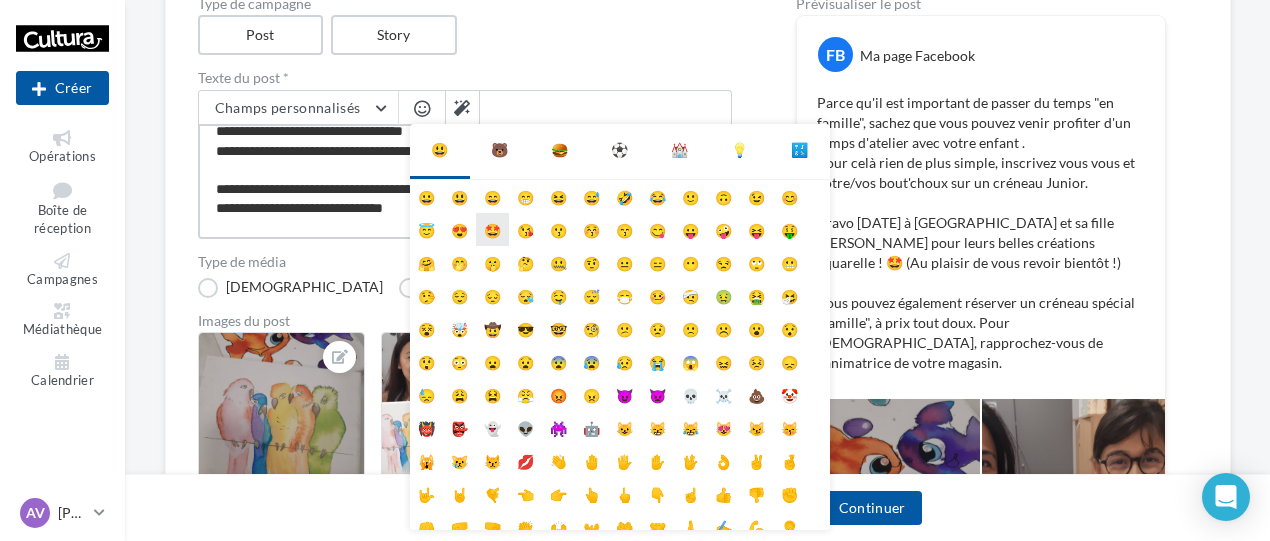 scroll, scrollTop: 32, scrollLeft: 0, axis: vertical 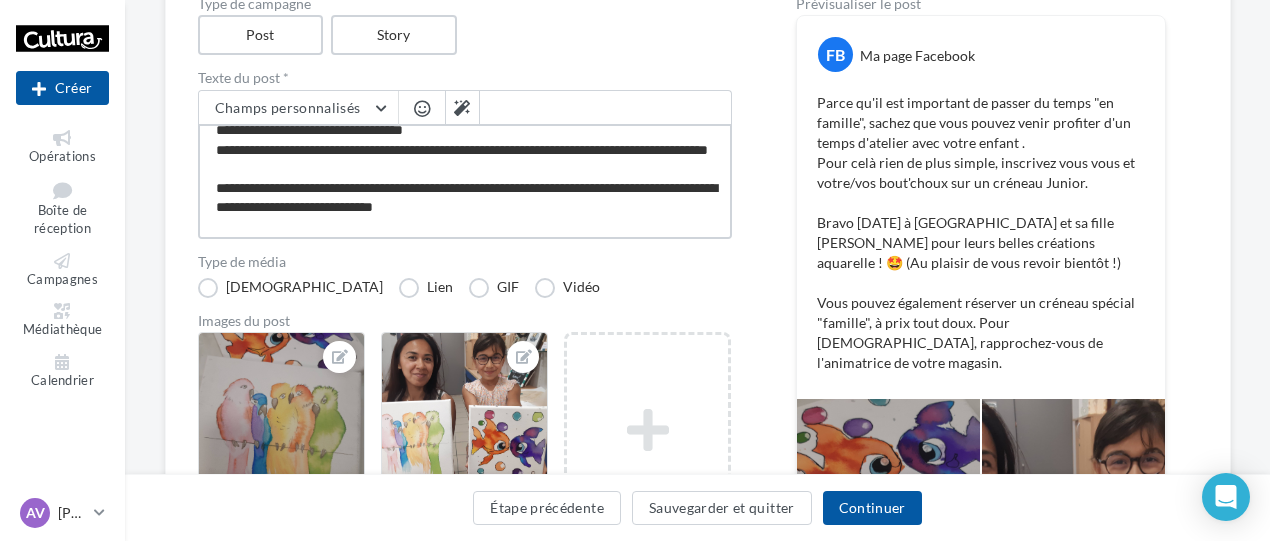 click on "**********" at bounding box center [465, 181] 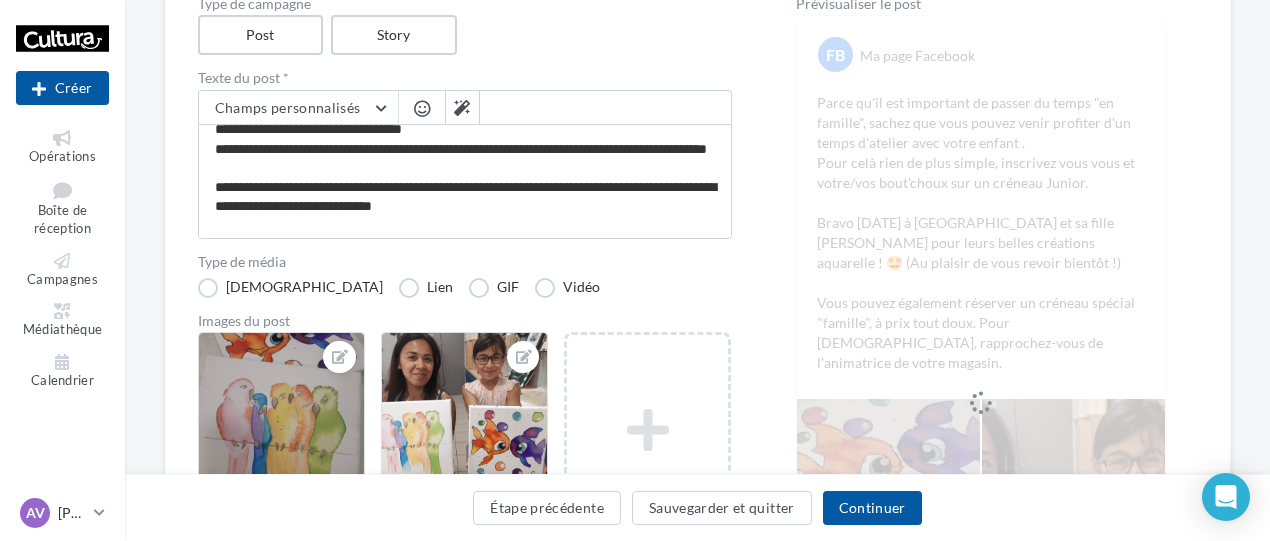 click at bounding box center [422, 108] 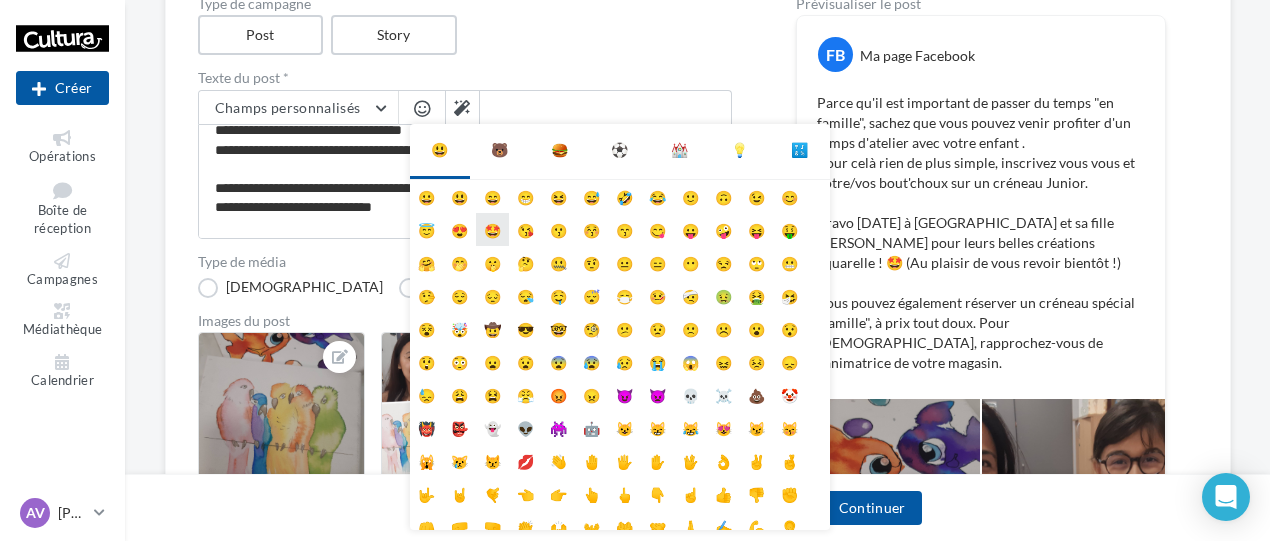 click on "🤩" at bounding box center (492, 229) 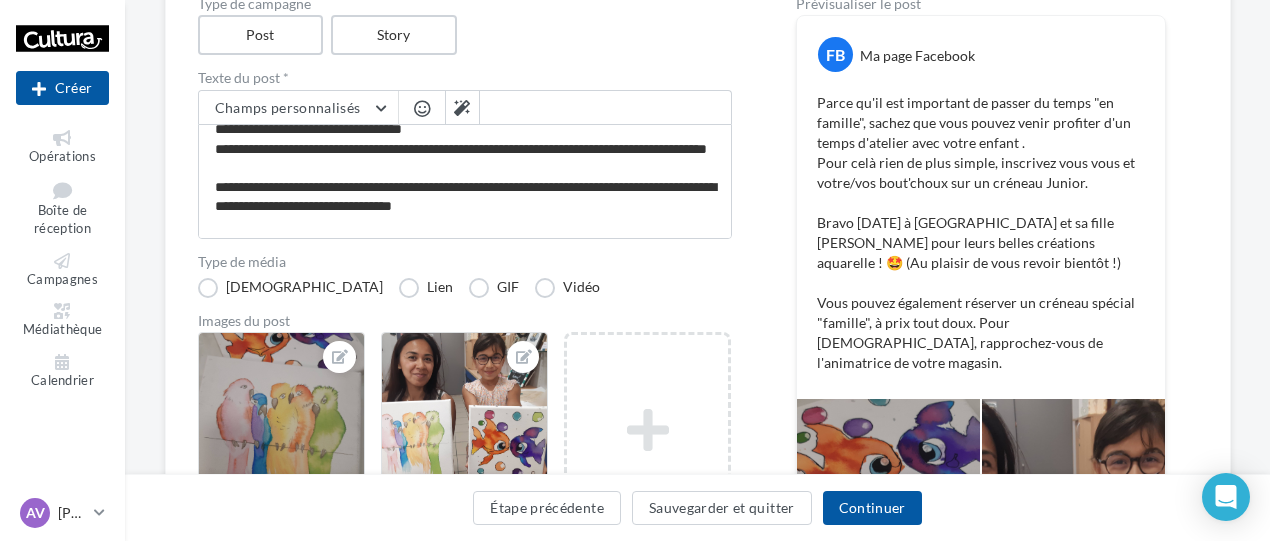 click at bounding box center [422, 108] 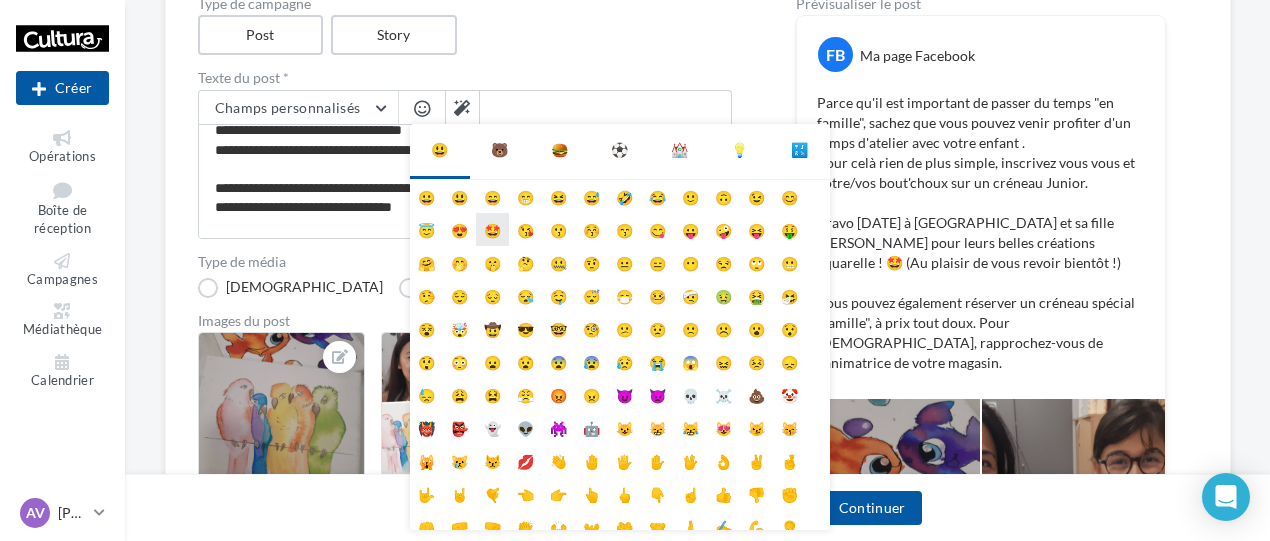 click on "🤩" at bounding box center (492, 229) 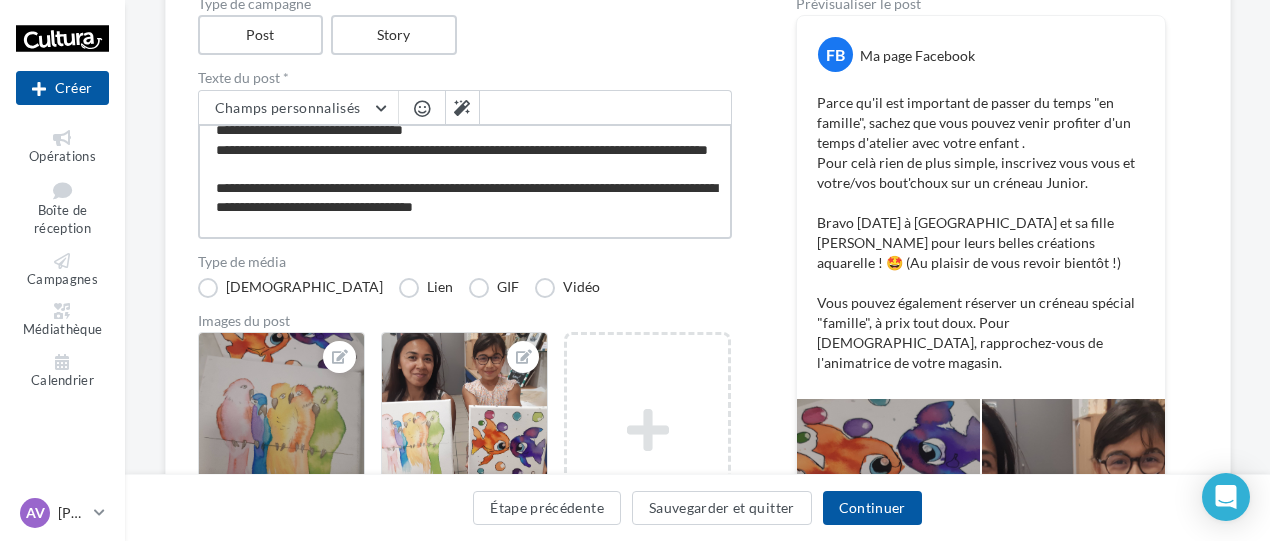 scroll, scrollTop: 97, scrollLeft: 0, axis: vertical 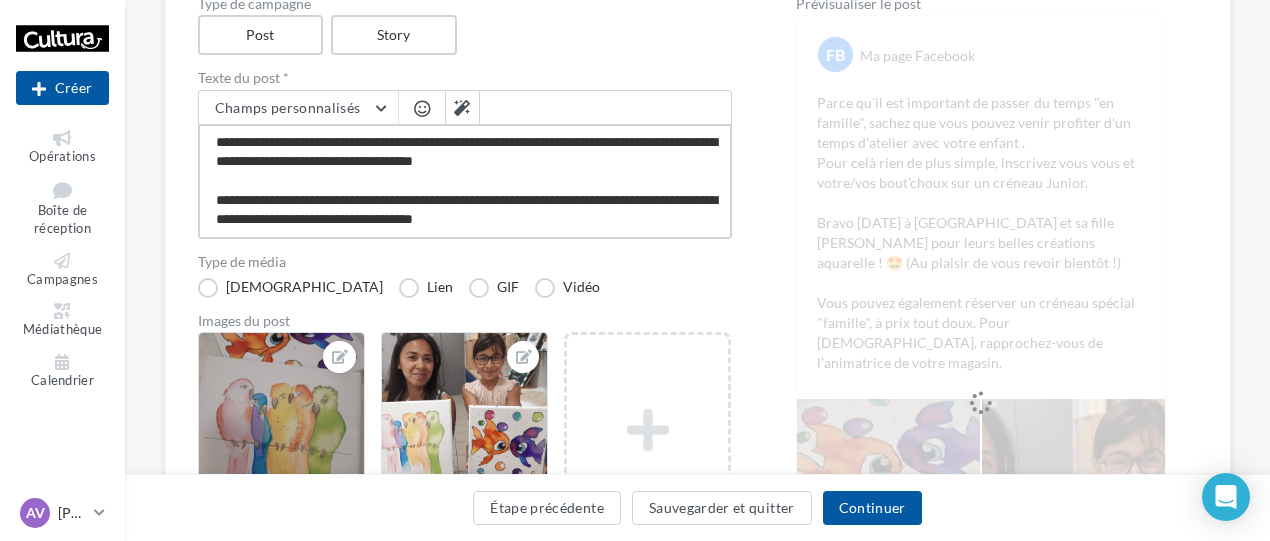 click on "**********" at bounding box center [465, 181] 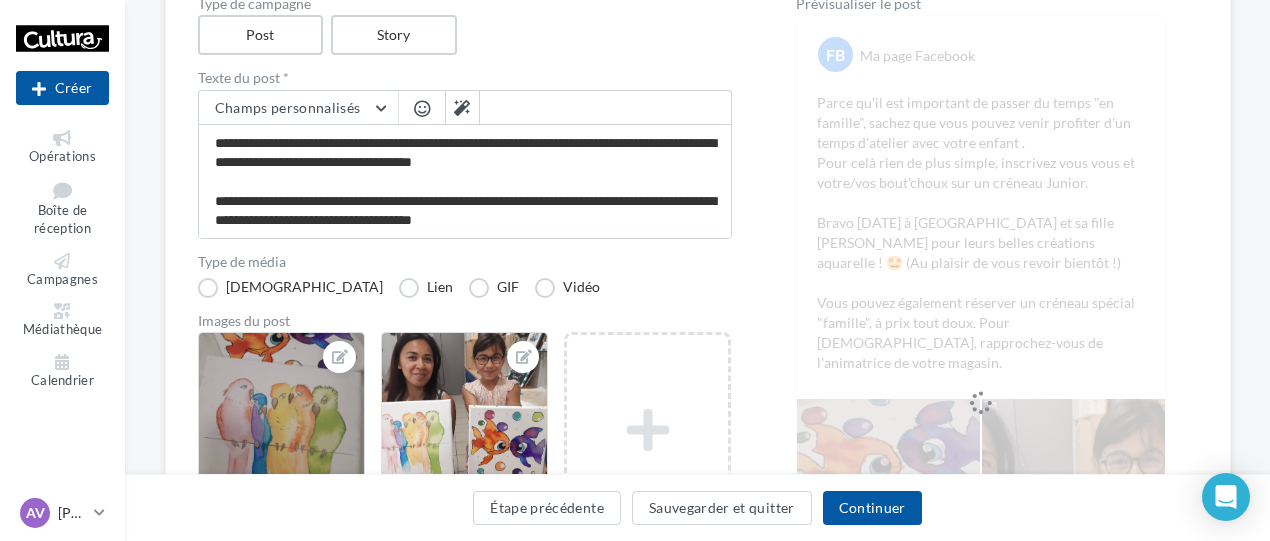 click at bounding box center (422, 108) 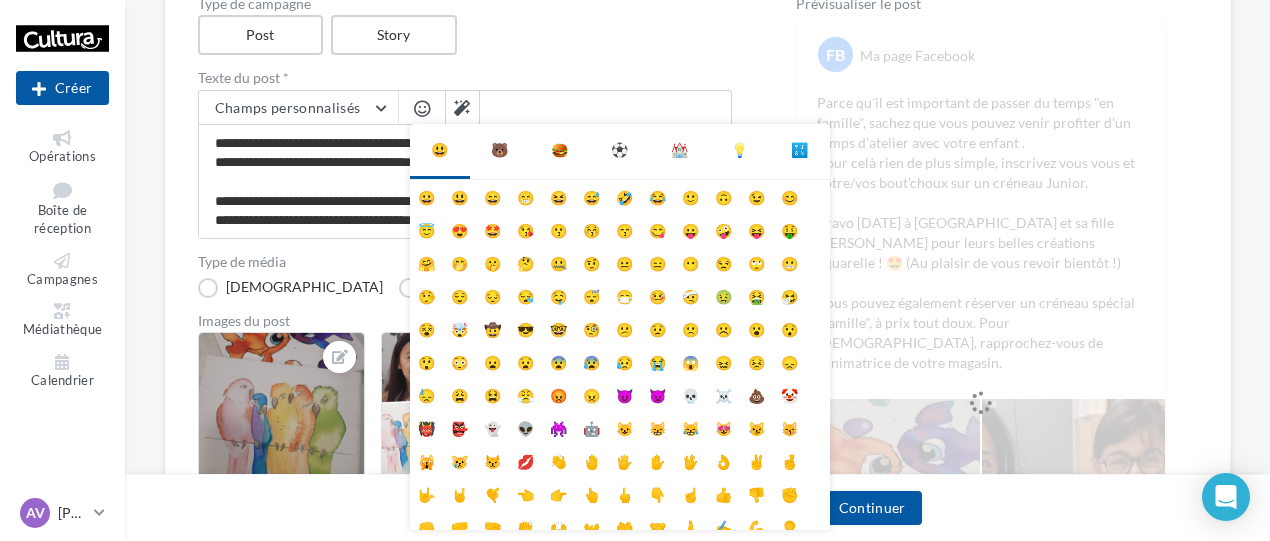 scroll, scrollTop: 10, scrollLeft: 0, axis: vertical 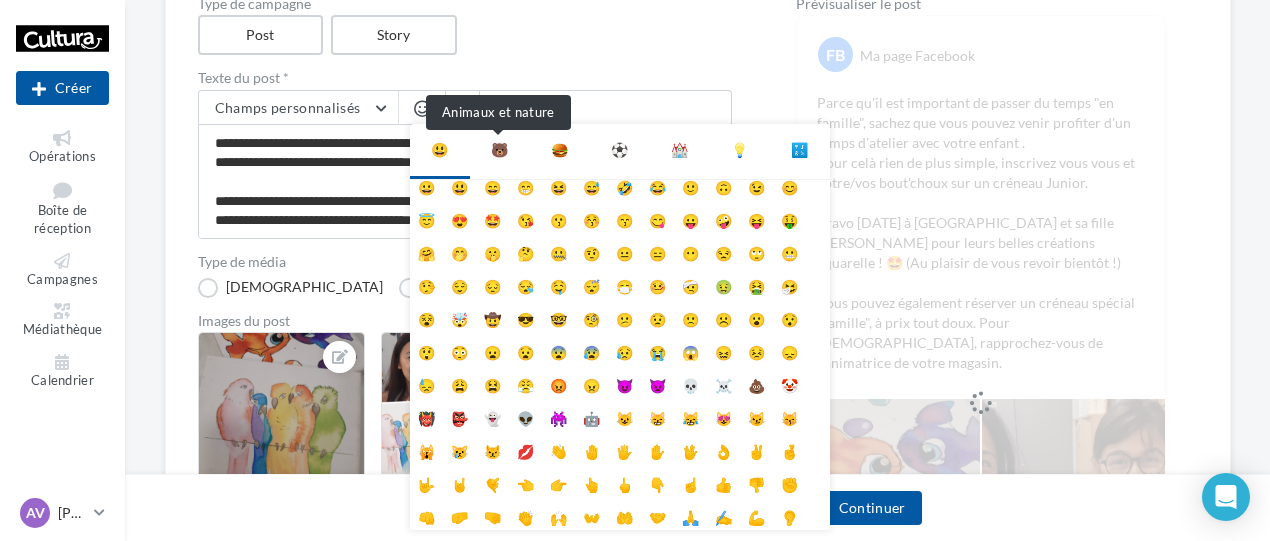 click on "🐻" at bounding box center [499, 150] 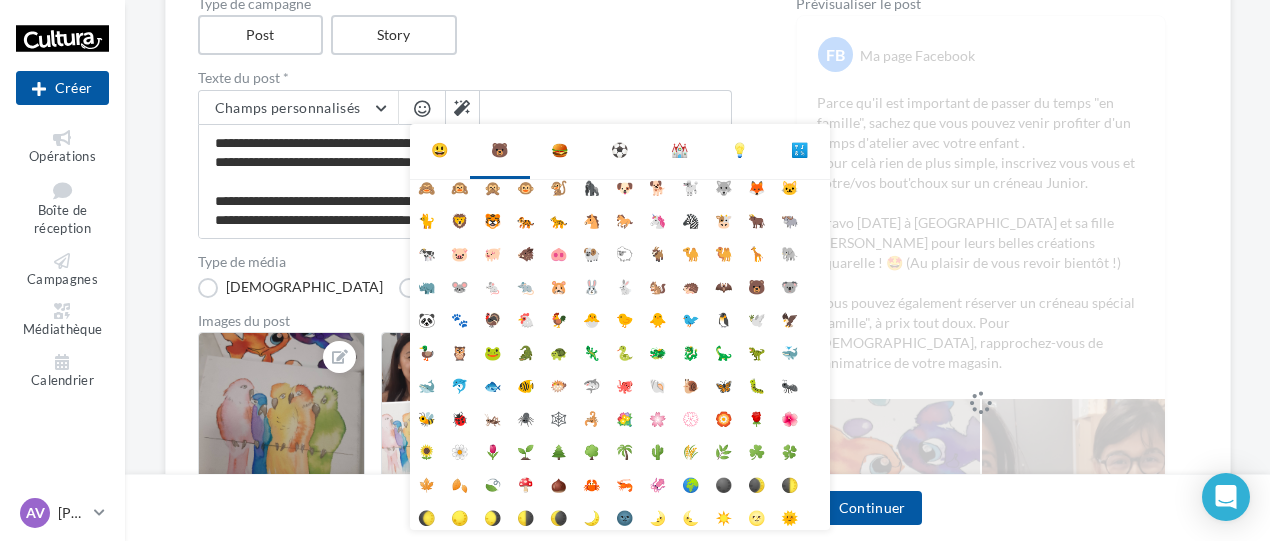 scroll, scrollTop: 112, scrollLeft: 0, axis: vertical 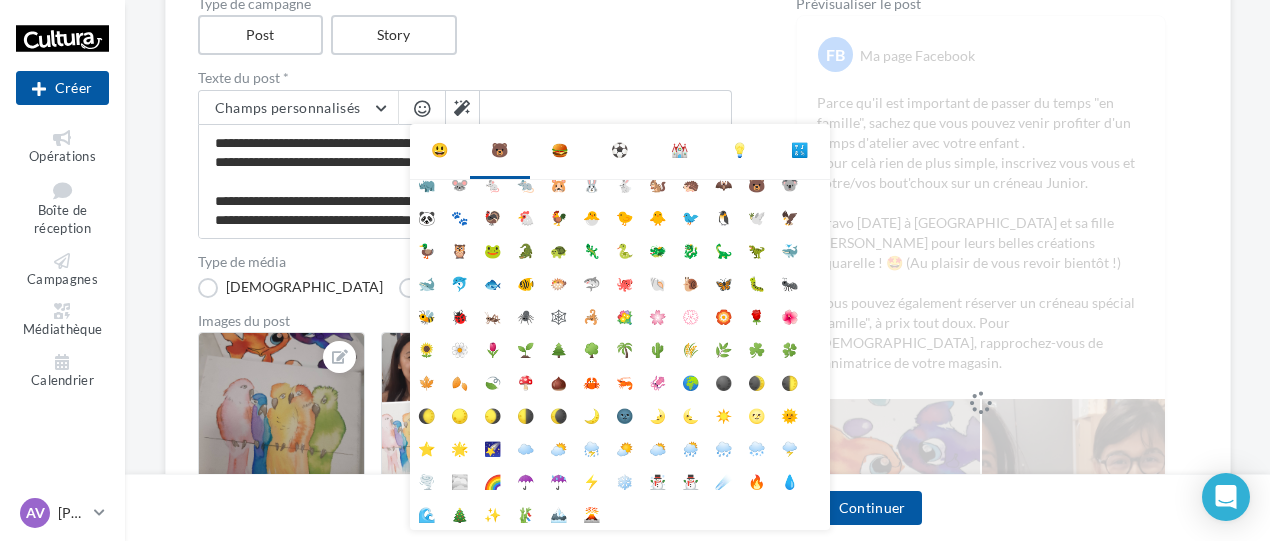 click at bounding box center (606, 107) 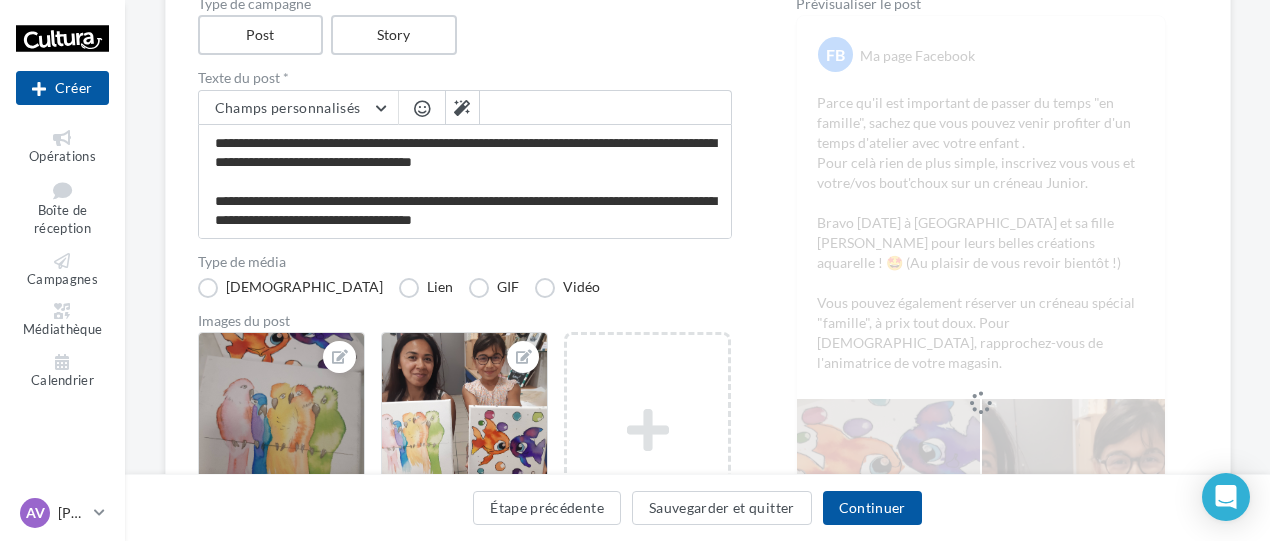 click at bounding box center [422, 108] 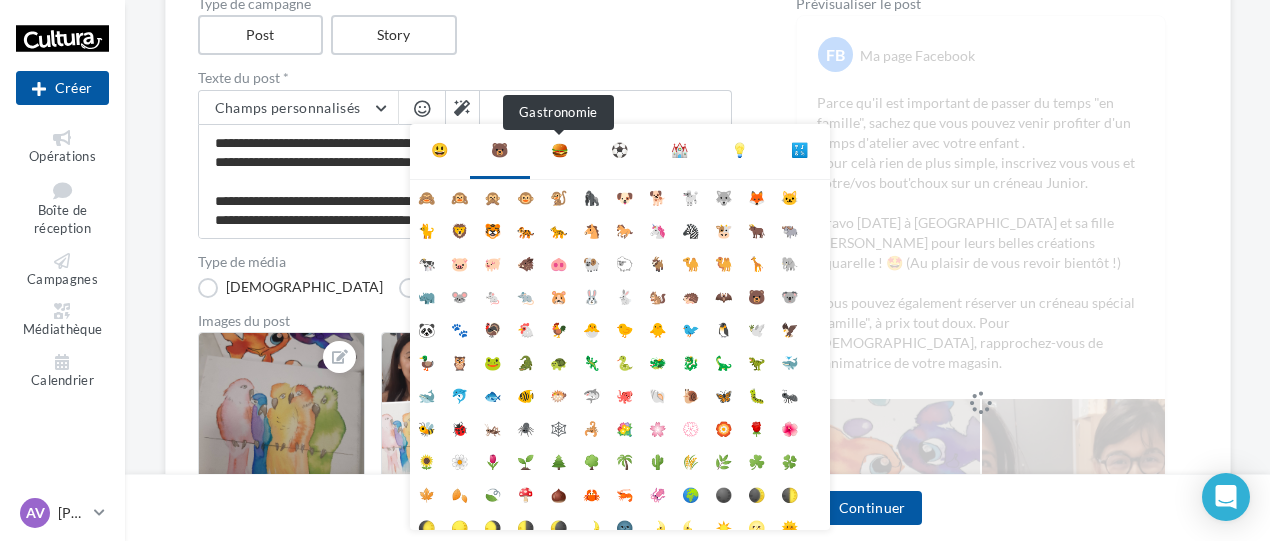 click on "🍔" at bounding box center [559, 150] 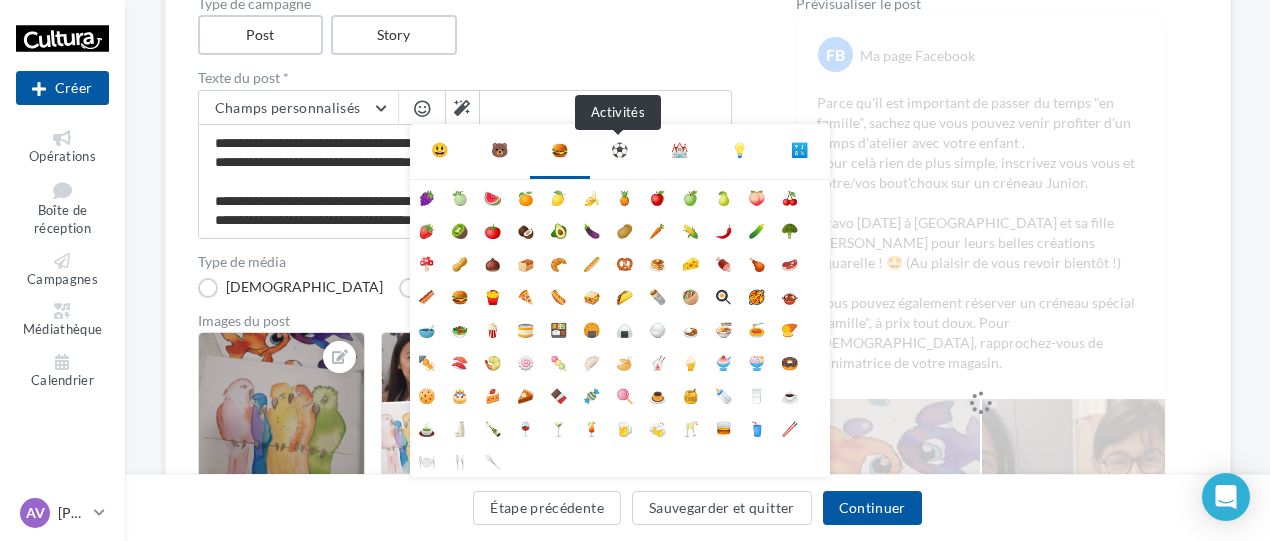 click on "⚽" at bounding box center (619, 150) 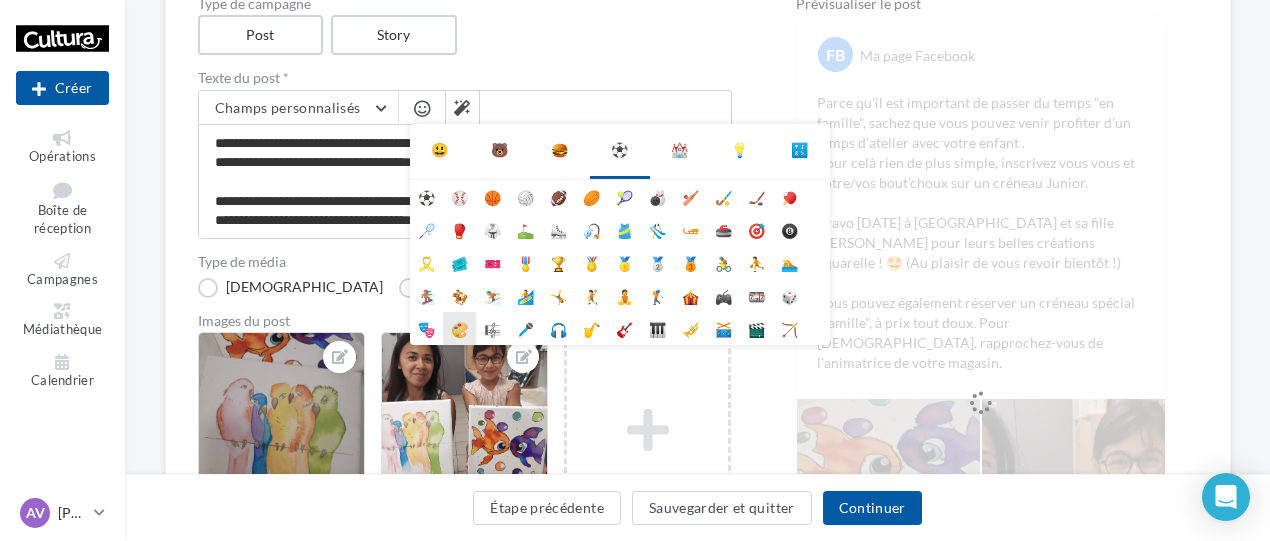 click on "🎨" at bounding box center [459, 328] 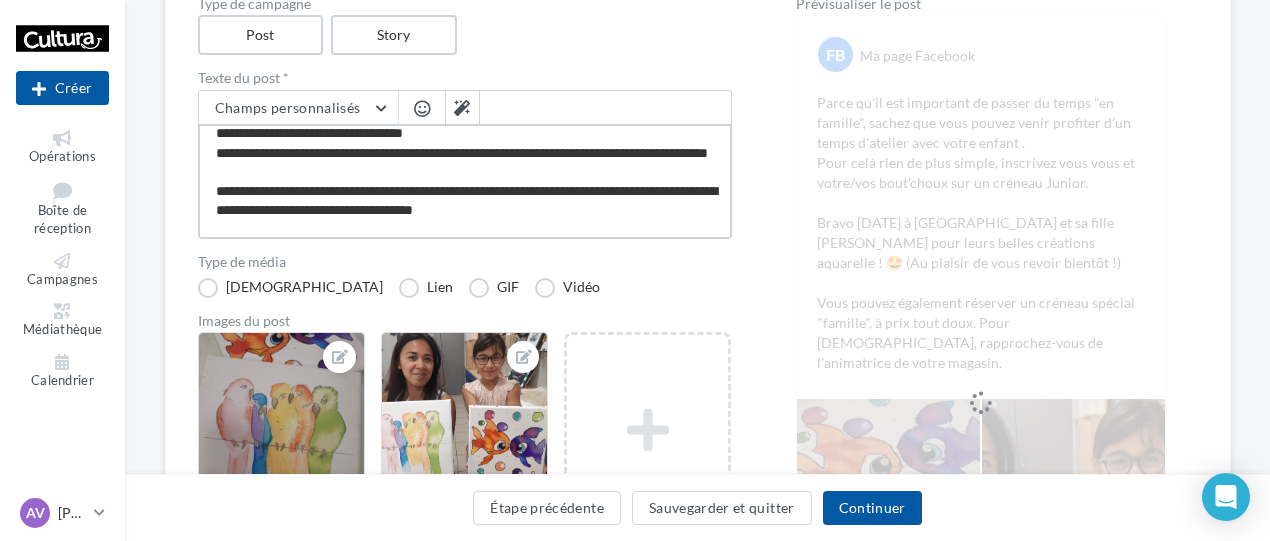 scroll, scrollTop: 97, scrollLeft: 0, axis: vertical 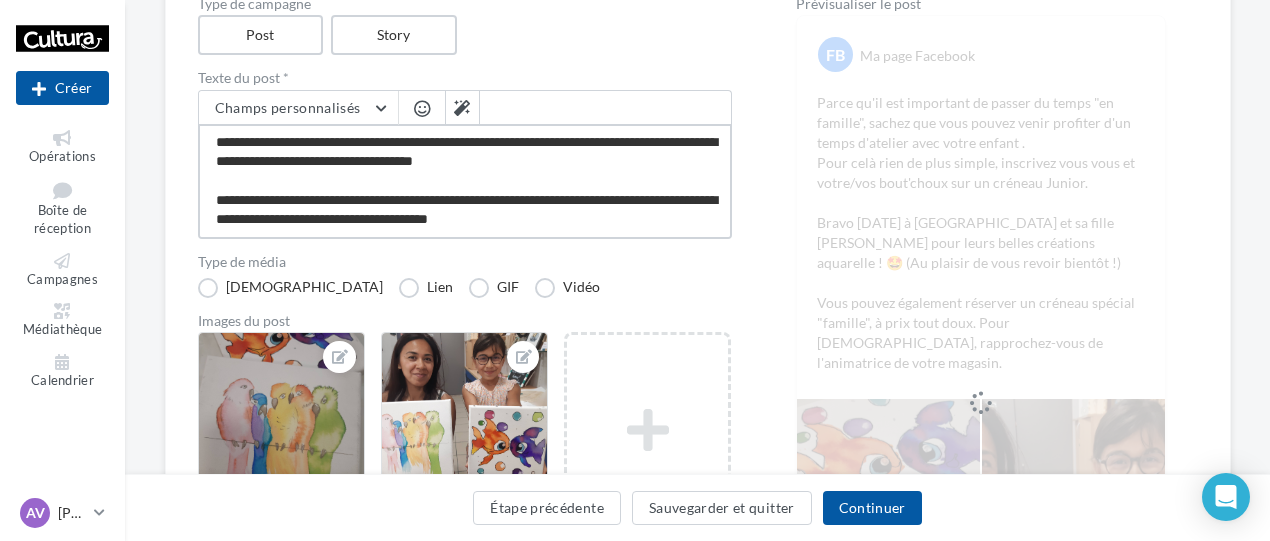 drag, startPoint x: 608, startPoint y: 215, endPoint x: 590, endPoint y: 217, distance: 18.110771 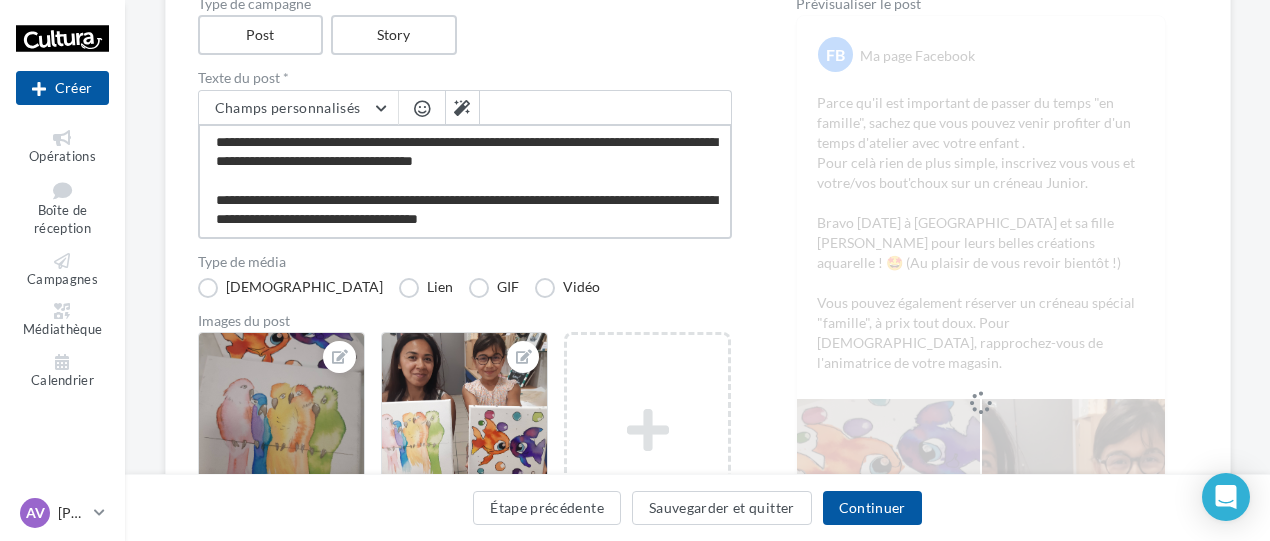 scroll, scrollTop: 0, scrollLeft: 0, axis: both 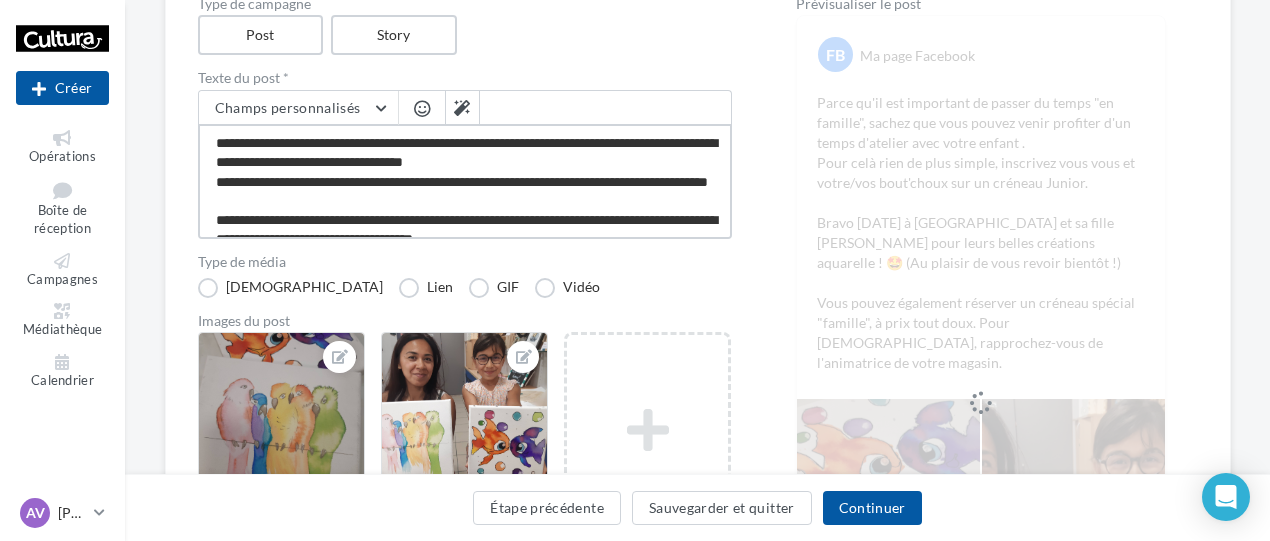 click on "**********" at bounding box center [465, 181] 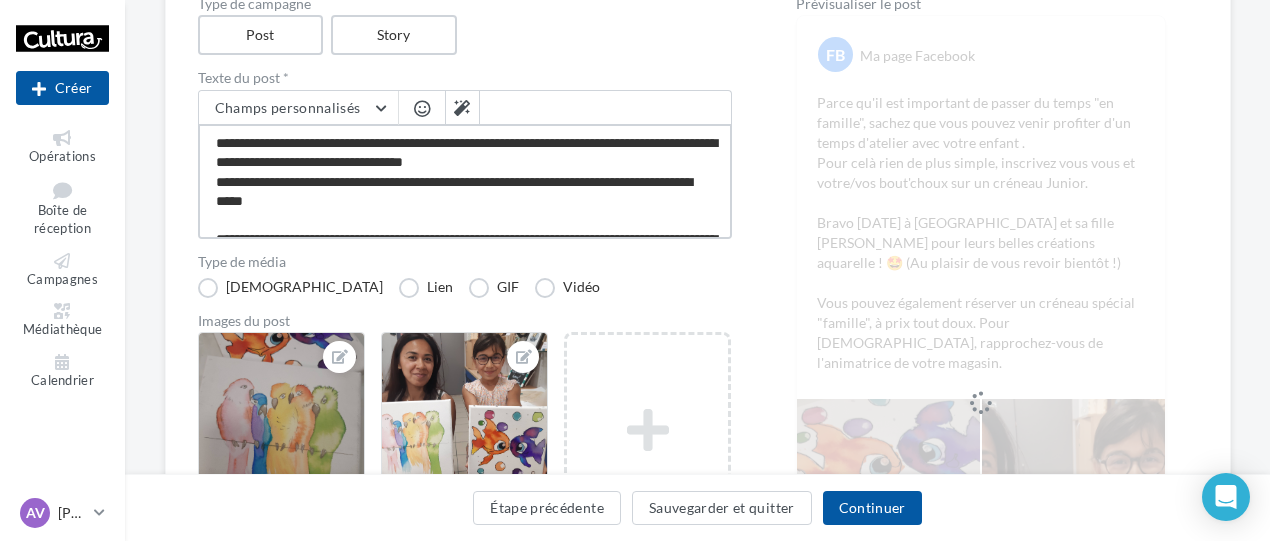 scroll, scrollTop: 96, scrollLeft: 0, axis: vertical 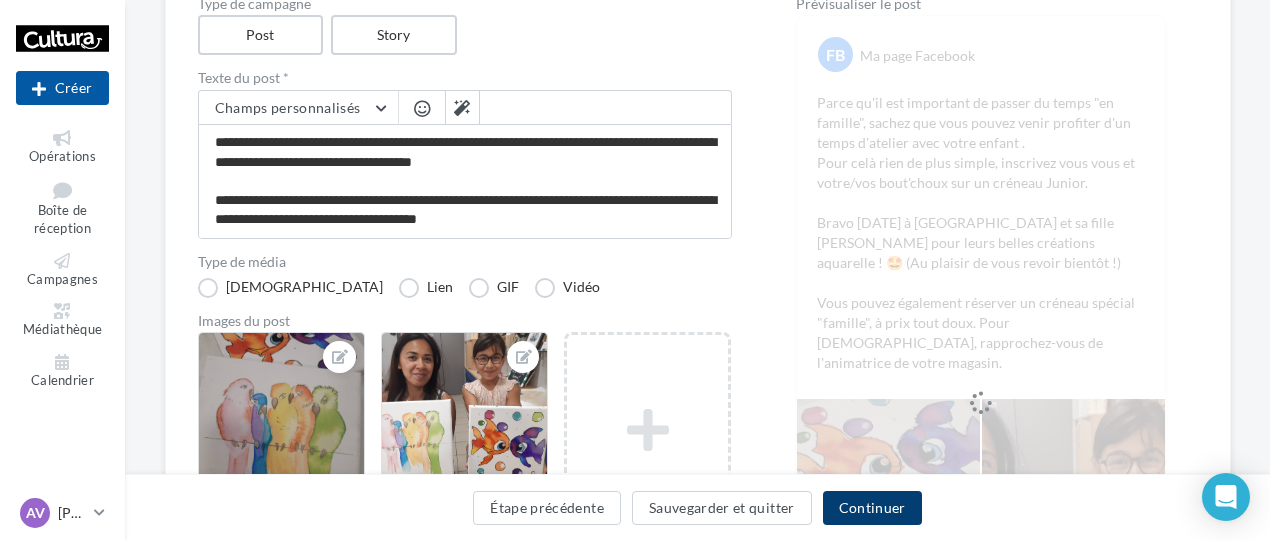 click on "Continuer" at bounding box center [872, 508] 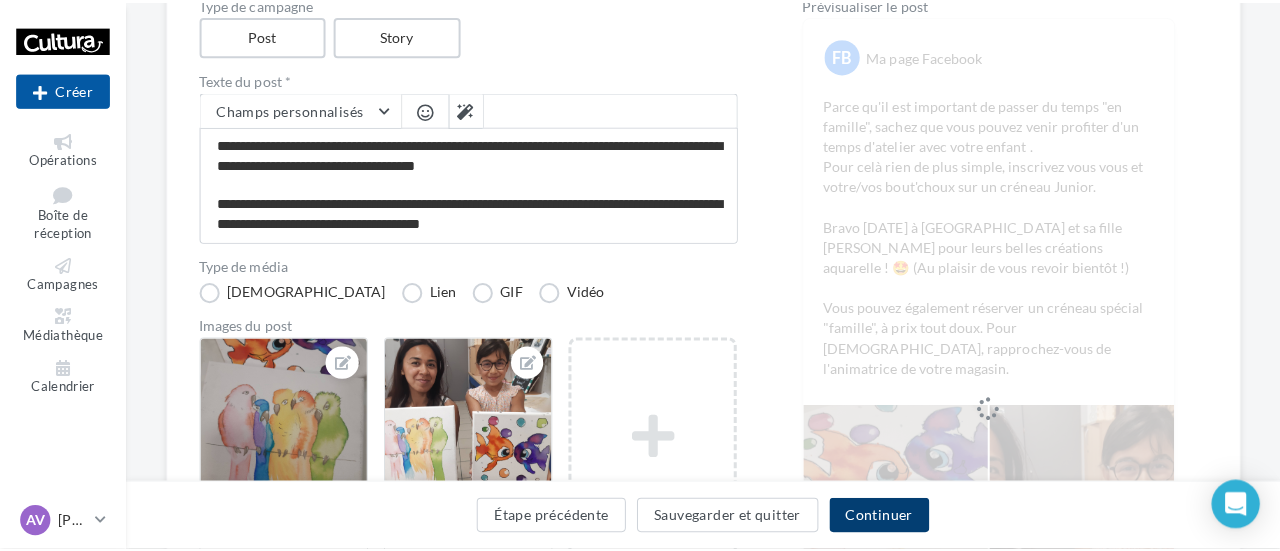 scroll, scrollTop: 0, scrollLeft: 0, axis: both 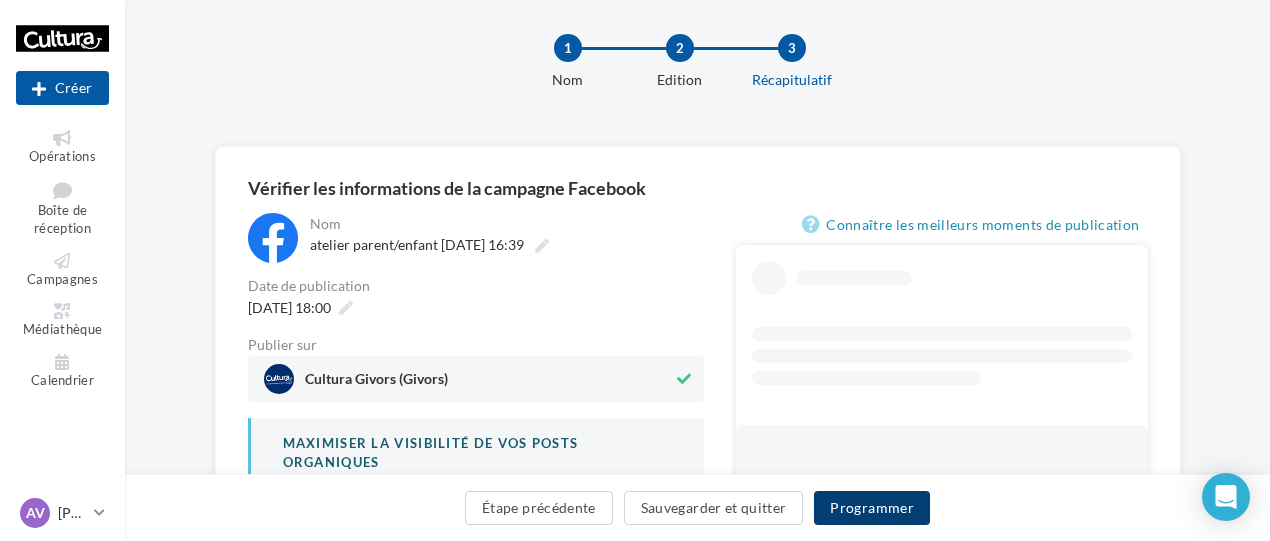 click on "Programmer" at bounding box center [872, 508] 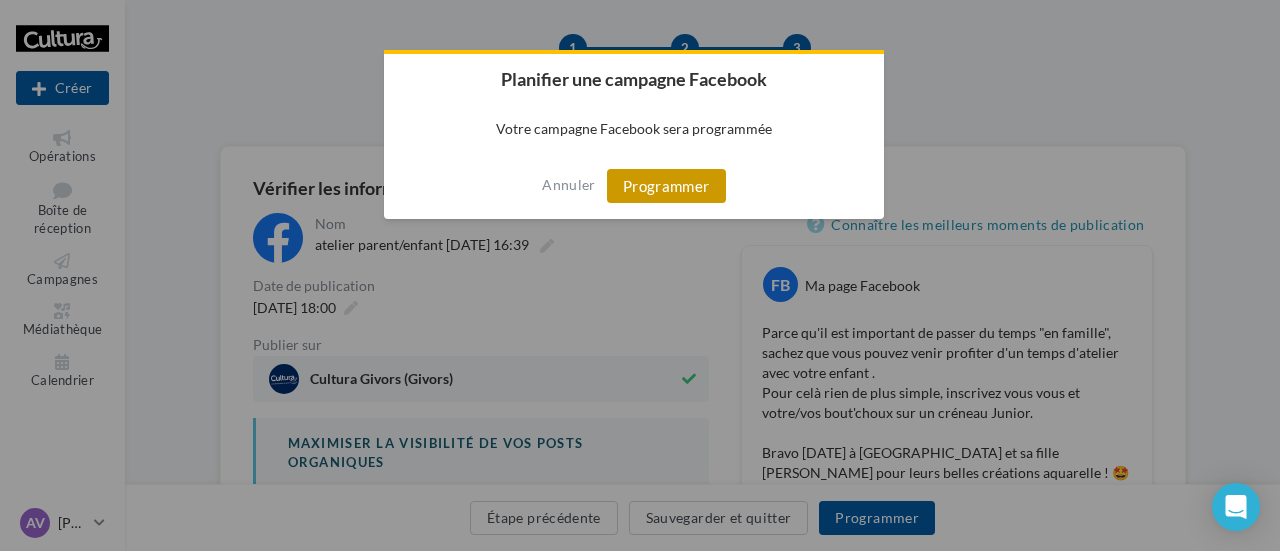 click on "Programmer" at bounding box center (666, 186) 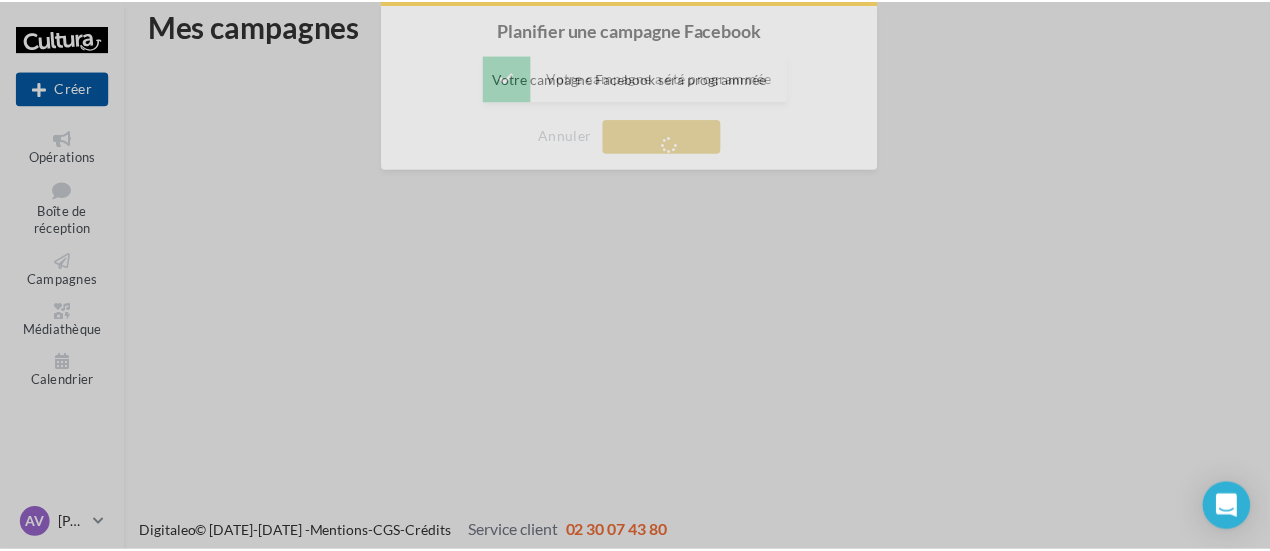 scroll, scrollTop: 32, scrollLeft: 0, axis: vertical 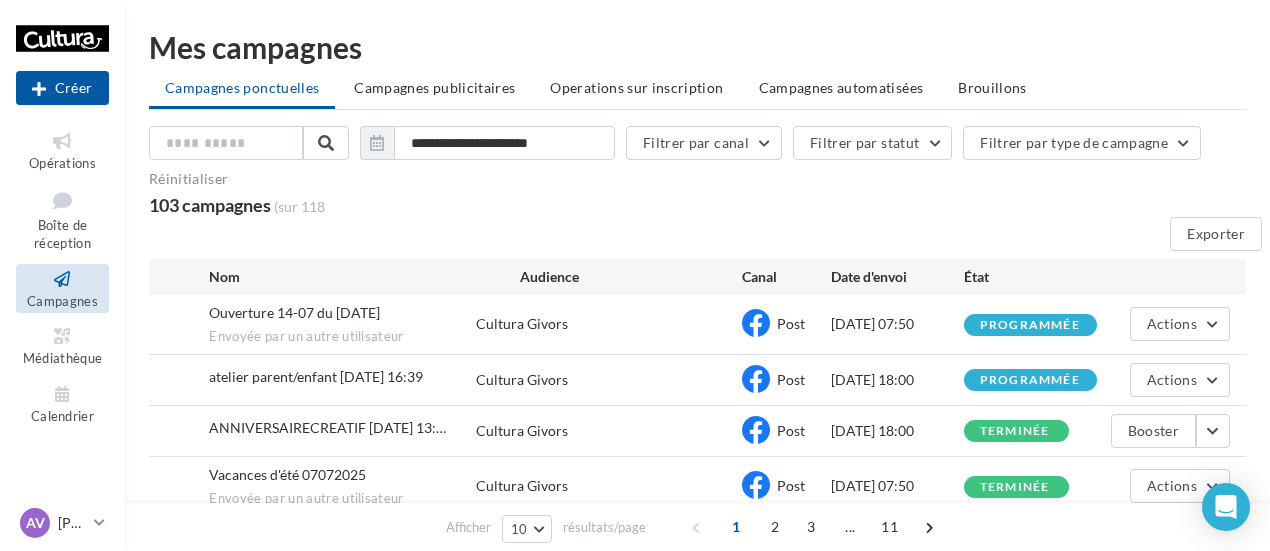 click on "Mes campagnes" at bounding box center (697, 47) 